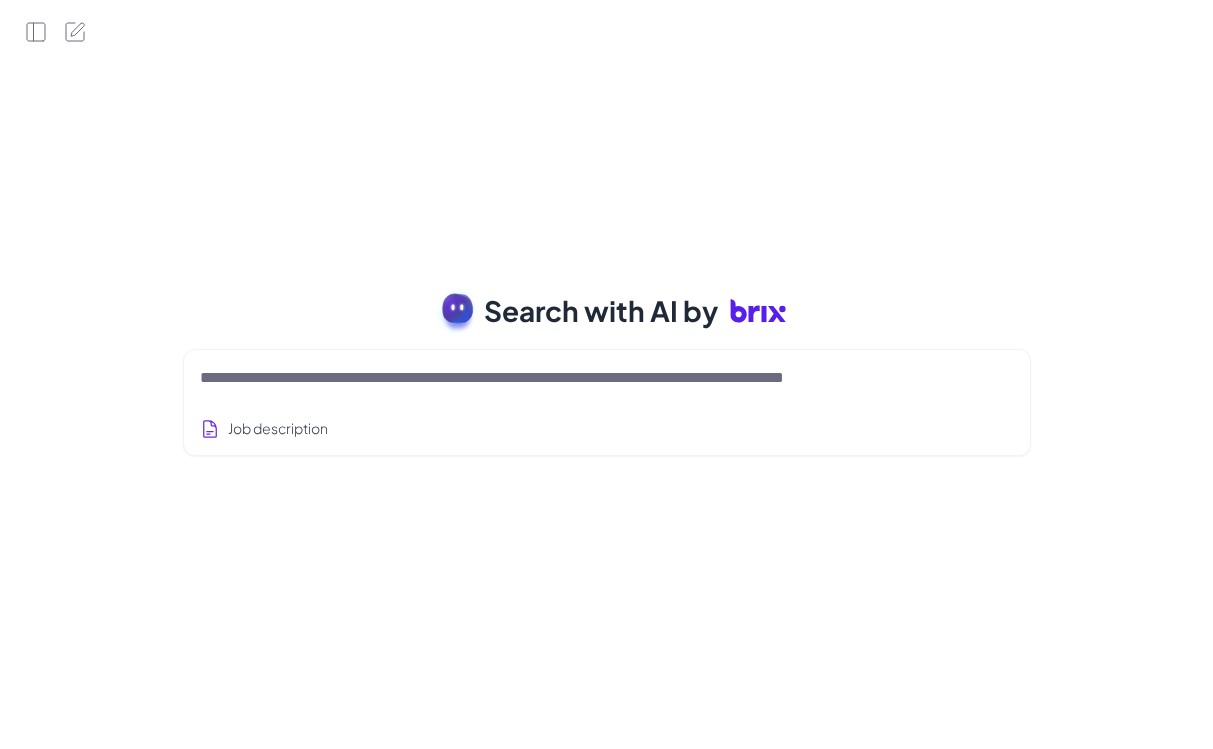 scroll, scrollTop: 0, scrollLeft: 0, axis: both 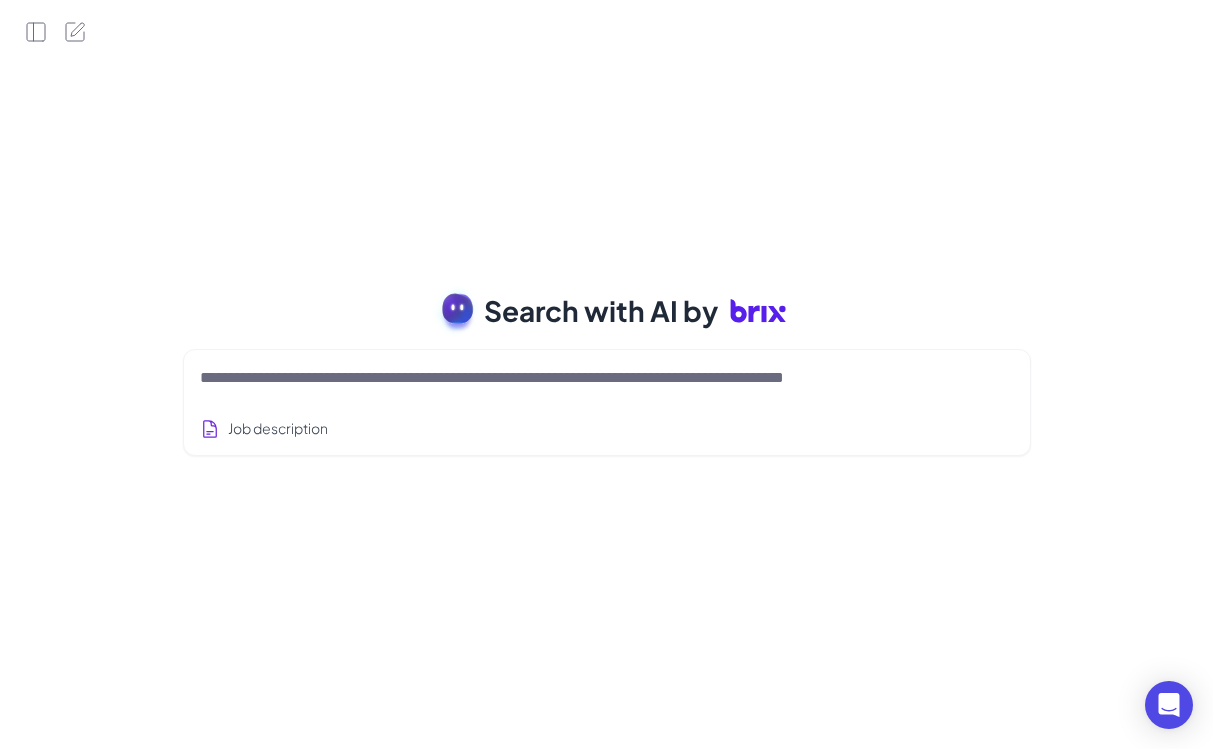click at bounding box center [583, 378] 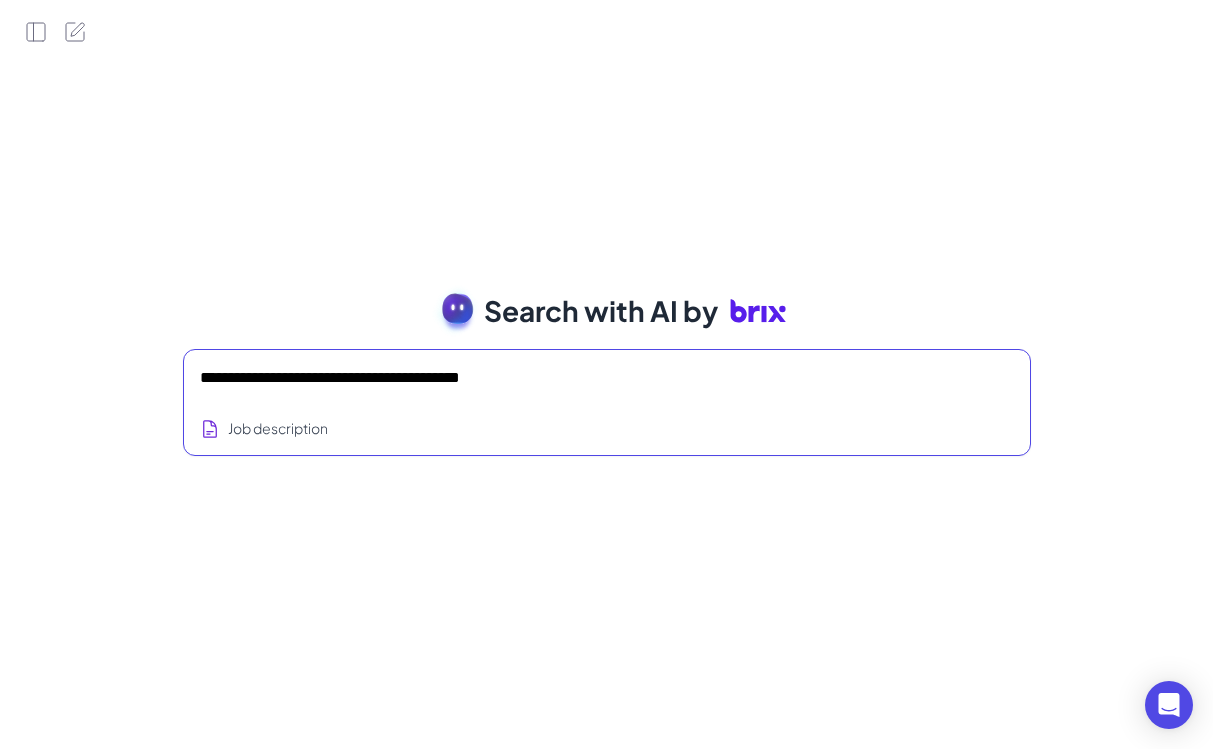 type on "**********" 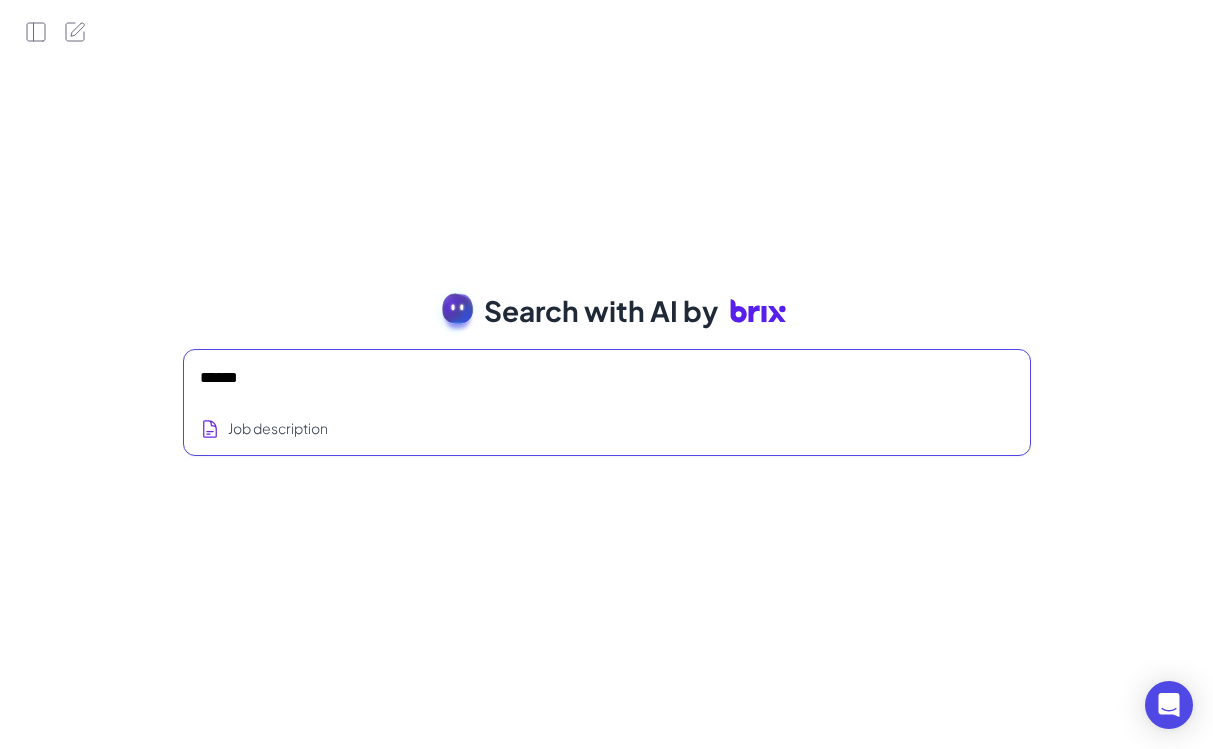 type on "*******" 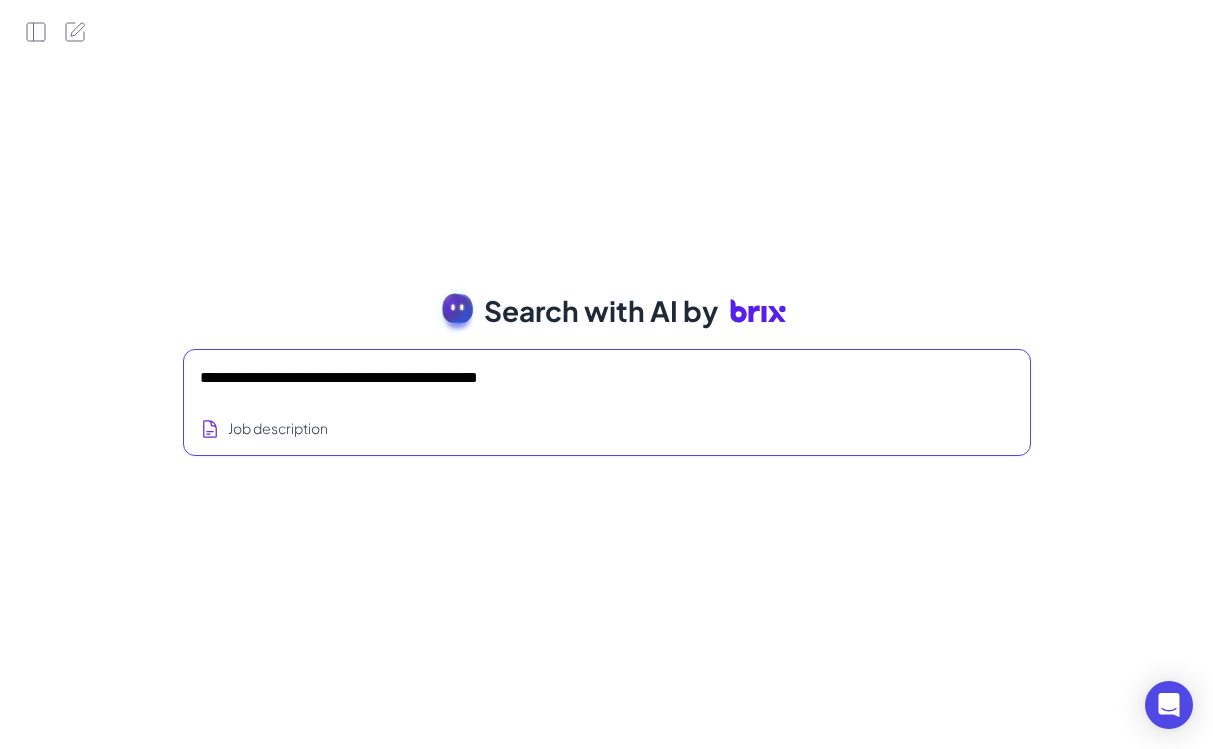 type on "**********" 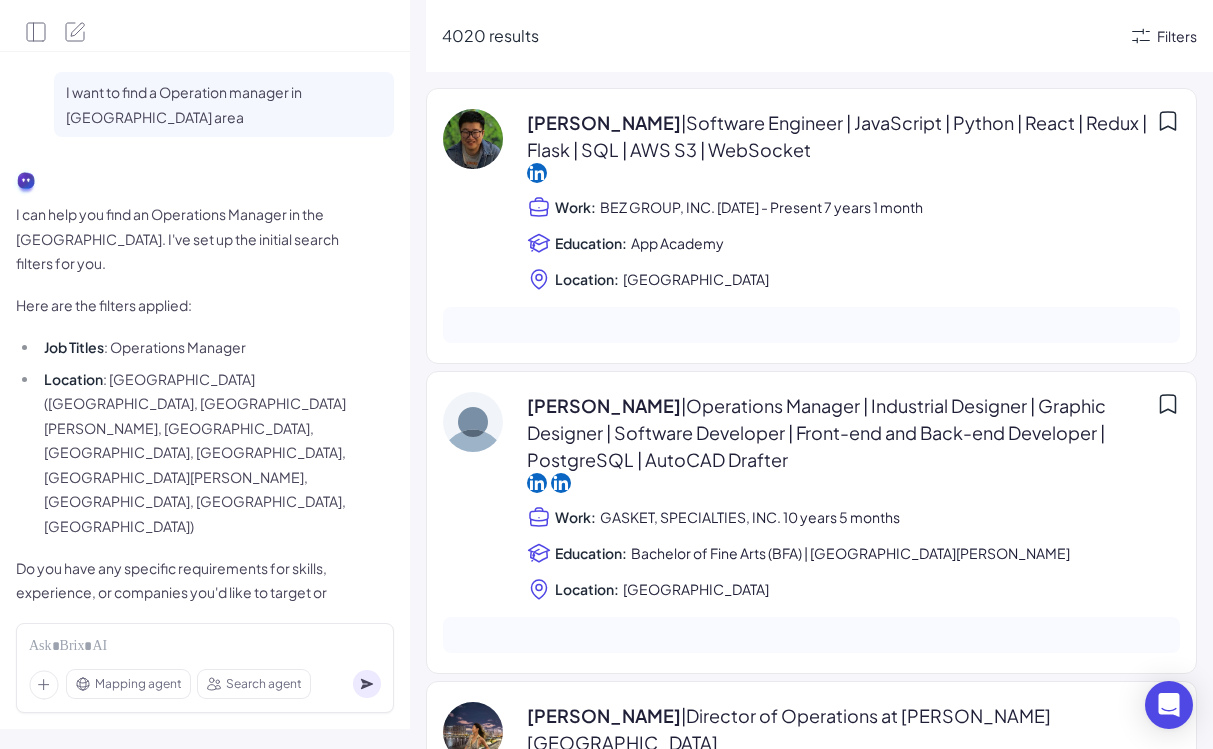 click on "Filters" at bounding box center [1177, 36] 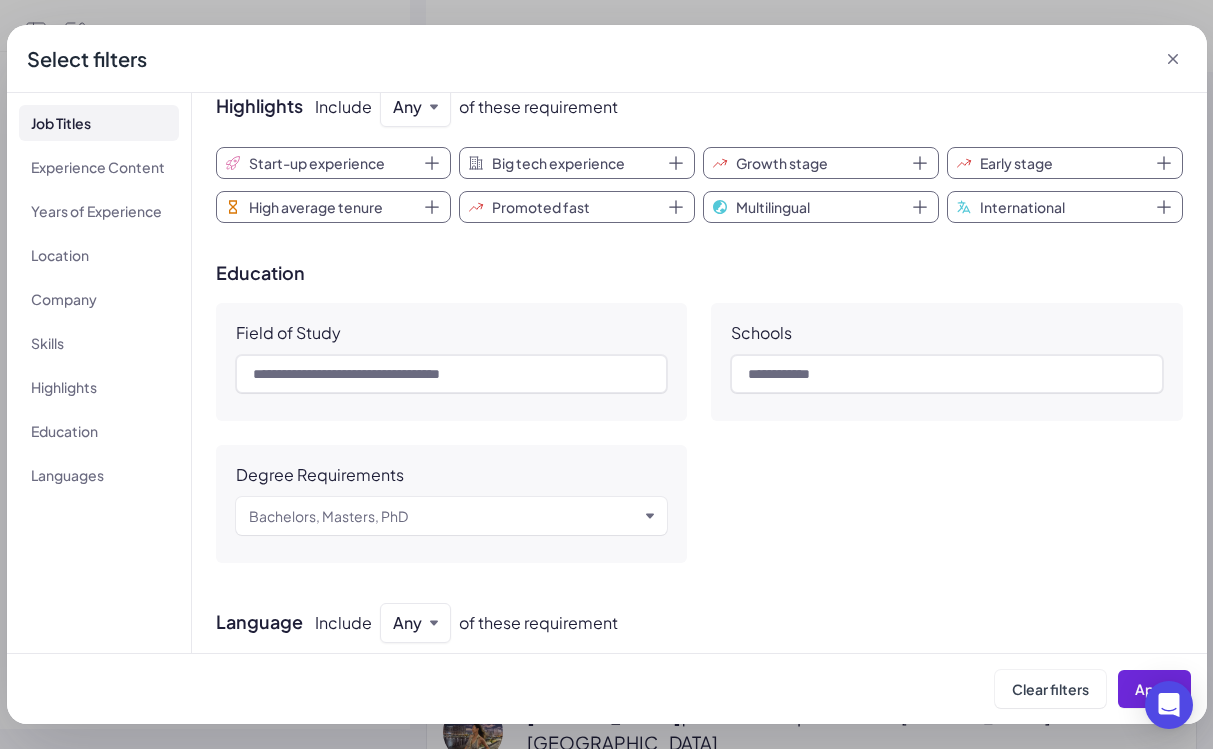 click on "Bachelors, Masters, PhD" at bounding box center (452, 516) 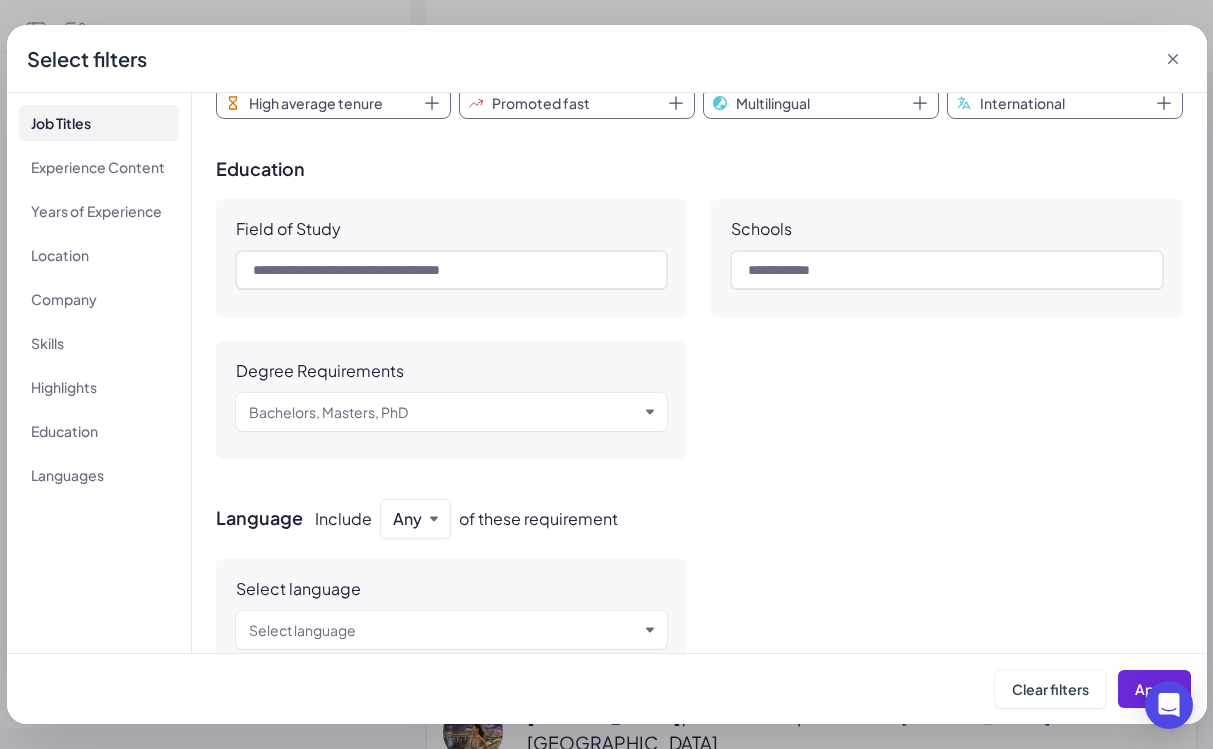 scroll, scrollTop: 1450, scrollLeft: 0, axis: vertical 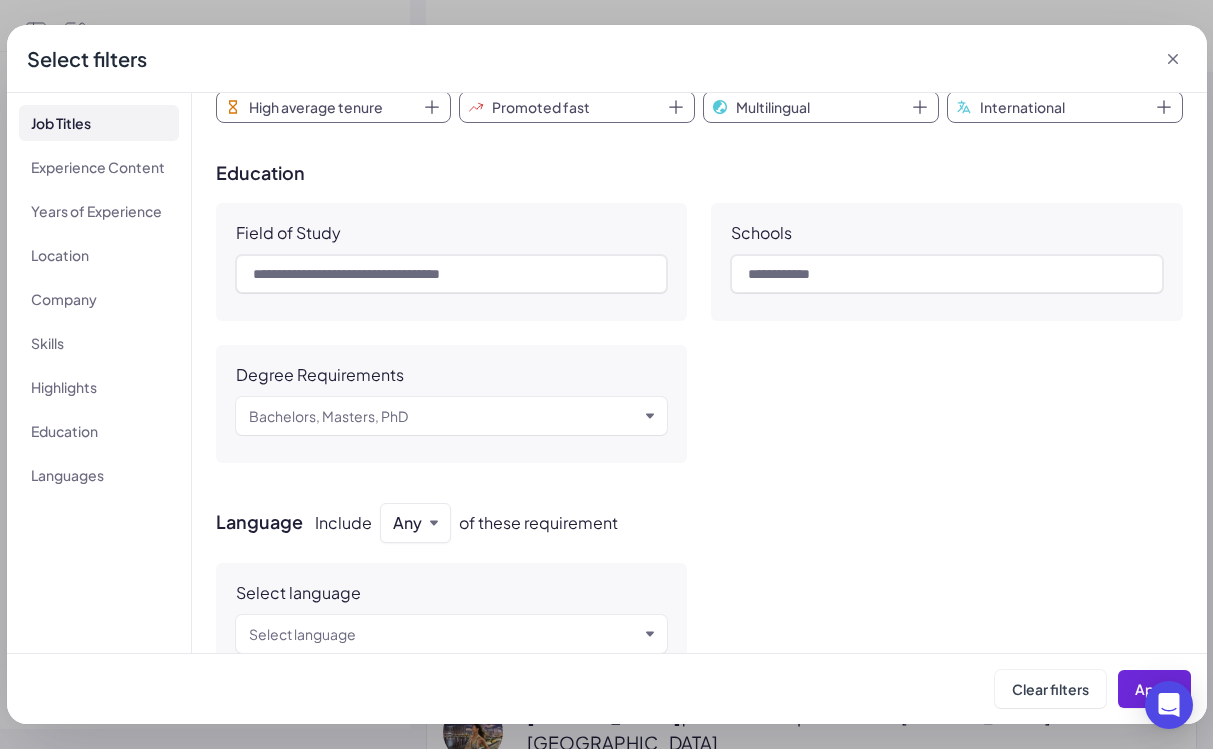 click 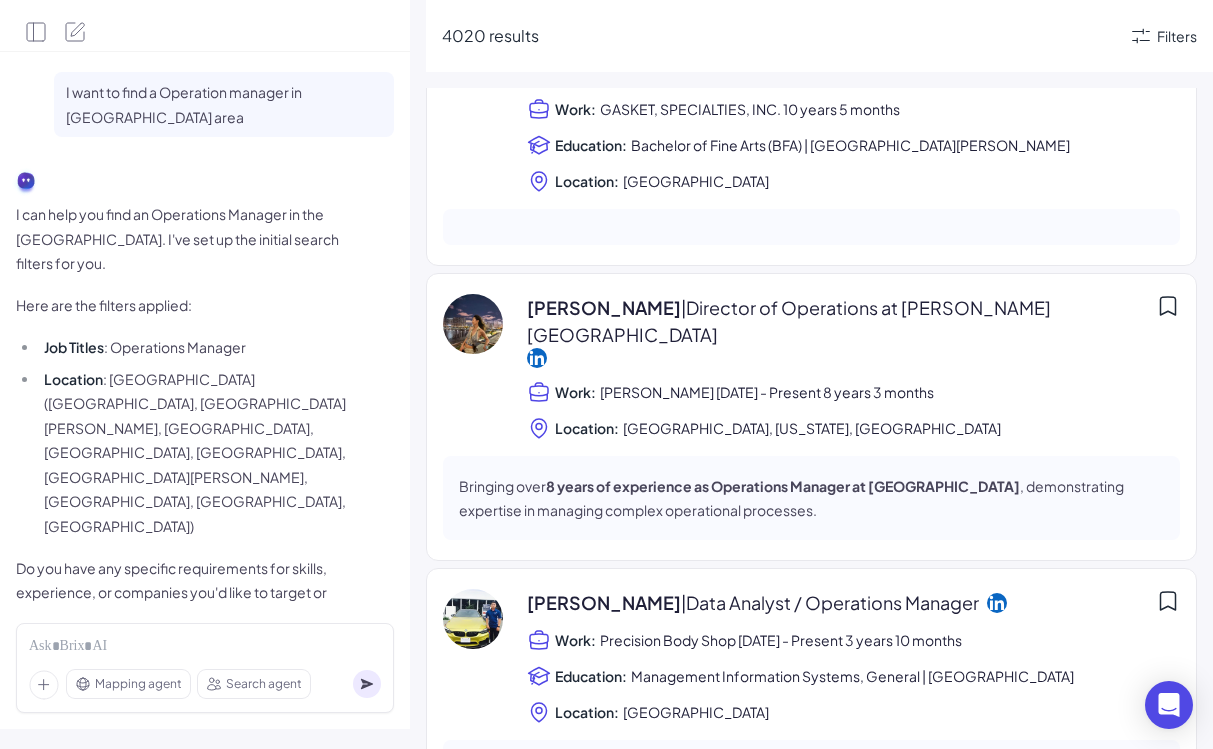 scroll, scrollTop: 0, scrollLeft: 0, axis: both 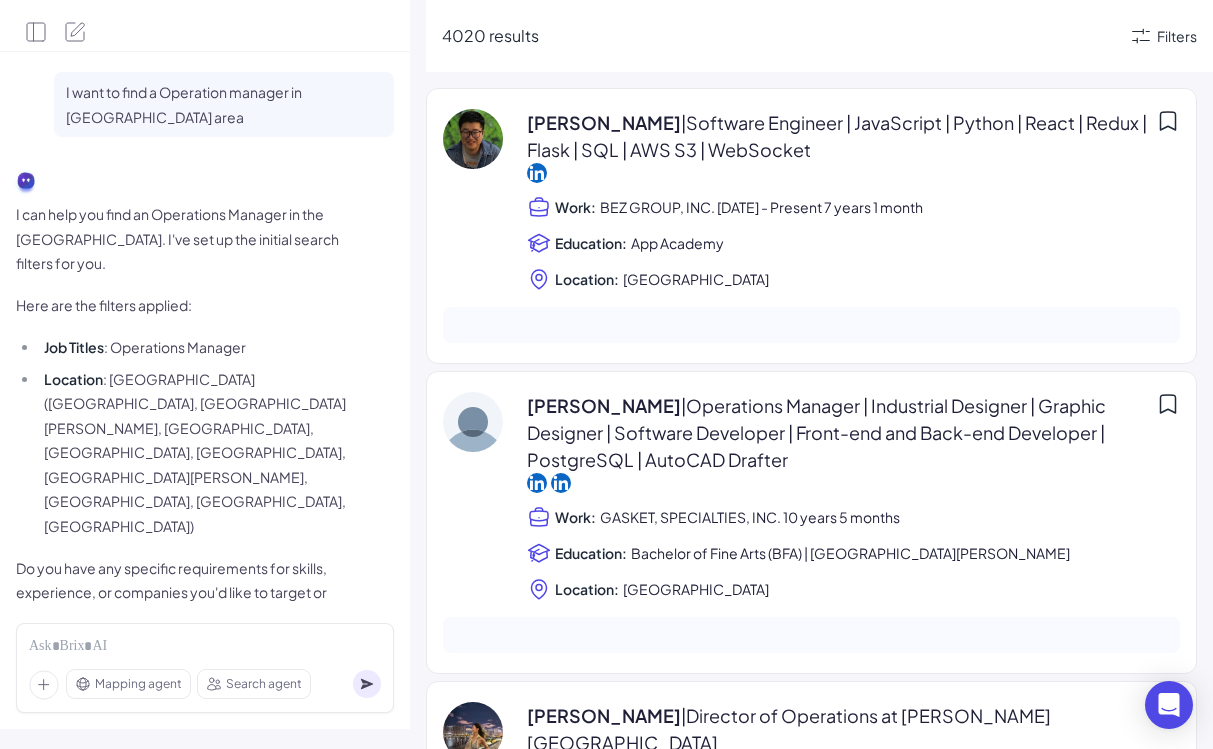 click on "BEZ GROUP, INC.   [DATE] - Present 7 years 1 month" at bounding box center (761, 207) 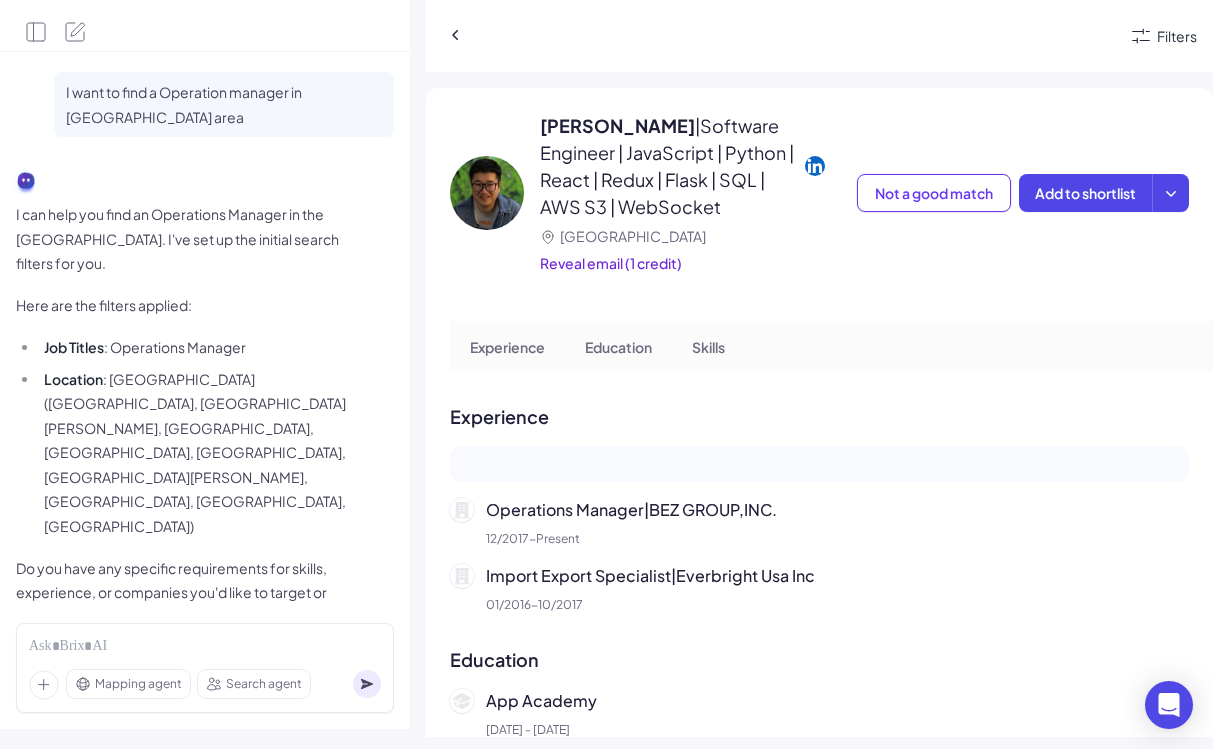 scroll, scrollTop: 185, scrollLeft: 0, axis: vertical 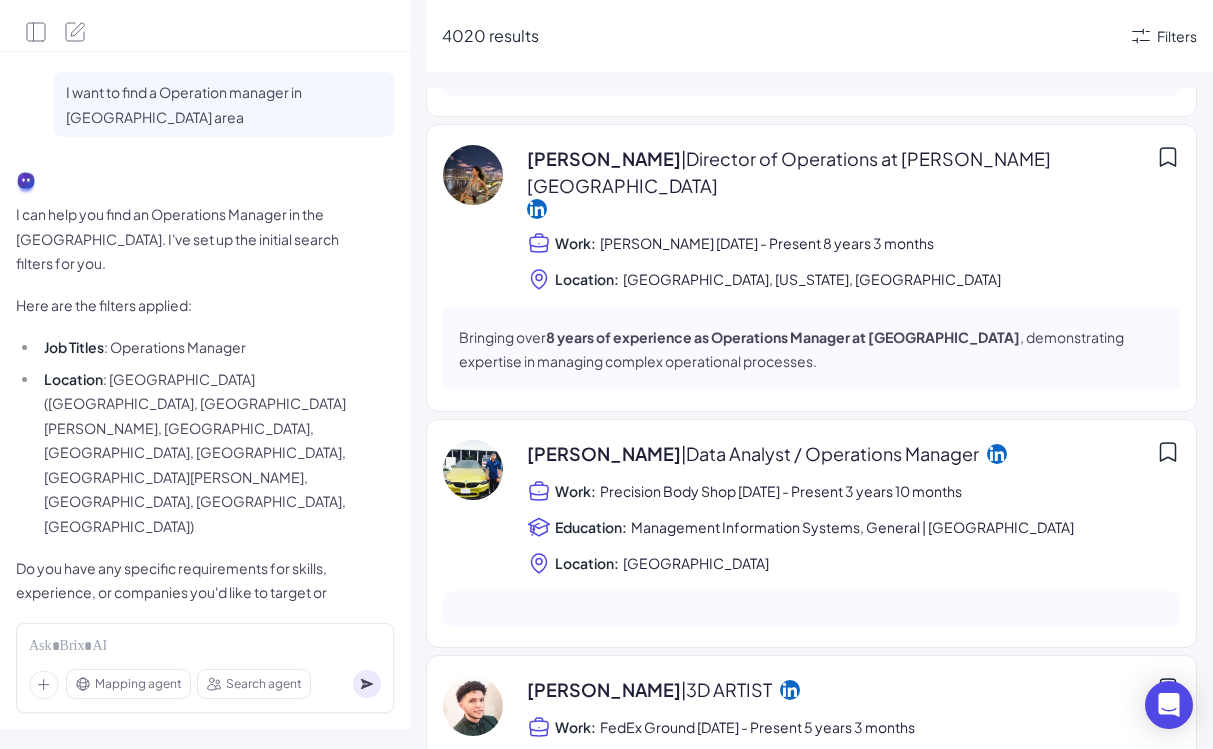 click on "Location : [GEOGRAPHIC_DATA] ([GEOGRAPHIC_DATA], [GEOGRAPHIC_DATA][PERSON_NAME], [GEOGRAPHIC_DATA], [GEOGRAPHIC_DATA], [GEOGRAPHIC_DATA], [GEOGRAPHIC_DATA][PERSON_NAME], [GEOGRAPHIC_DATA], [GEOGRAPHIC_DATA], [GEOGRAPHIC_DATA])" at bounding box center (197, 453) 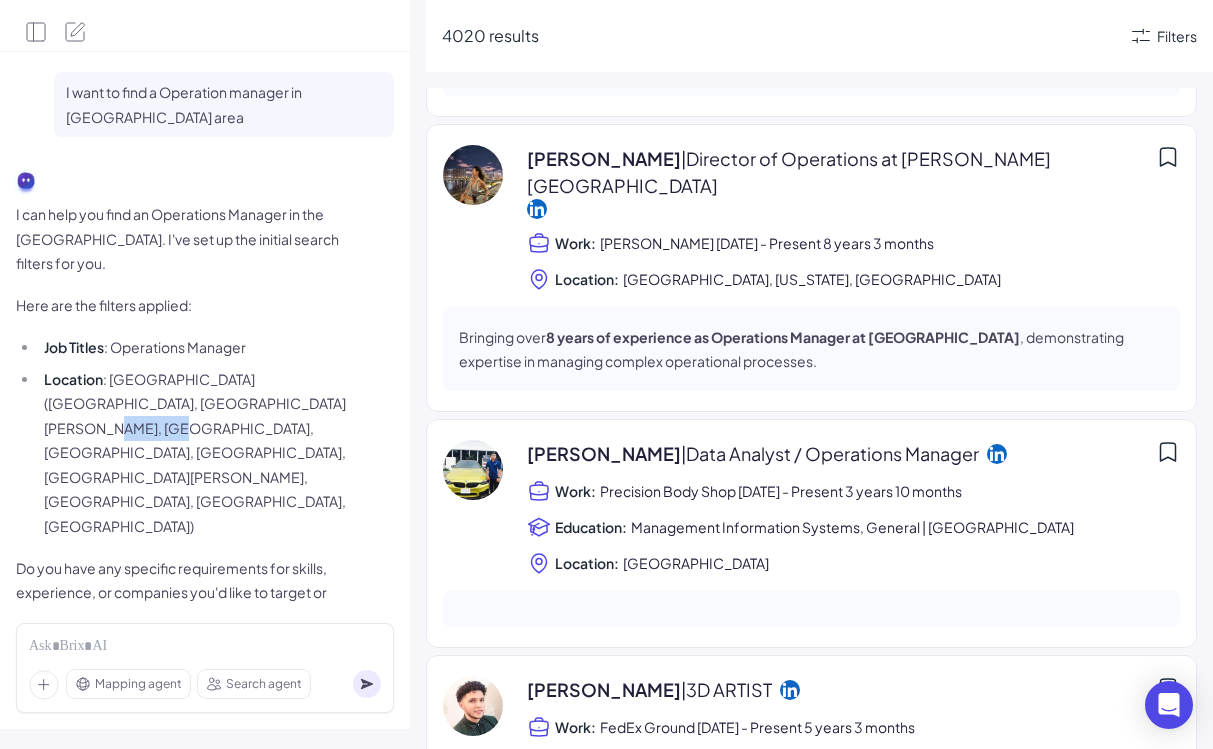 click on "Location : [GEOGRAPHIC_DATA] ([GEOGRAPHIC_DATA], [GEOGRAPHIC_DATA][PERSON_NAME], [GEOGRAPHIC_DATA], [GEOGRAPHIC_DATA], [GEOGRAPHIC_DATA], [GEOGRAPHIC_DATA][PERSON_NAME], [GEOGRAPHIC_DATA], [GEOGRAPHIC_DATA], [GEOGRAPHIC_DATA])" at bounding box center [197, 453] 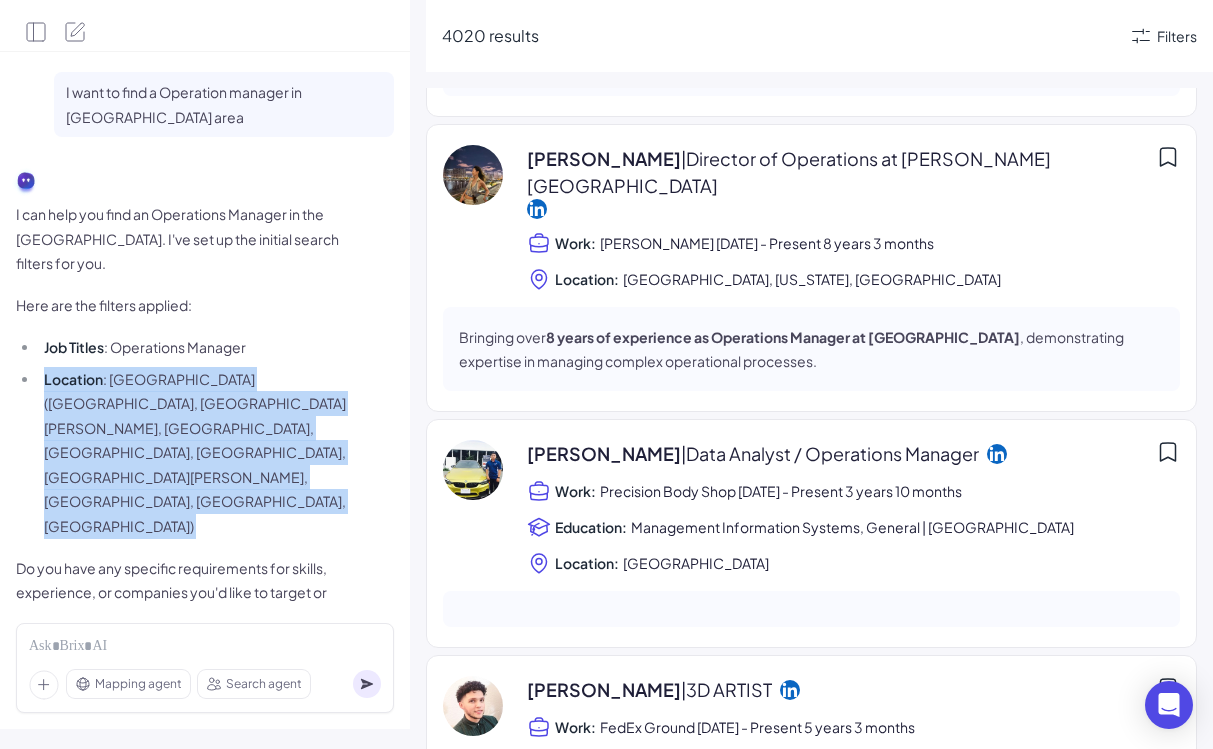 click on "Location : [GEOGRAPHIC_DATA] ([GEOGRAPHIC_DATA], [GEOGRAPHIC_DATA][PERSON_NAME], [GEOGRAPHIC_DATA], [GEOGRAPHIC_DATA], [GEOGRAPHIC_DATA], [GEOGRAPHIC_DATA][PERSON_NAME], [GEOGRAPHIC_DATA], [GEOGRAPHIC_DATA], [GEOGRAPHIC_DATA])" at bounding box center [197, 453] 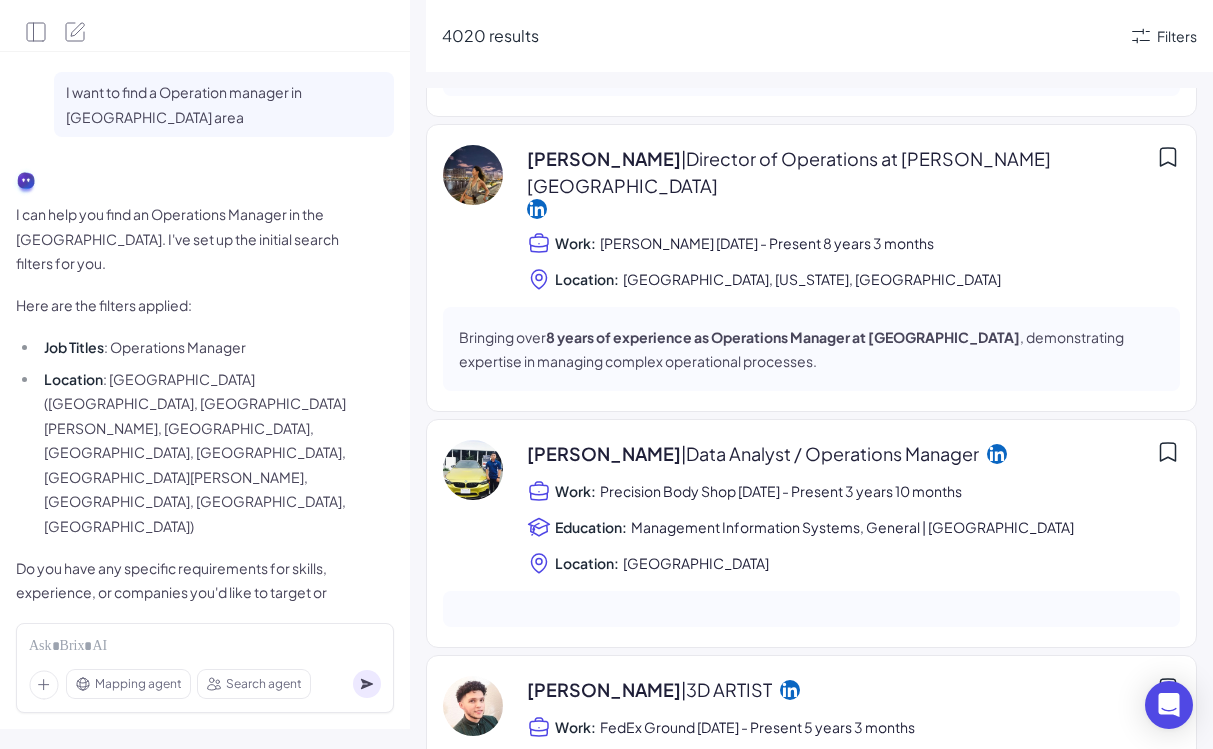 click on "Location : [GEOGRAPHIC_DATA] ([GEOGRAPHIC_DATA], [GEOGRAPHIC_DATA][PERSON_NAME], [GEOGRAPHIC_DATA], [GEOGRAPHIC_DATA], [GEOGRAPHIC_DATA], [GEOGRAPHIC_DATA][PERSON_NAME], [GEOGRAPHIC_DATA], [GEOGRAPHIC_DATA], [GEOGRAPHIC_DATA])" at bounding box center (197, 453) 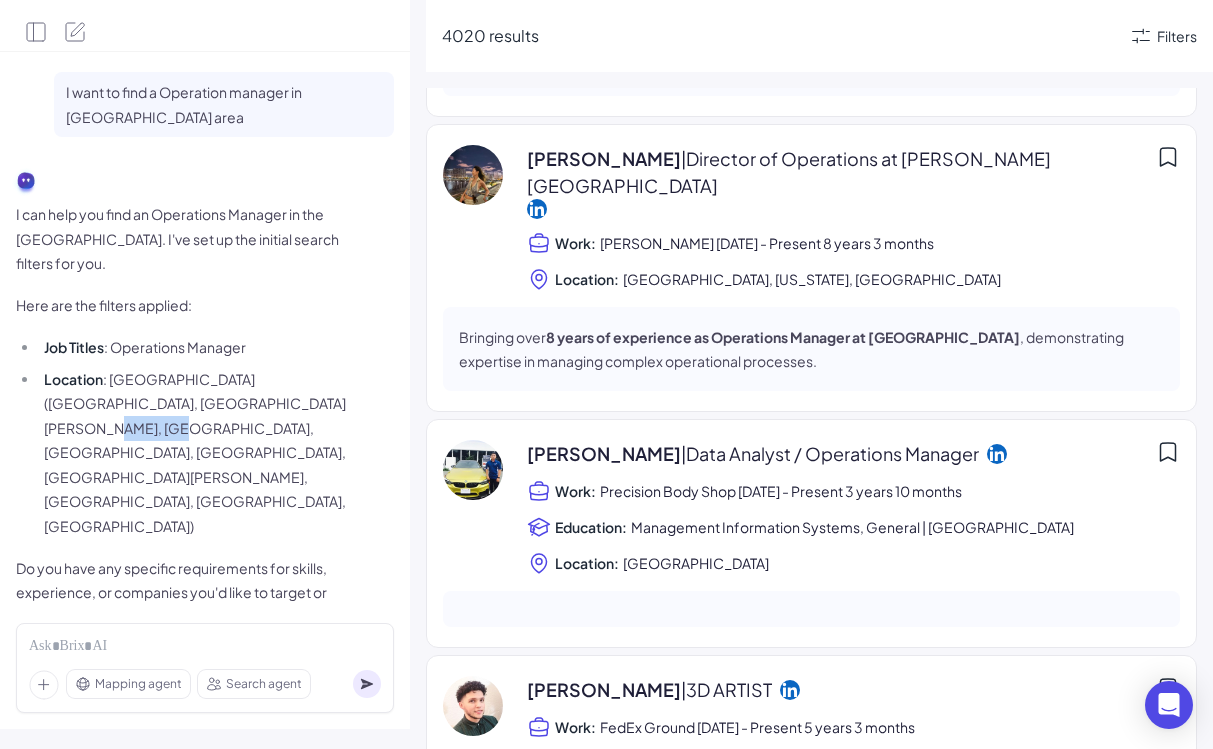 click on "Location : [GEOGRAPHIC_DATA] ([GEOGRAPHIC_DATA], [GEOGRAPHIC_DATA][PERSON_NAME], [GEOGRAPHIC_DATA], [GEOGRAPHIC_DATA], [GEOGRAPHIC_DATA], [GEOGRAPHIC_DATA][PERSON_NAME], [GEOGRAPHIC_DATA], [GEOGRAPHIC_DATA], [GEOGRAPHIC_DATA])" at bounding box center (197, 453) 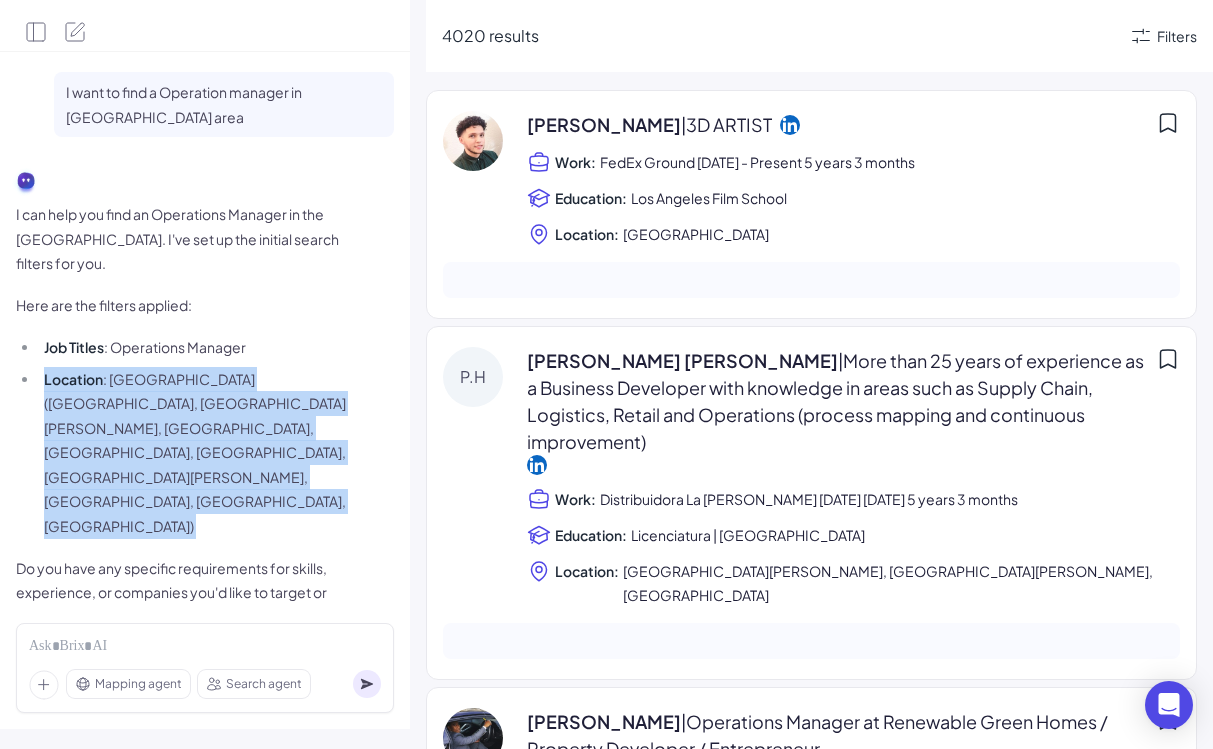 scroll, scrollTop: 0, scrollLeft: 0, axis: both 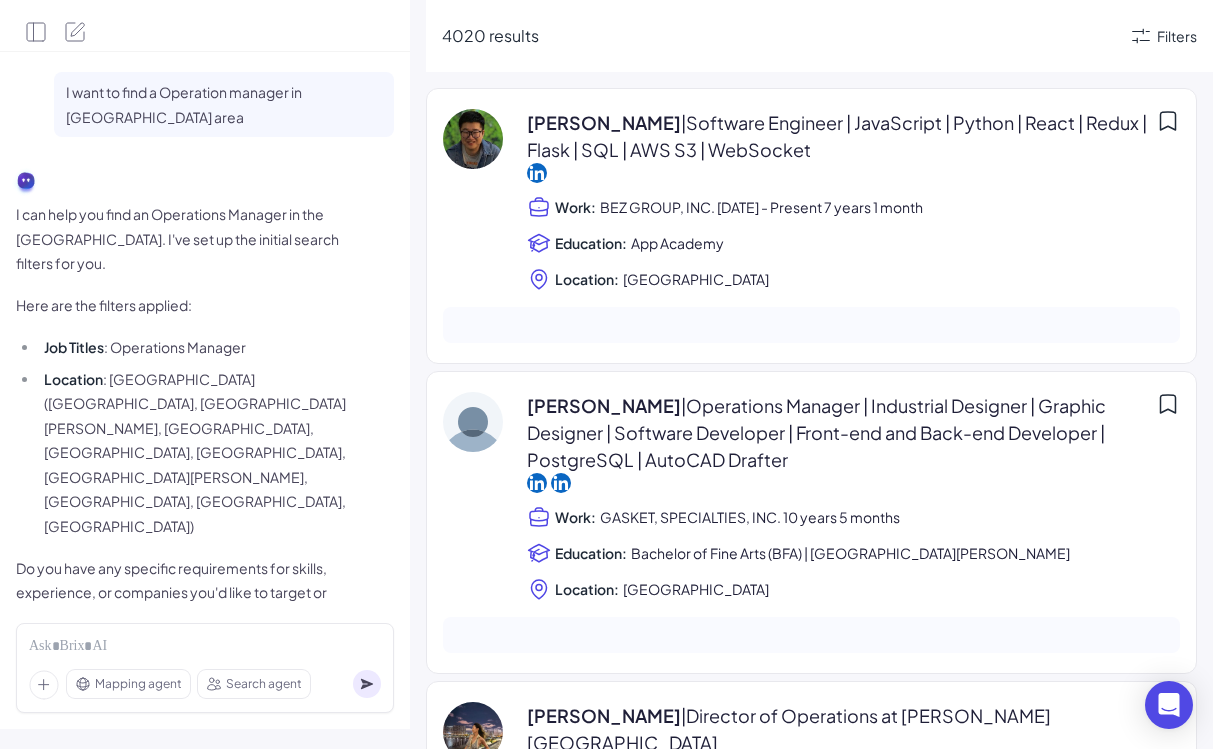 click at bounding box center (811, 325) 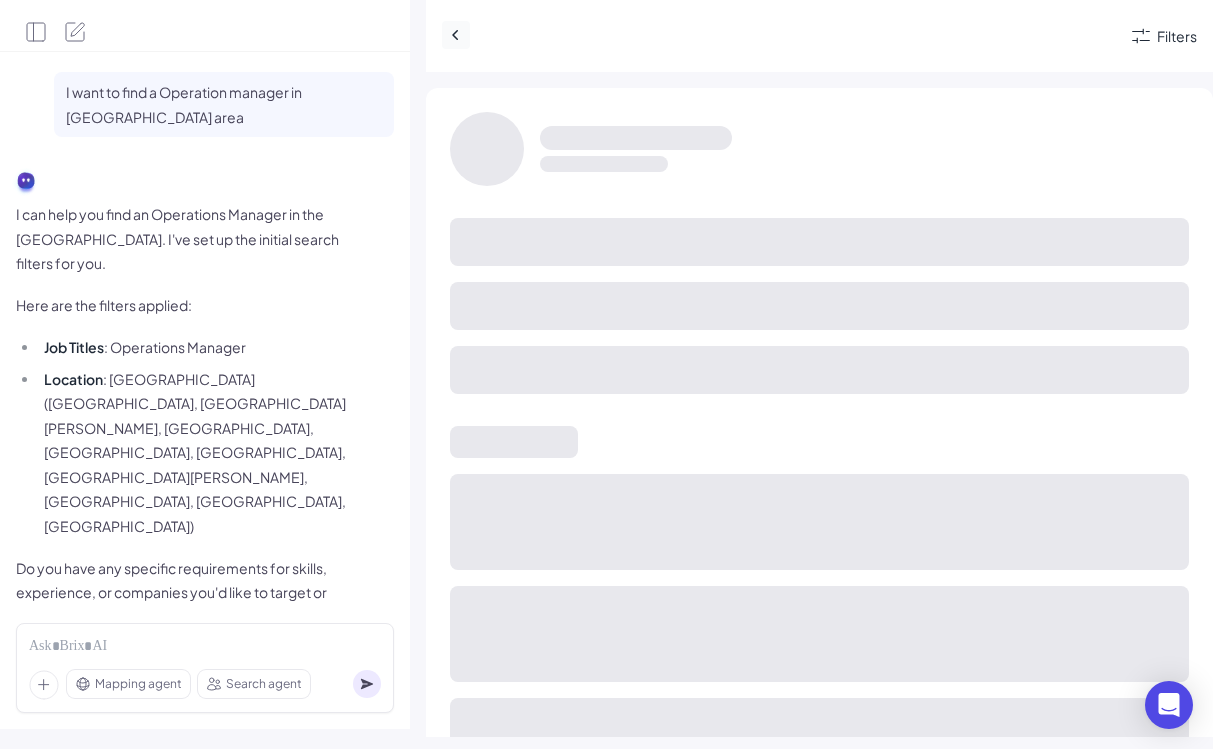 click 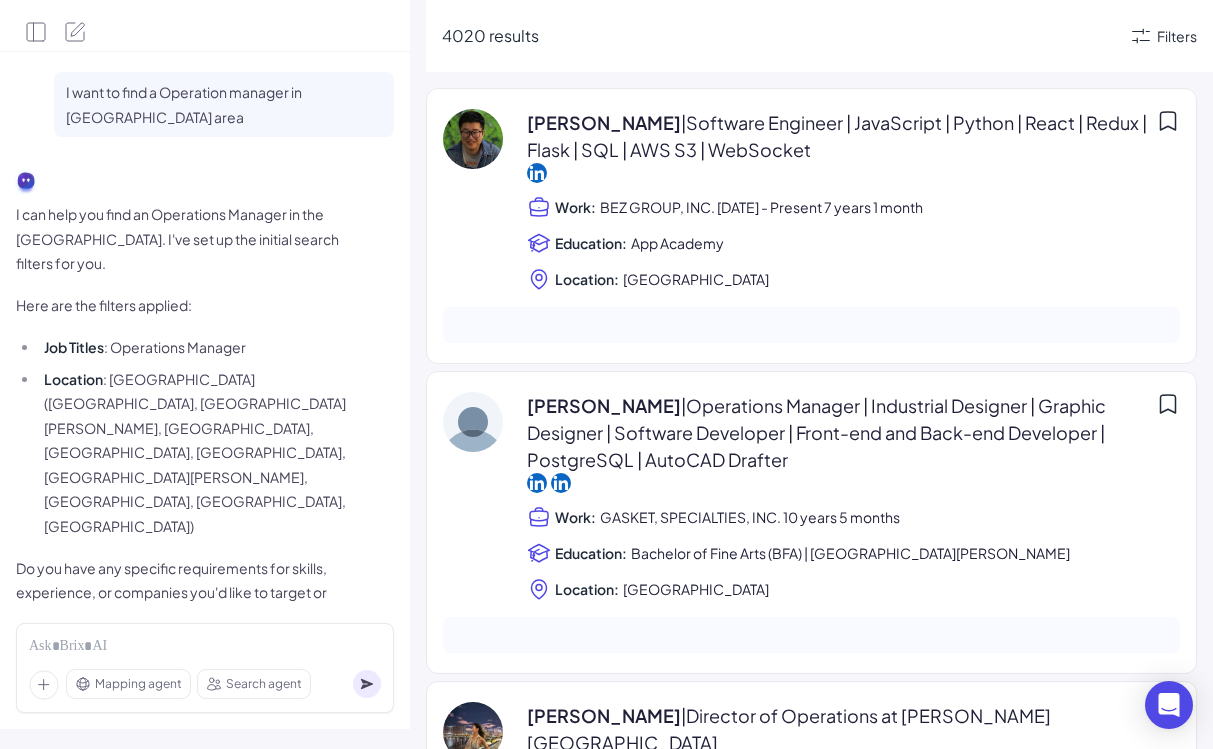 scroll, scrollTop: 1335, scrollLeft: 0, axis: vertical 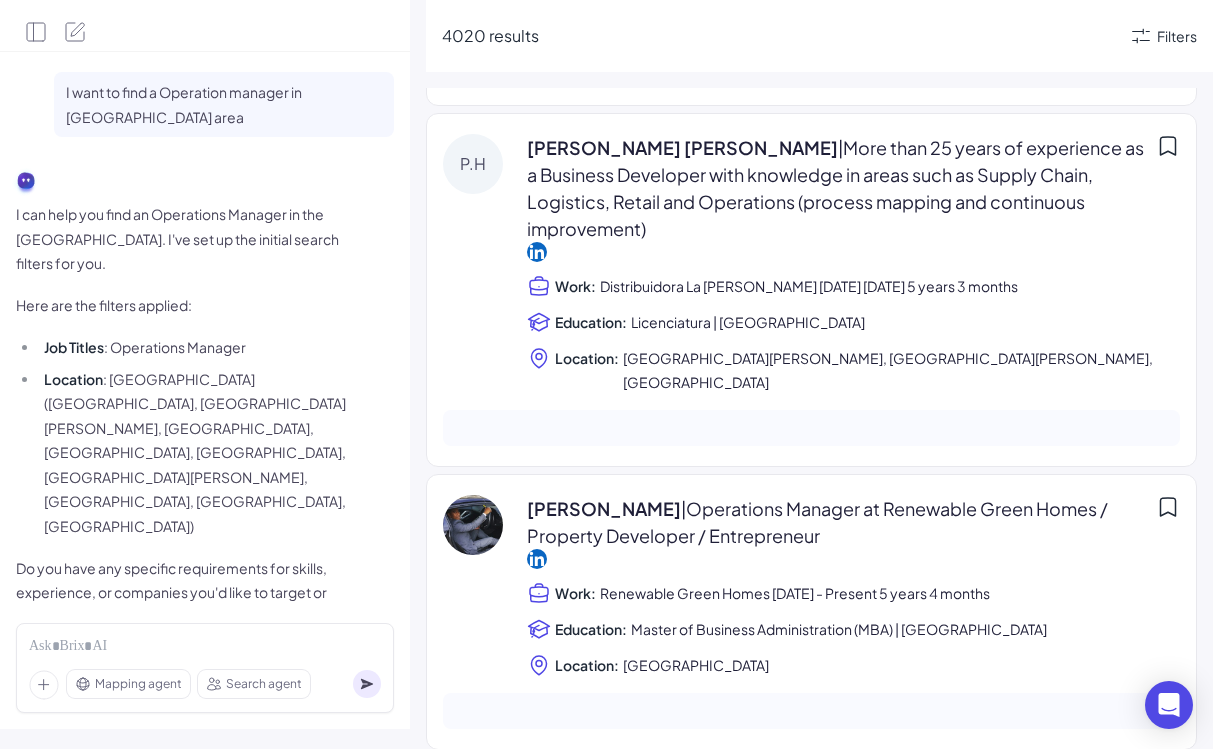 click on "Location : [GEOGRAPHIC_DATA] ([GEOGRAPHIC_DATA], [GEOGRAPHIC_DATA][PERSON_NAME], [GEOGRAPHIC_DATA], [GEOGRAPHIC_DATA], [GEOGRAPHIC_DATA], [GEOGRAPHIC_DATA][PERSON_NAME], [GEOGRAPHIC_DATA], [GEOGRAPHIC_DATA], [GEOGRAPHIC_DATA])" at bounding box center [197, 453] 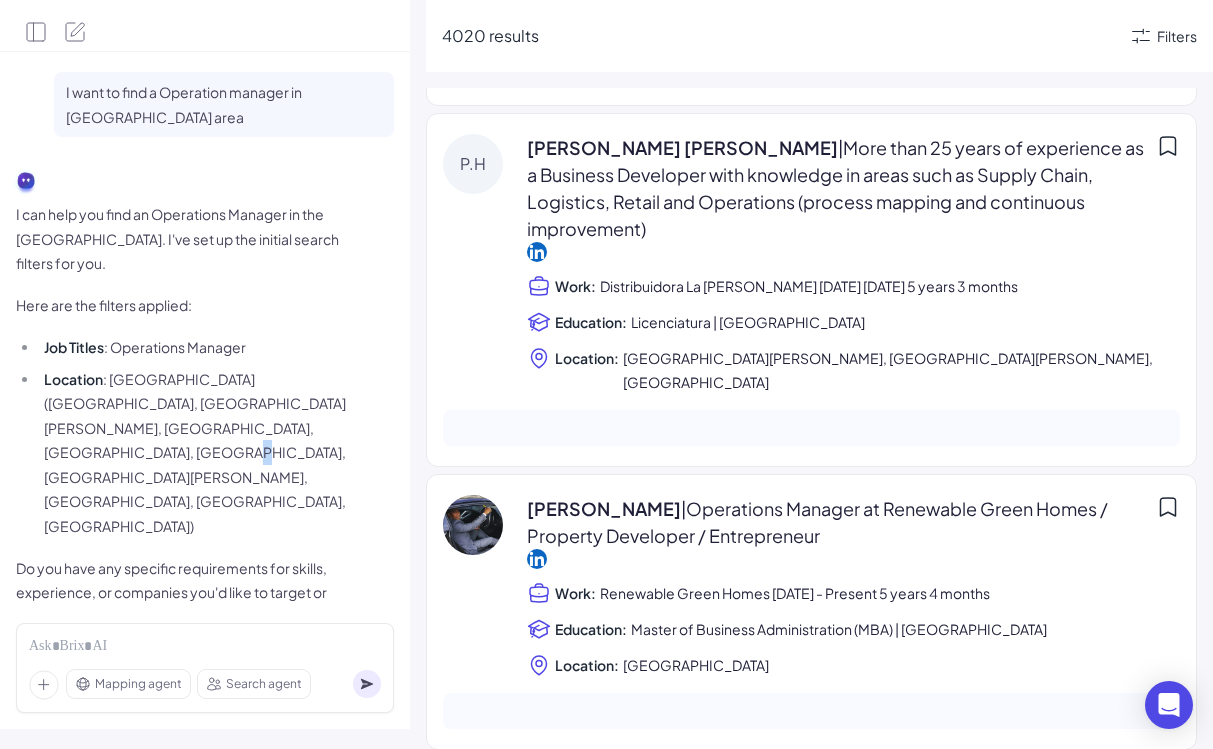click on "Location : [GEOGRAPHIC_DATA] ([GEOGRAPHIC_DATA], [GEOGRAPHIC_DATA][PERSON_NAME], [GEOGRAPHIC_DATA], [GEOGRAPHIC_DATA], [GEOGRAPHIC_DATA], [GEOGRAPHIC_DATA][PERSON_NAME], [GEOGRAPHIC_DATA], [GEOGRAPHIC_DATA], [GEOGRAPHIC_DATA])" at bounding box center (197, 453) 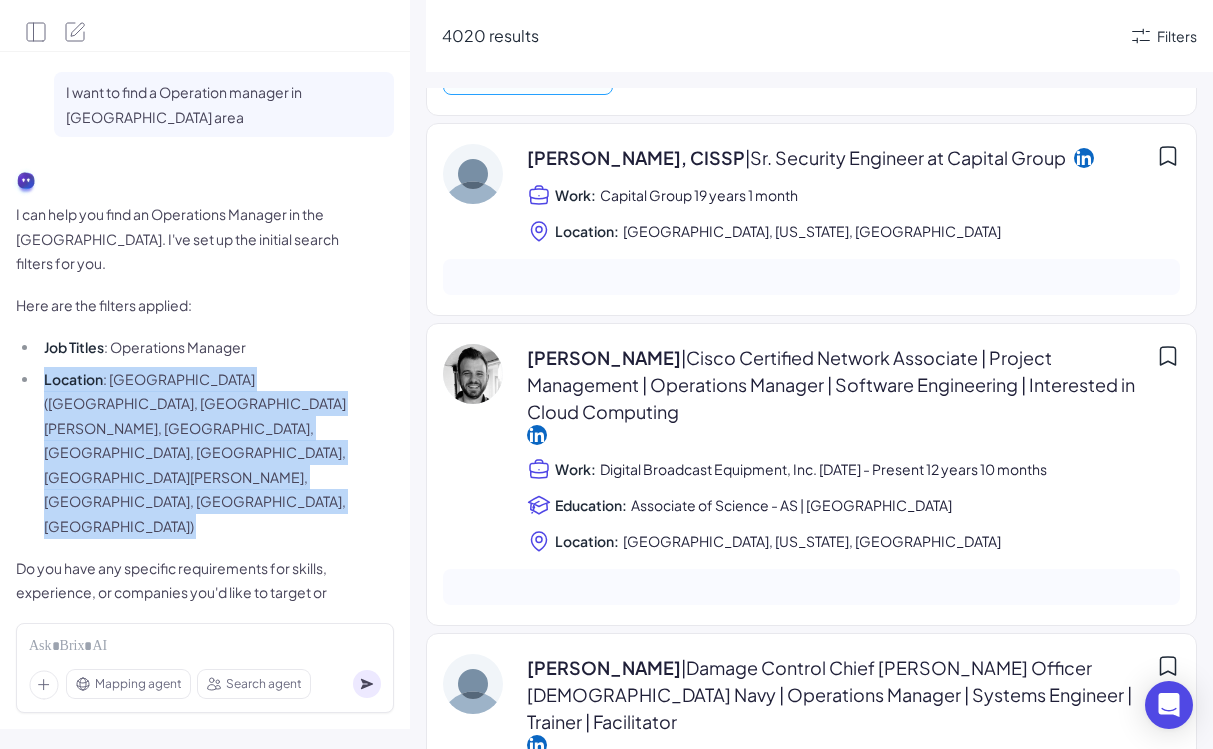 scroll, scrollTop: 4634, scrollLeft: 0, axis: vertical 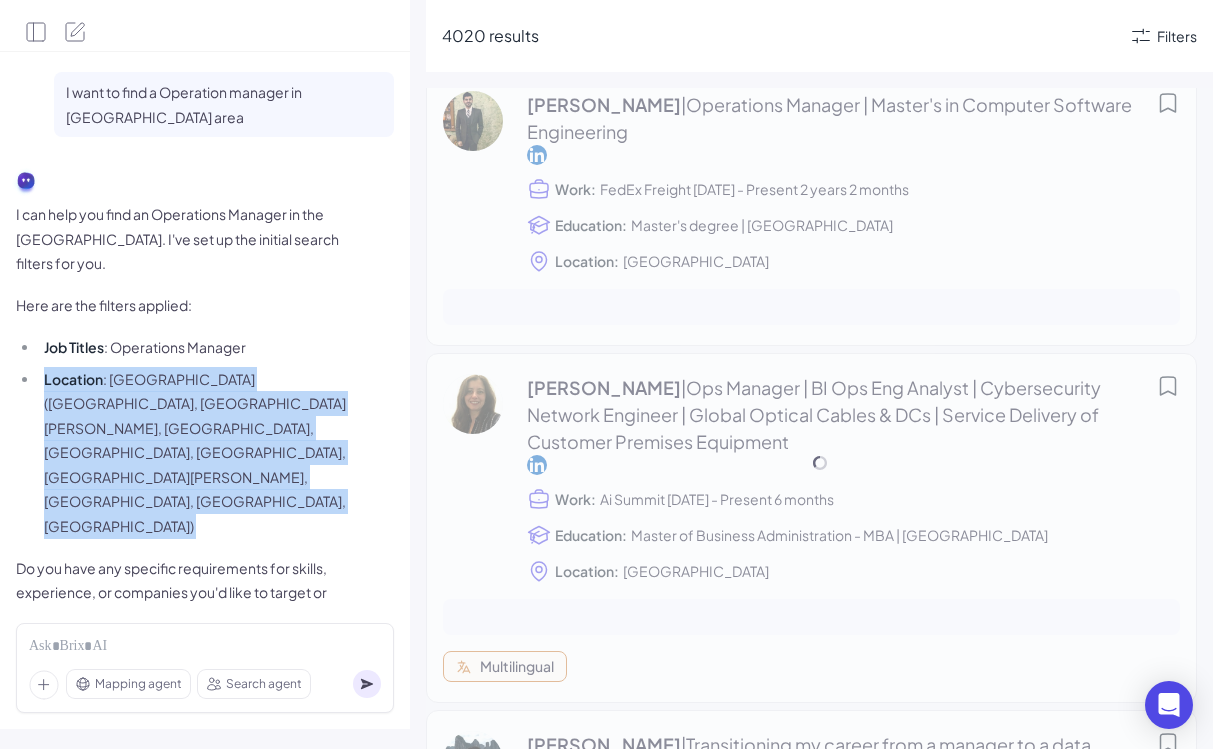 click on "Do you have any specific requirements for skills, experience, or companies you'd like to target or avoid?" at bounding box center (186, 593) 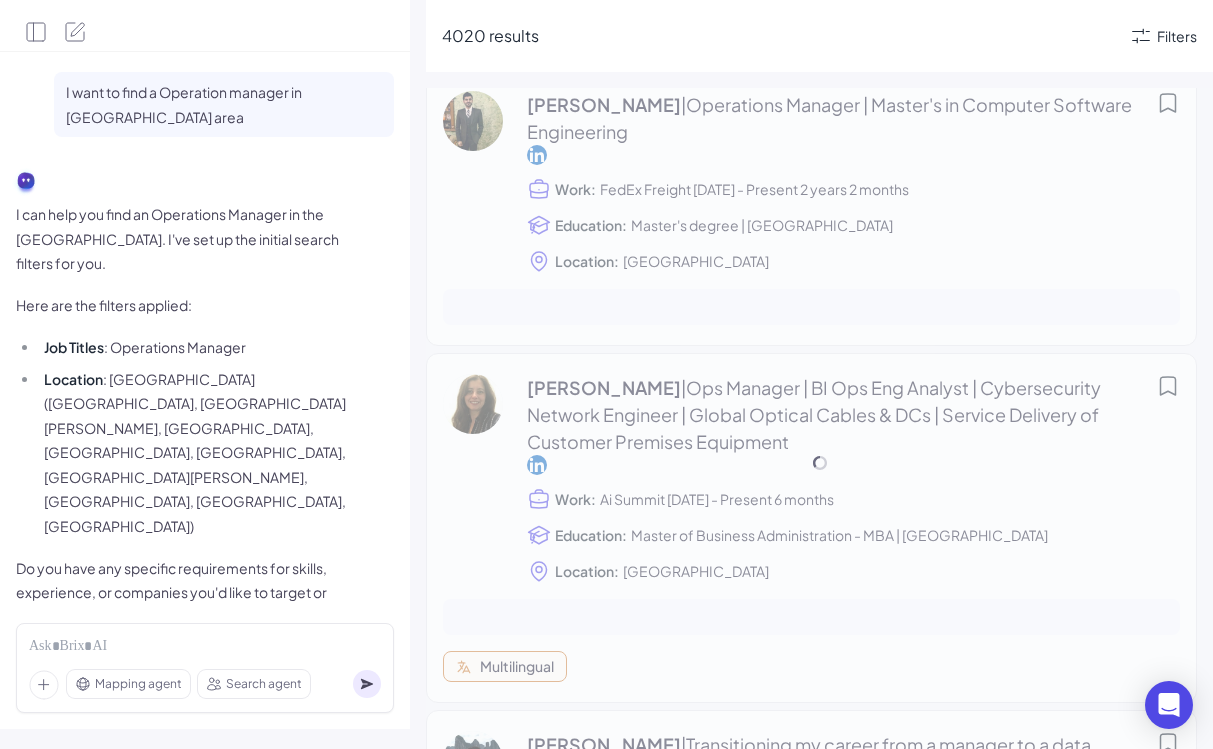 click on "Do you have any specific requirements for skills, experience, or companies you'd like to target or avoid?" at bounding box center (186, 593) 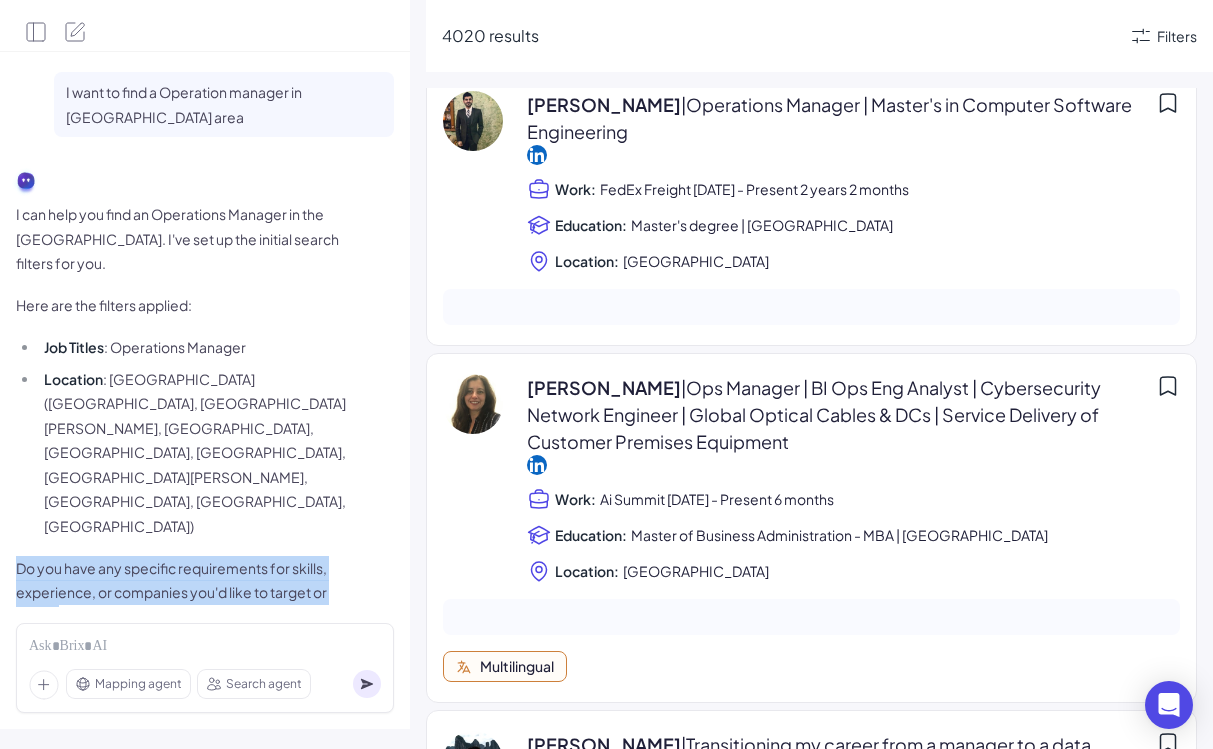click on "Do you have any specific requirements for skills, experience, or companies you'd like to target or avoid?" at bounding box center [186, 593] 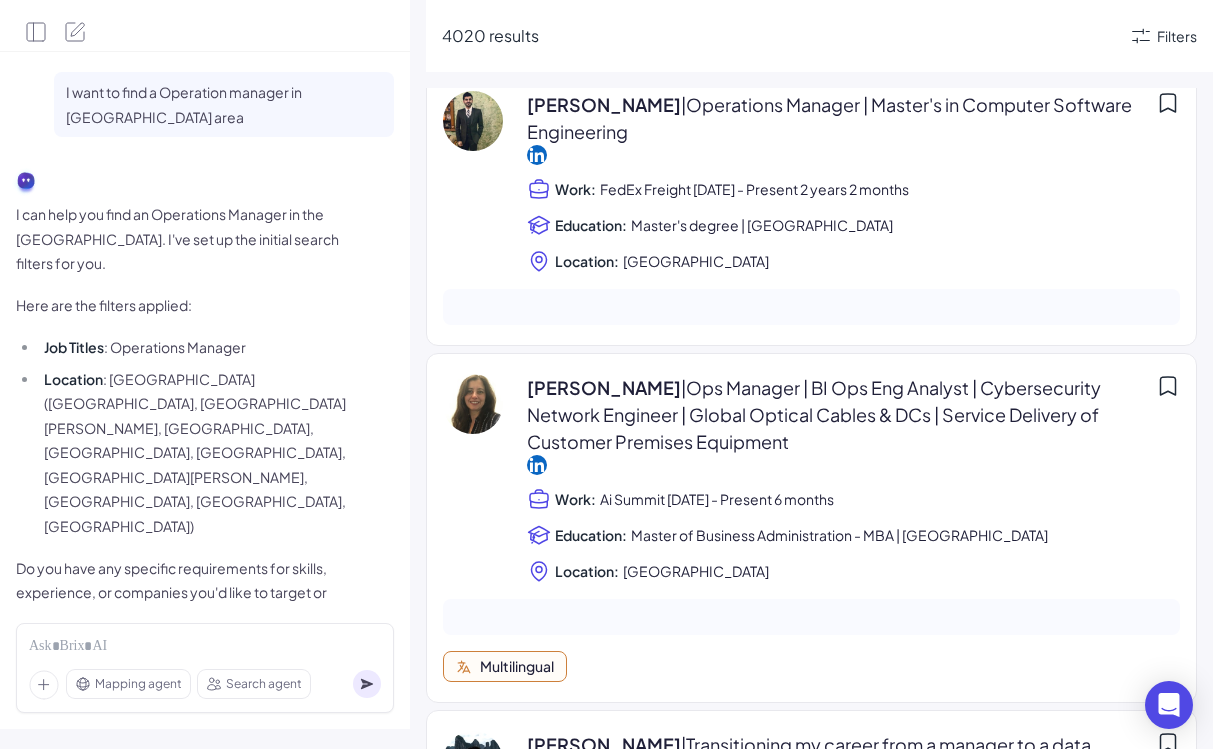 click on "Location : [GEOGRAPHIC_DATA] ([GEOGRAPHIC_DATA], [GEOGRAPHIC_DATA][PERSON_NAME], [GEOGRAPHIC_DATA], [GEOGRAPHIC_DATA], [GEOGRAPHIC_DATA], [GEOGRAPHIC_DATA][PERSON_NAME], [GEOGRAPHIC_DATA], [GEOGRAPHIC_DATA], [GEOGRAPHIC_DATA])" at bounding box center (197, 453) 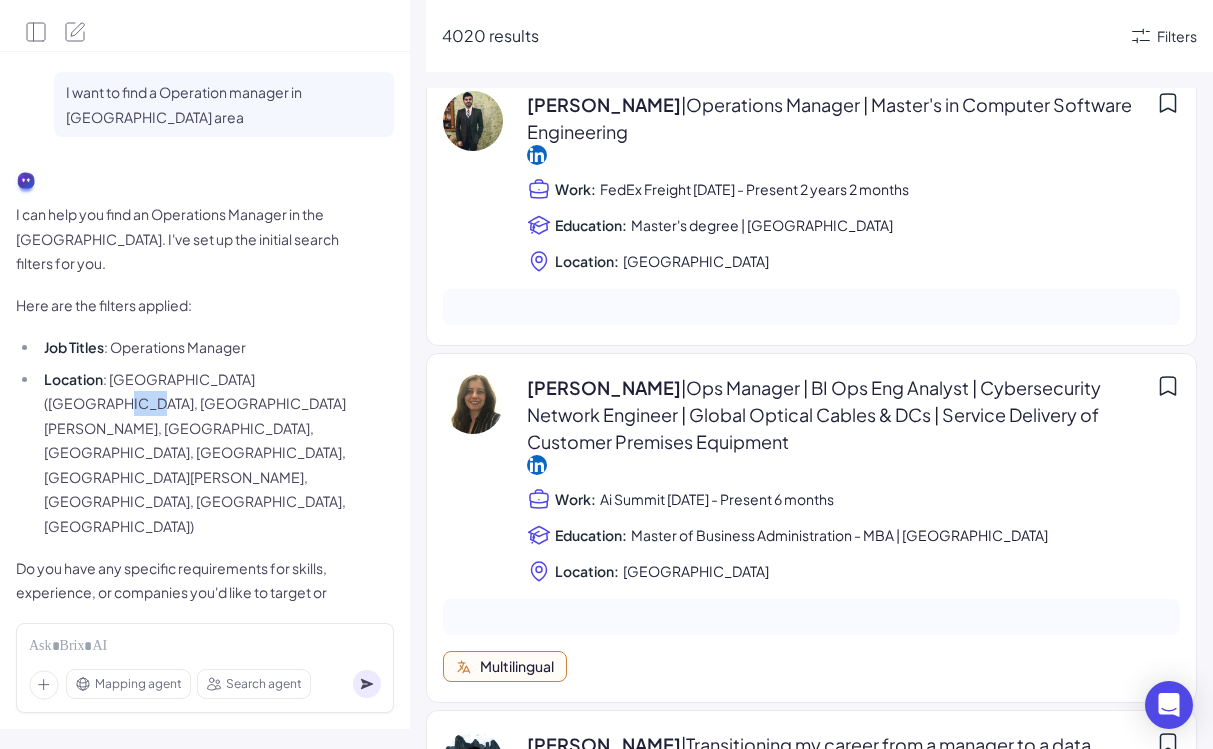 click on "Location : [GEOGRAPHIC_DATA] ([GEOGRAPHIC_DATA], [GEOGRAPHIC_DATA][PERSON_NAME], [GEOGRAPHIC_DATA], [GEOGRAPHIC_DATA], [GEOGRAPHIC_DATA], [GEOGRAPHIC_DATA][PERSON_NAME], [GEOGRAPHIC_DATA], [GEOGRAPHIC_DATA], [GEOGRAPHIC_DATA])" at bounding box center (197, 453) 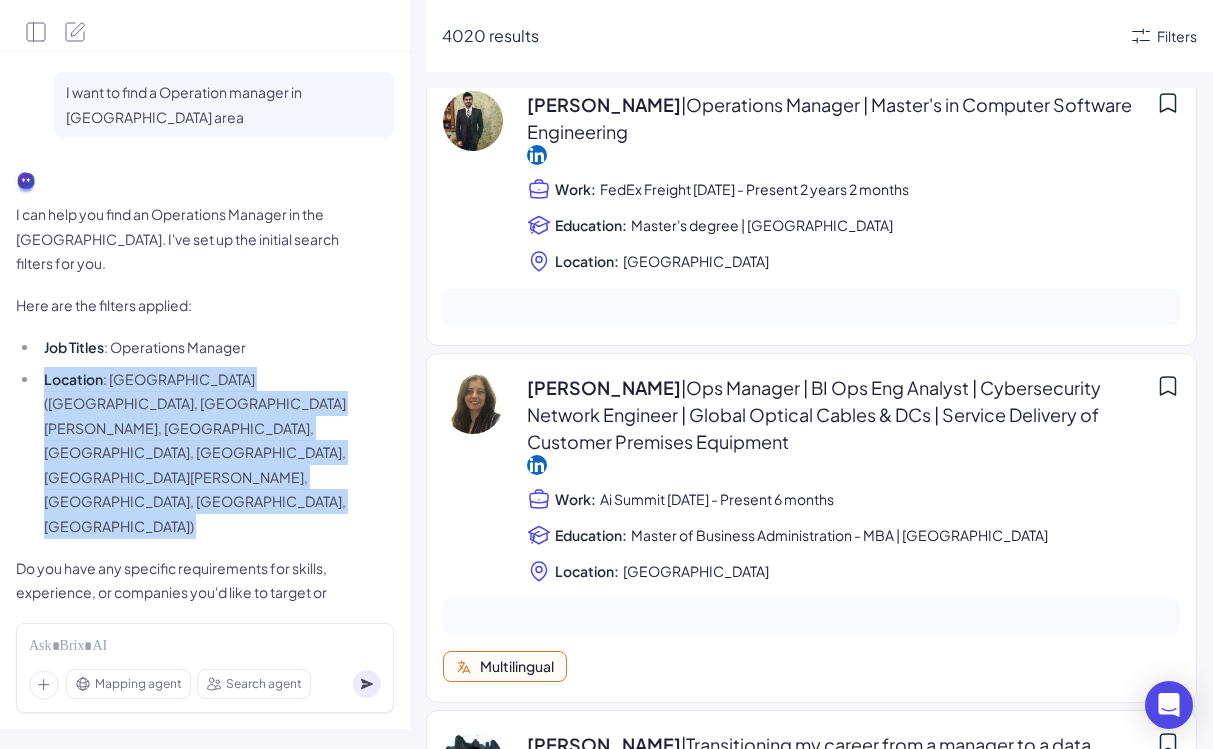 click on "Location : [GEOGRAPHIC_DATA] ([GEOGRAPHIC_DATA], [GEOGRAPHIC_DATA][PERSON_NAME], [GEOGRAPHIC_DATA], [GEOGRAPHIC_DATA], [GEOGRAPHIC_DATA], [GEOGRAPHIC_DATA][PERSON_NAME], [GEOGRAPHIC_DATA], [GEOGRAPHIC_DATA], [GEOGRAPHIC_DATA])" at bounding box center [197, 453] 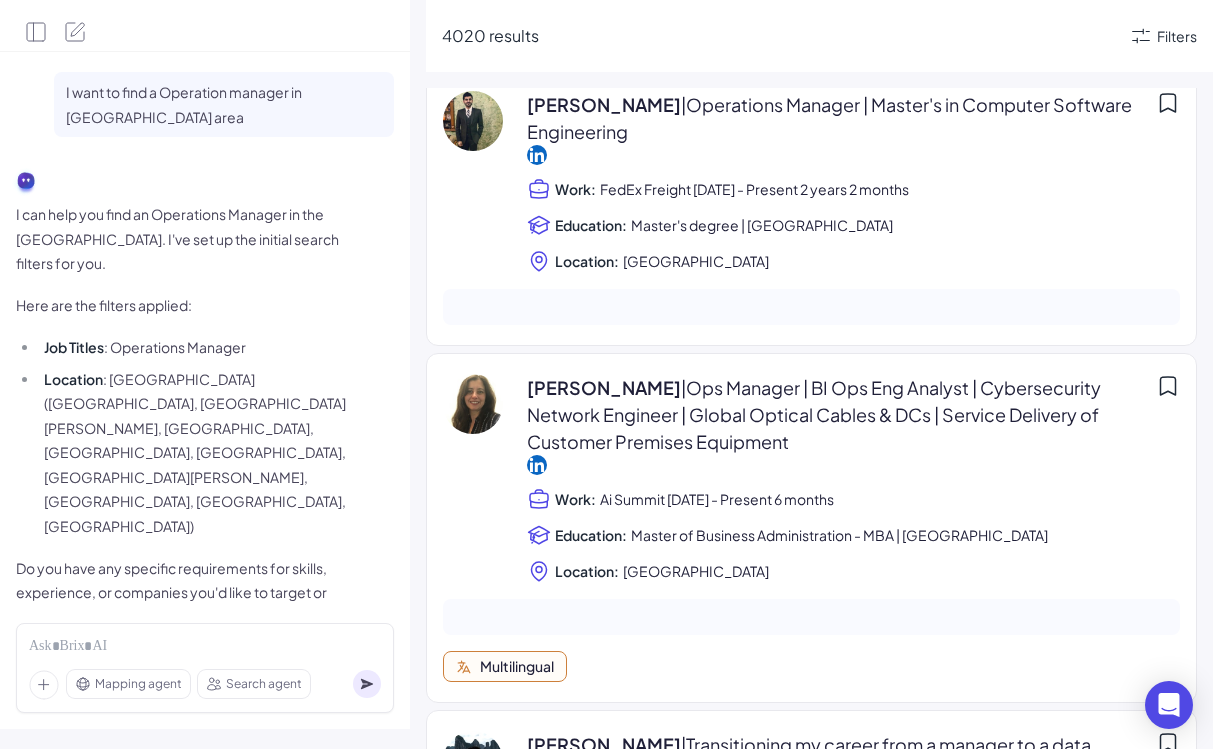 click on "Location : [GEOGRAPHIC_DATA] ([GEOGRAPHIC_DATA], [GEOGRAPHIC_DATA][PERSON_NAME], [GEOGRAPHIC_DATA], [GEOGRAPHIC_DATA], [GEOGRAPHIC_DATA], [GEOGRAPHIC_DATA][PERSON_NAME], [GEOGRAPHIC_DATA], [GEOGRAPHIC_DATA], [GEOGRAPHIC_DATA])" at bounding box center (197, 453) 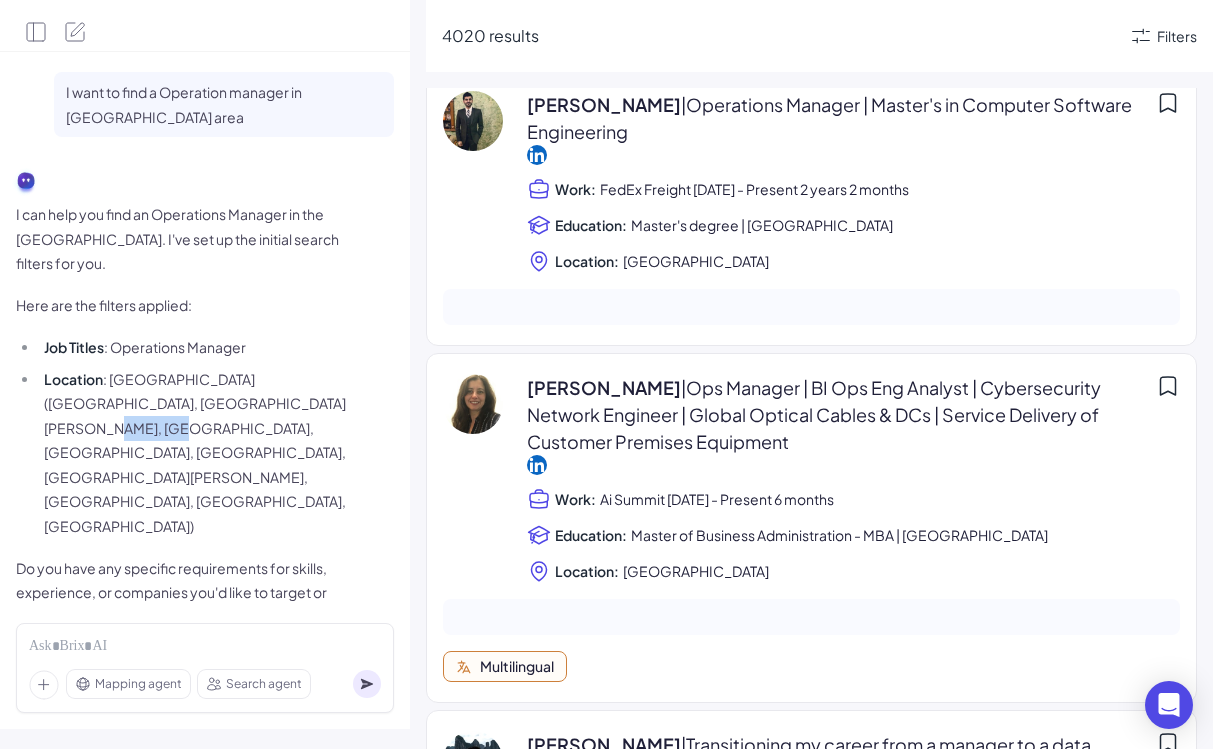 click on "Location : [GEOGRAPHIC_DATA] ([GEOGRAPHIC_DATA], [GEOGRAPHIC_DATA][PERSON_NAME], [GEOGRAPHIC_DATA], [GEOGRAPHIC_DATA], [GEOGRAPHIC_DATA], [GEOGRAPHIC_DATA][PERSON_NAME], [GEOGRAPHIC_DATA], [GEOGRAPHIC_DATA], [GEOGRAPHIC_DATA])" at bounding box center [197, 453] 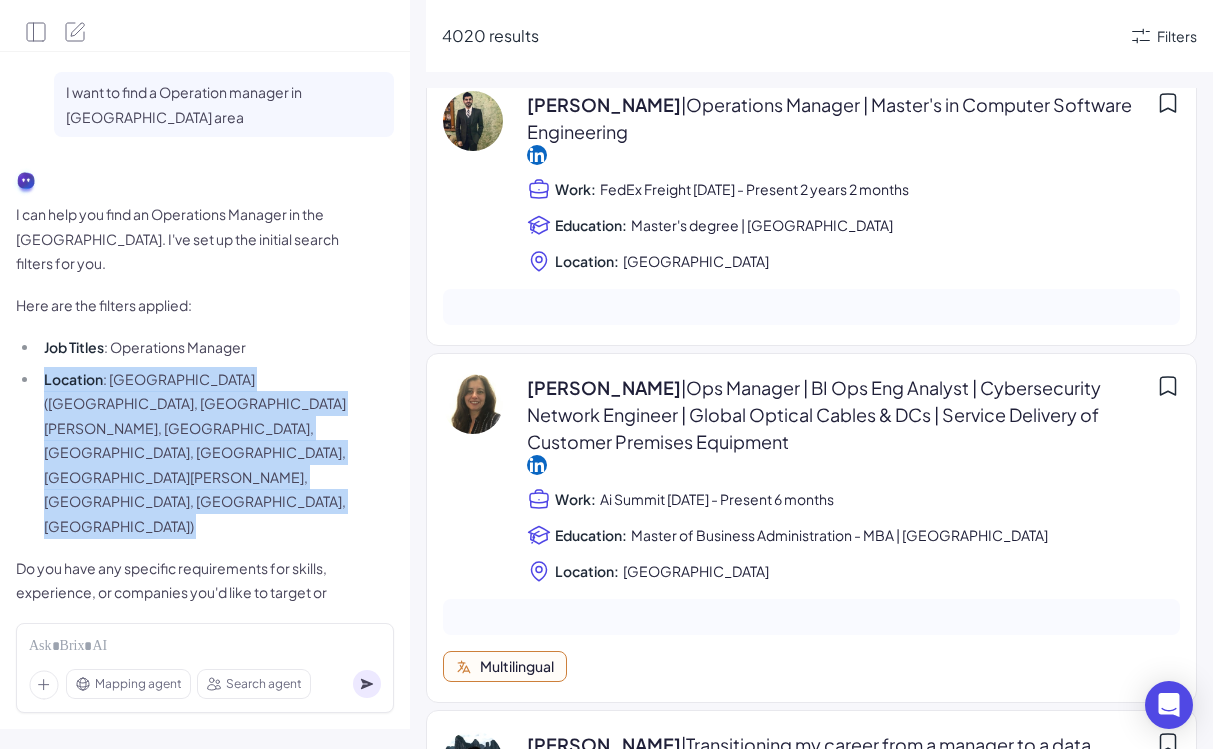 click on "I can help you find an Operations Manager in the [GEOGRAPHIC_DATA]. I've set up the initial search filters for you.
Here are the filters applied:
Job Titles : Operations Manager
Location : [GEOGRAPHIC_DATA] ([GEOGRAPHIC_DATA], [GEOGRAPHIC_DATA][PERSON_NAME], [GEOGRAPHIC_DATA], [GEOGRAPHIC_DATA], [GEOGRAPHIC_DATA], [GEOGRAPHIC_DATA][PERSON_NAME], [GEOGRAPHIC_DATA], [GEOGRAPHIC_DATA], [GEOGRAPHIC_DATA])
Do you have any specific requirements for skills, experience, or companies you'd like to target or avoid?" at bounding box center (205, 395) 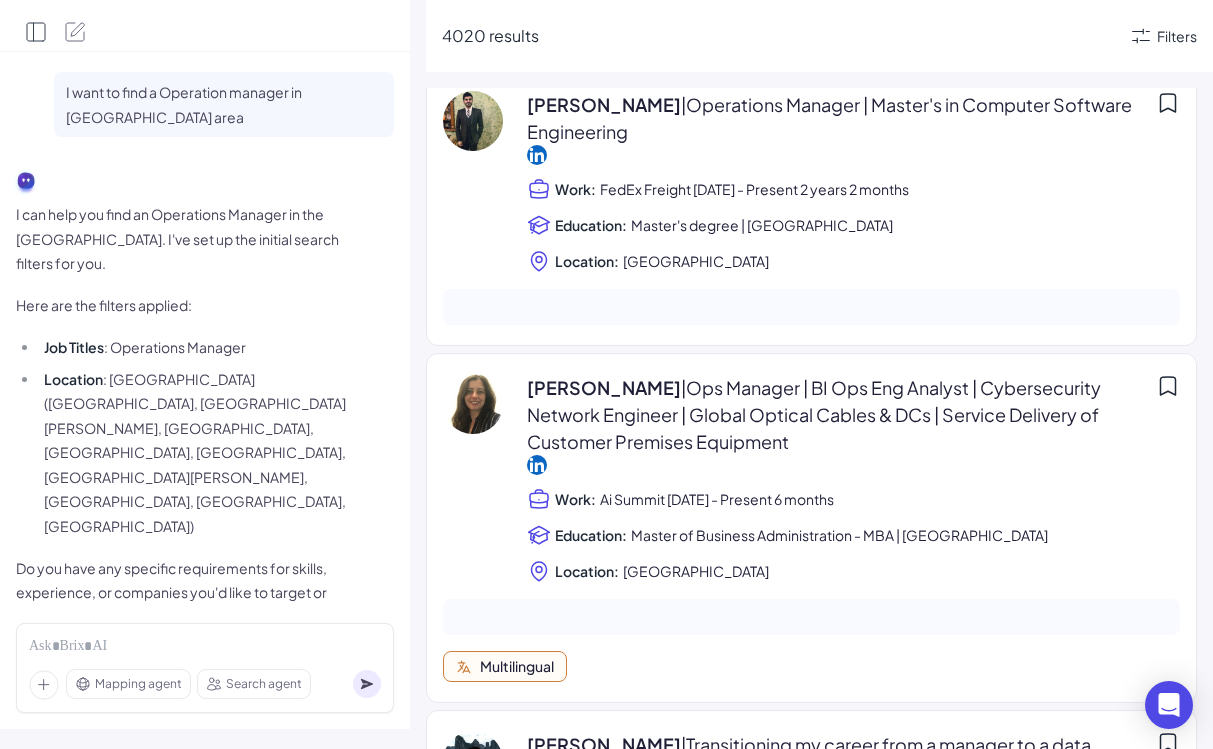 click 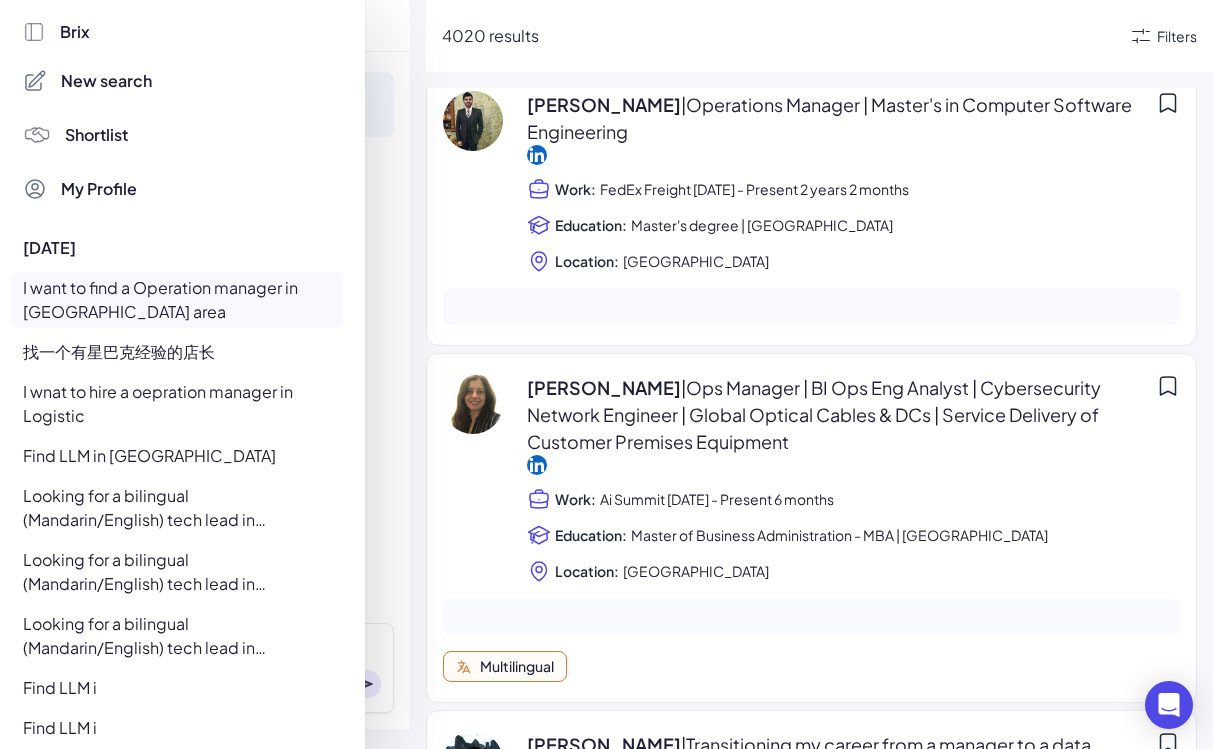 click at bounding box center (606, 374) 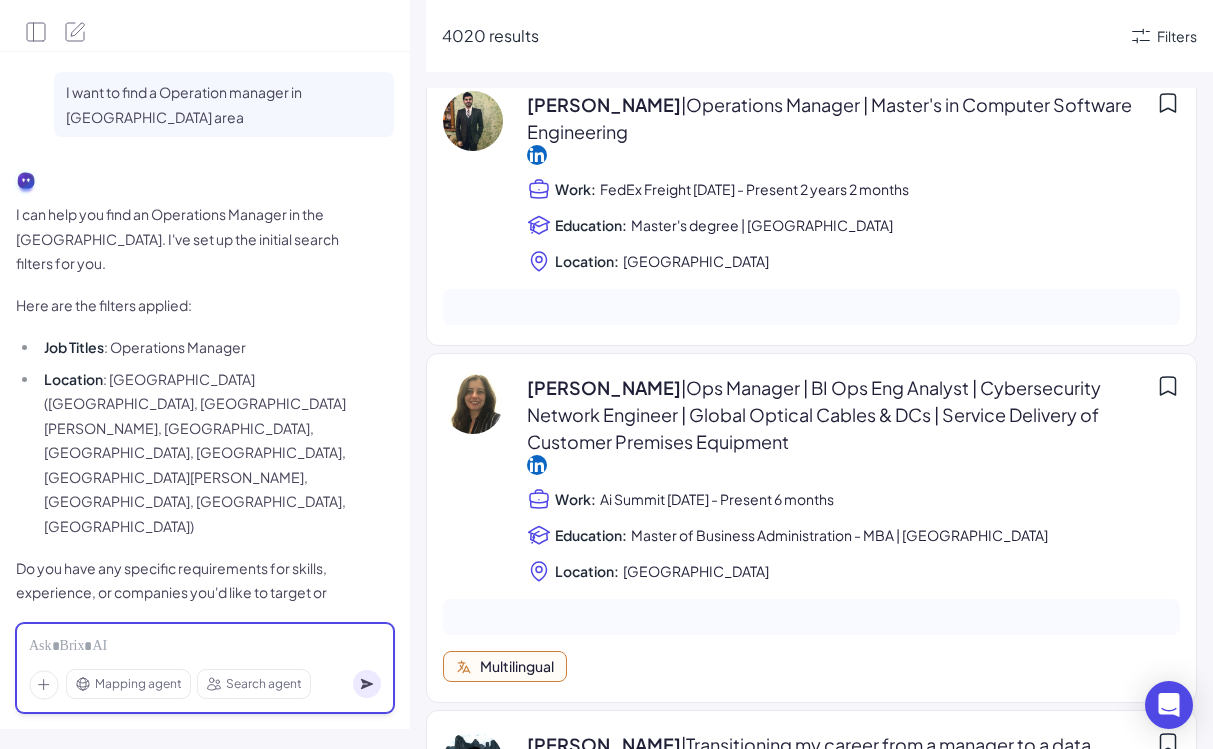 click at bounding box center [205, 647] 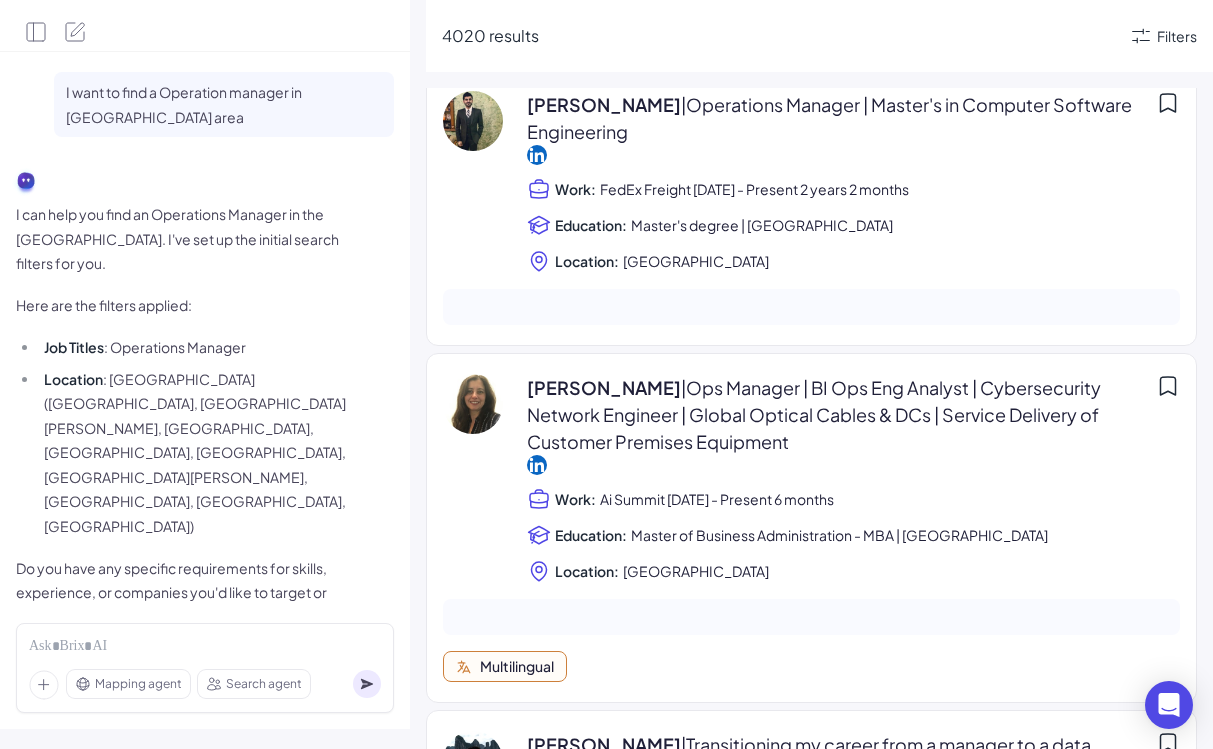 click on "Mapping agent Search agent" at bounding box center [205, 668] 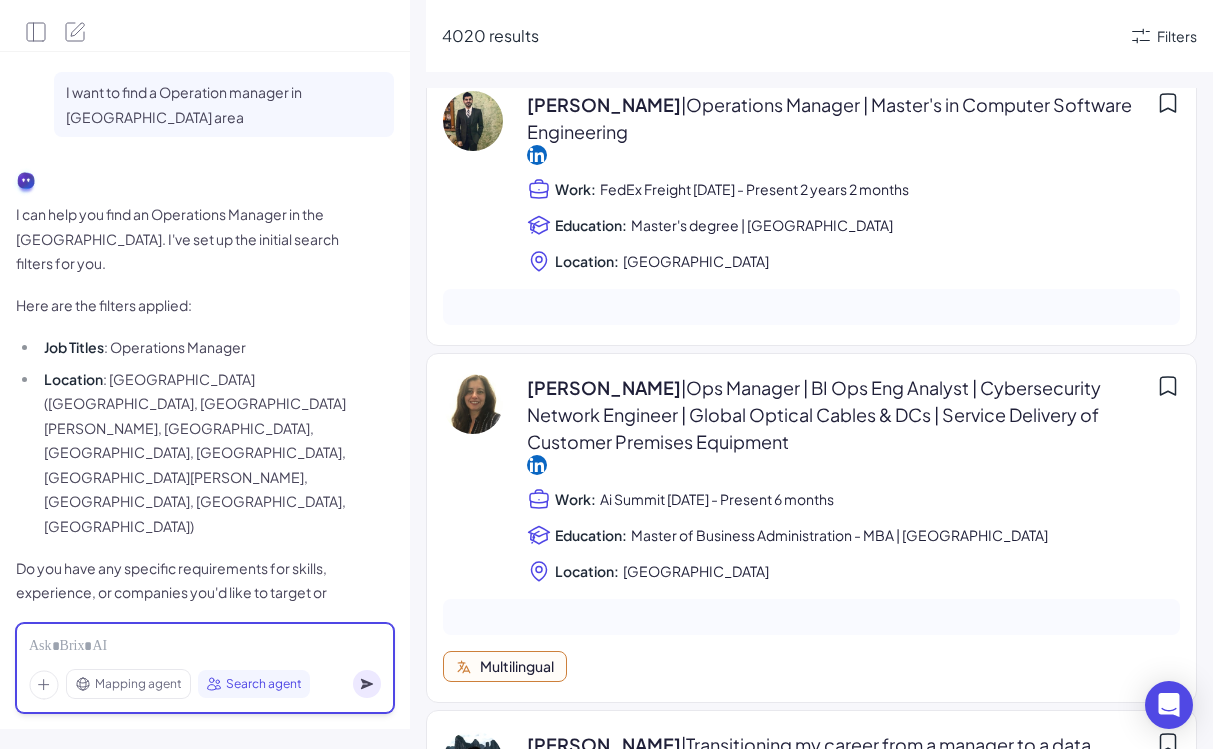 click at bounding box center (205, 647) 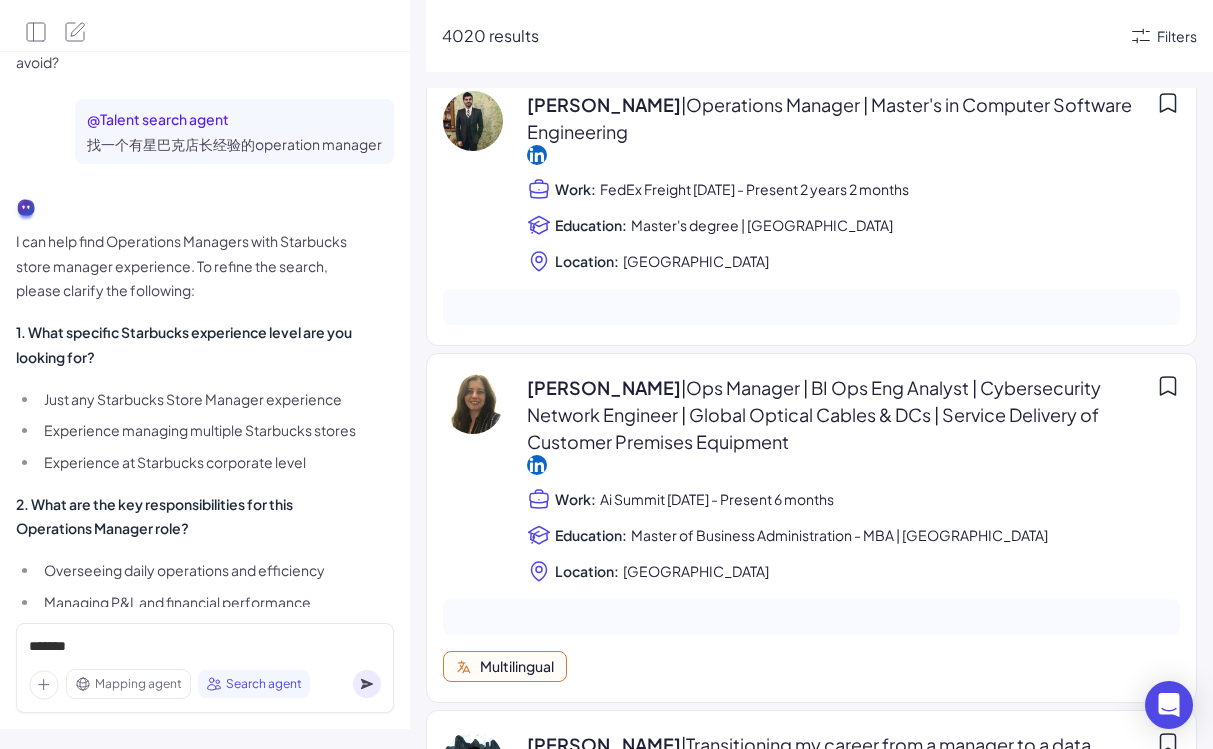 scroll, scrollTop: 550, scrollLeft: 0, axis: vertical 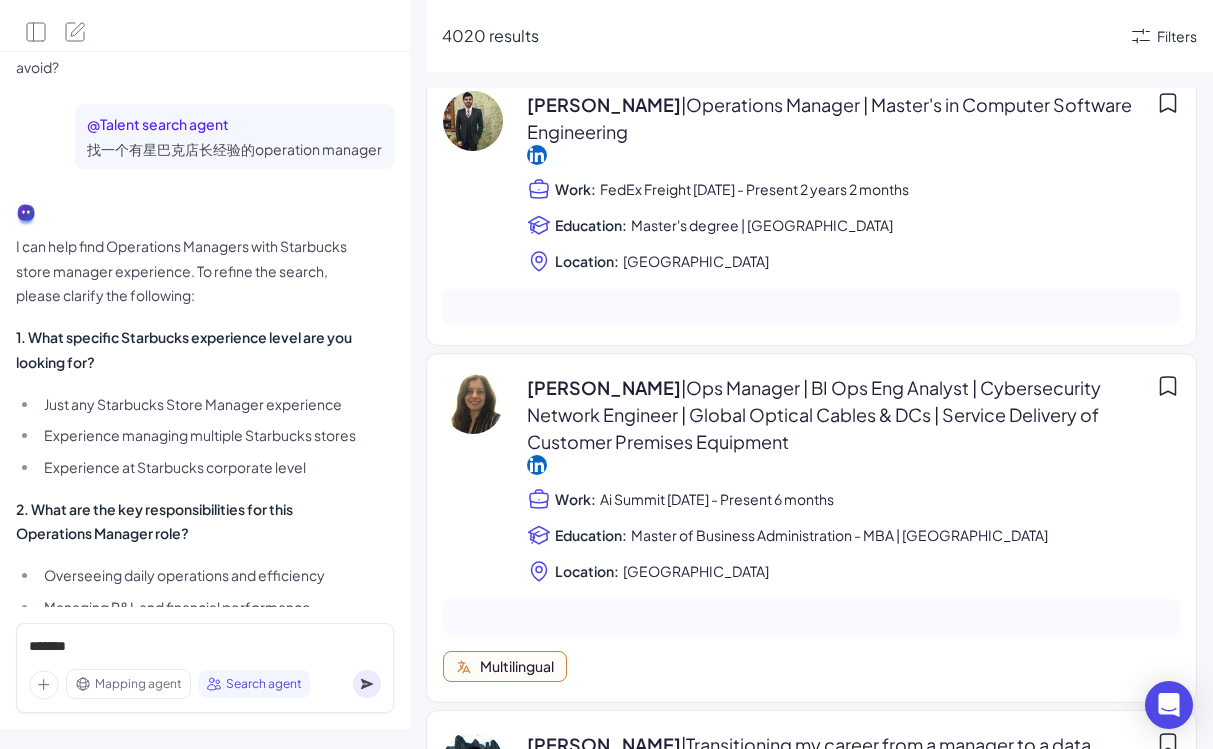 click on "Just any Starbucks Store Manager experience" at bounding box center (197, 404) 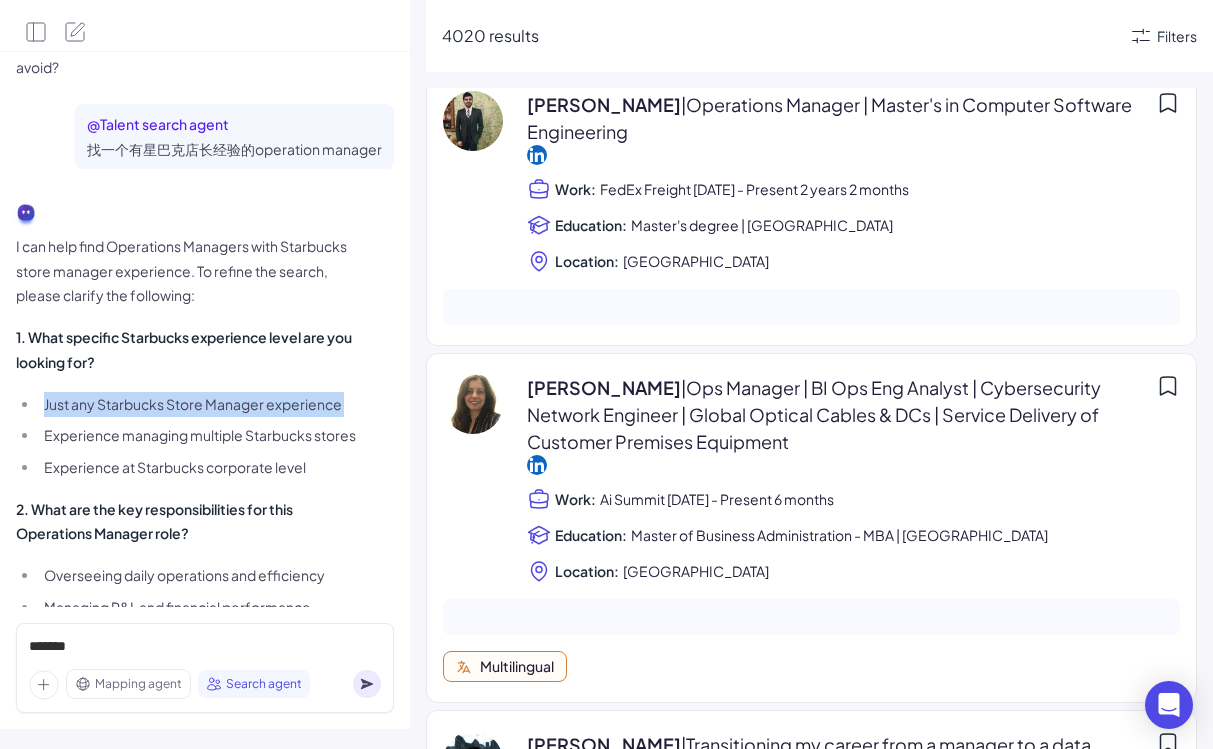 click on "Experience managing multiple Starbucks stores" at bounding box center (197, 435) 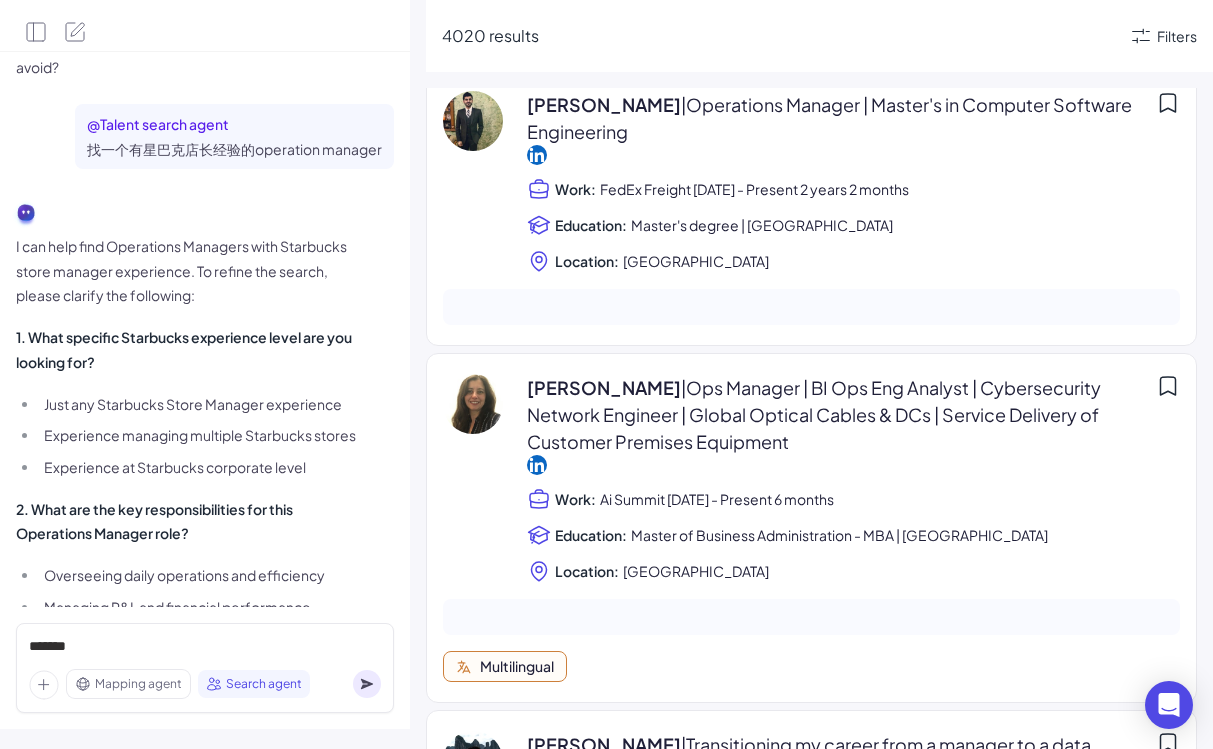 click on "Experience managing multiple Starbucks stores" at bounding box center [197, 435] 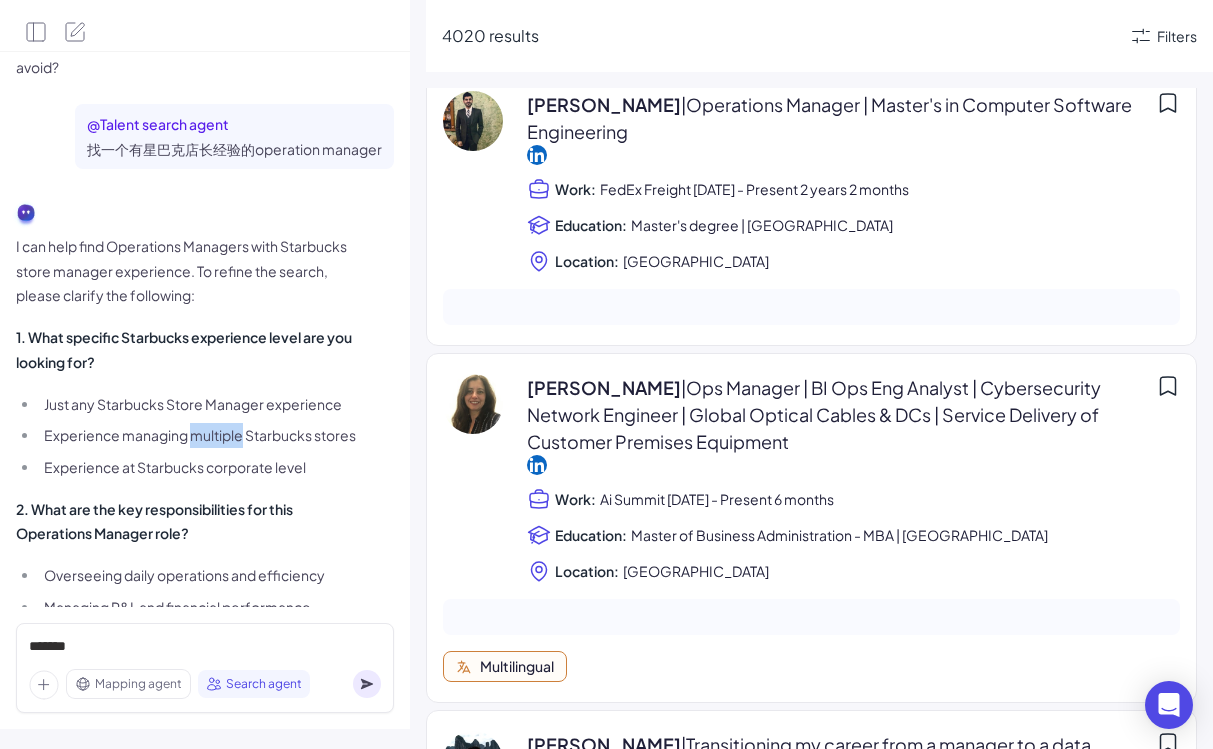 click on "Experience managing multiple Starbucks stores" at bounding box center (197, 435) 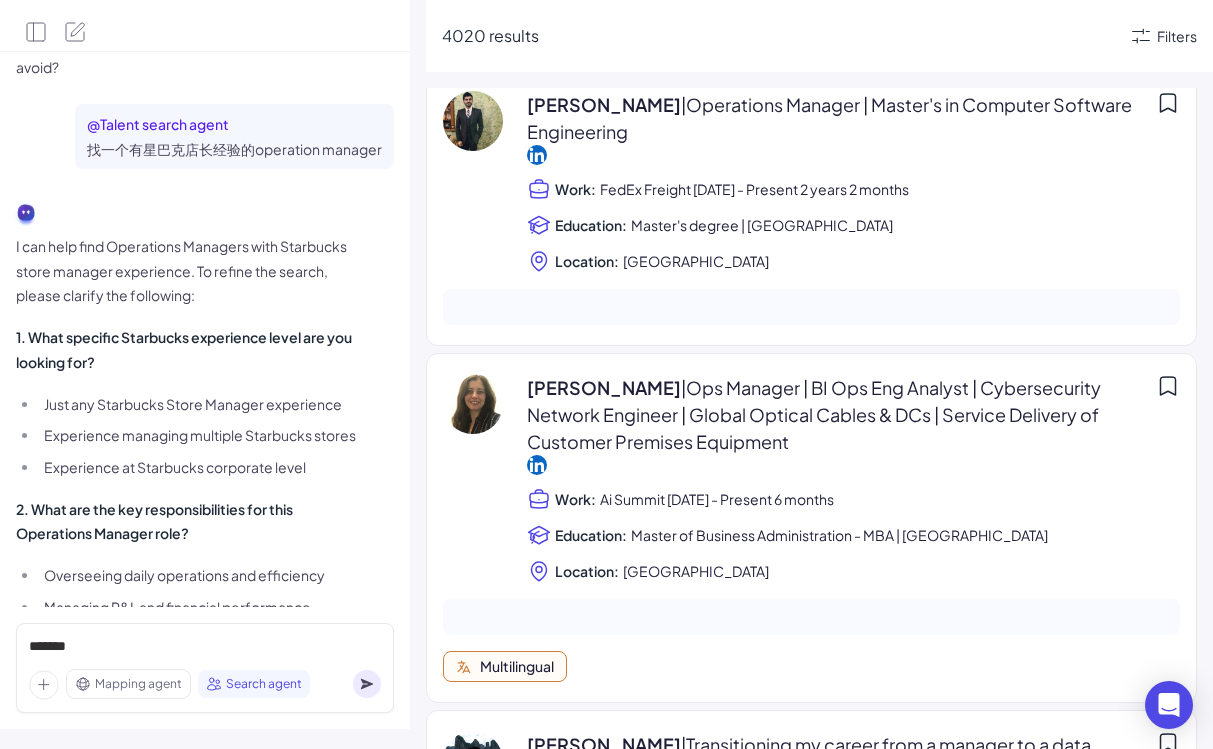click on "Just any Starbucks Store Manager experience" at bounding box center (197, 404) 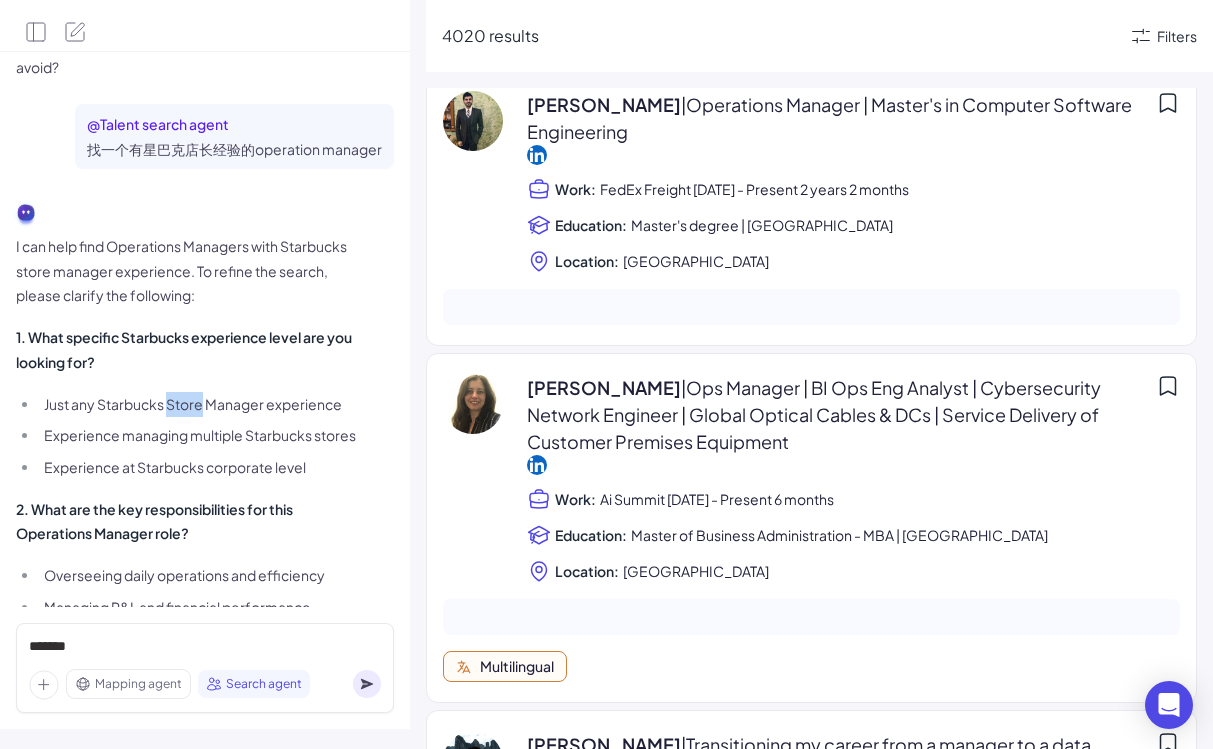 click on "Just any Starbucks Store Manager experience" at bounding box center [197, 404] 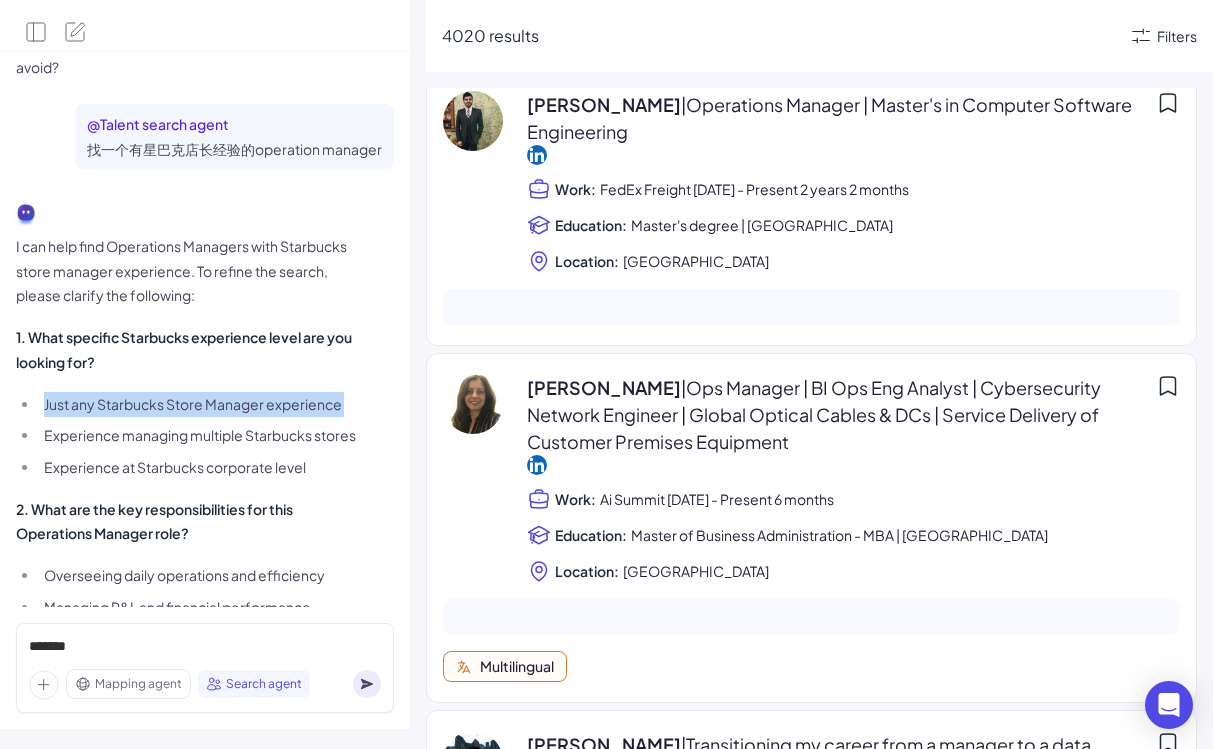 click on "Just any Starbucks Store Manager experience" at bounding box center (197, 404) 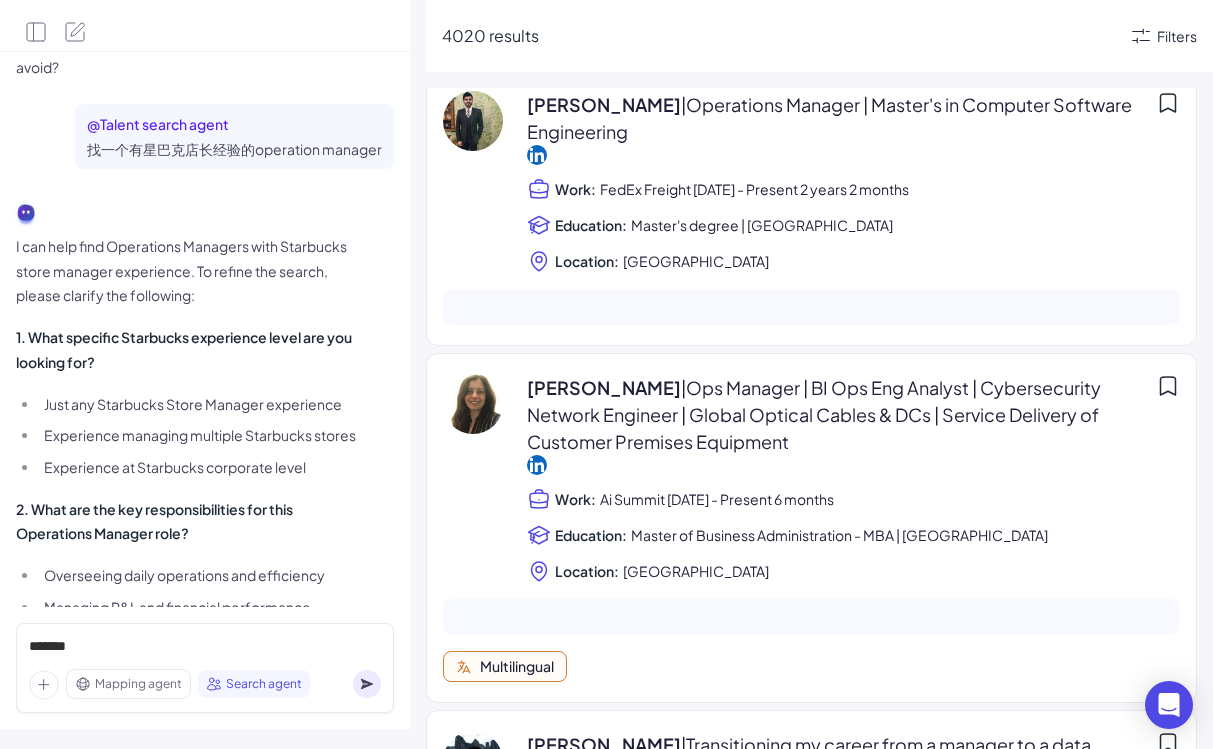click on "******* Mapping agent Search agent" at bounding box center (205, 668) 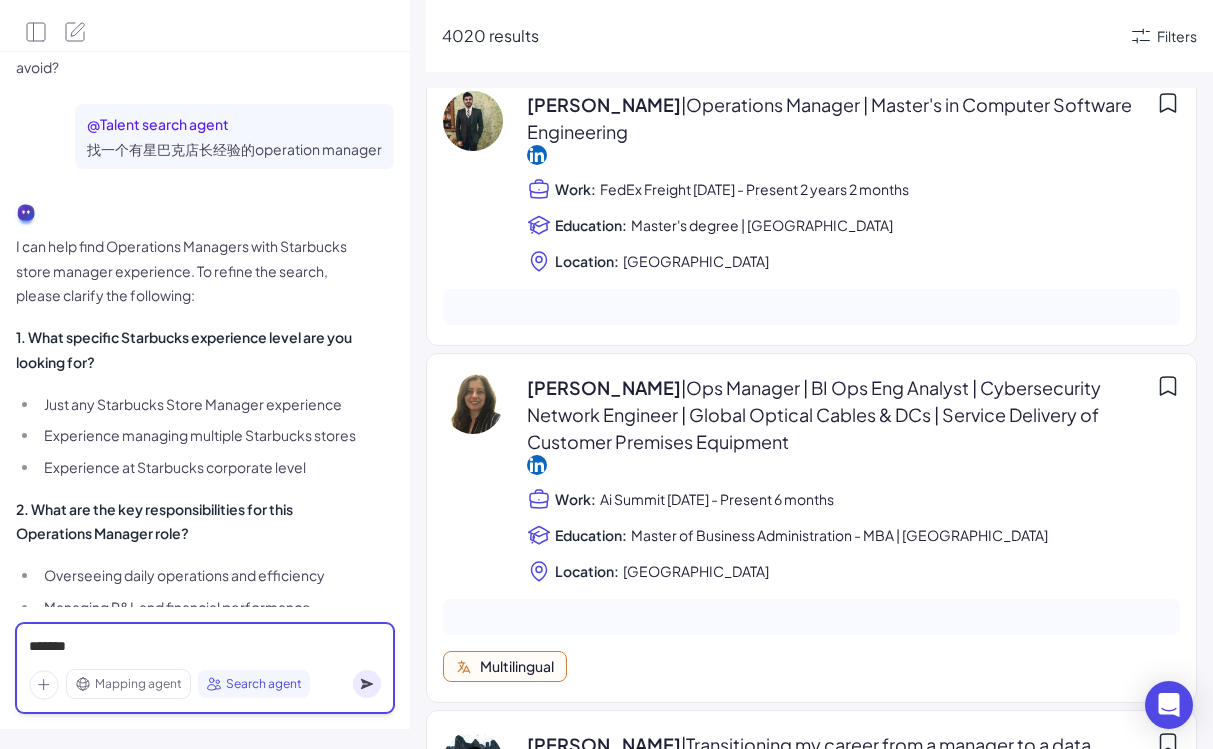 click on "*******" at bounding box center [205, 647] 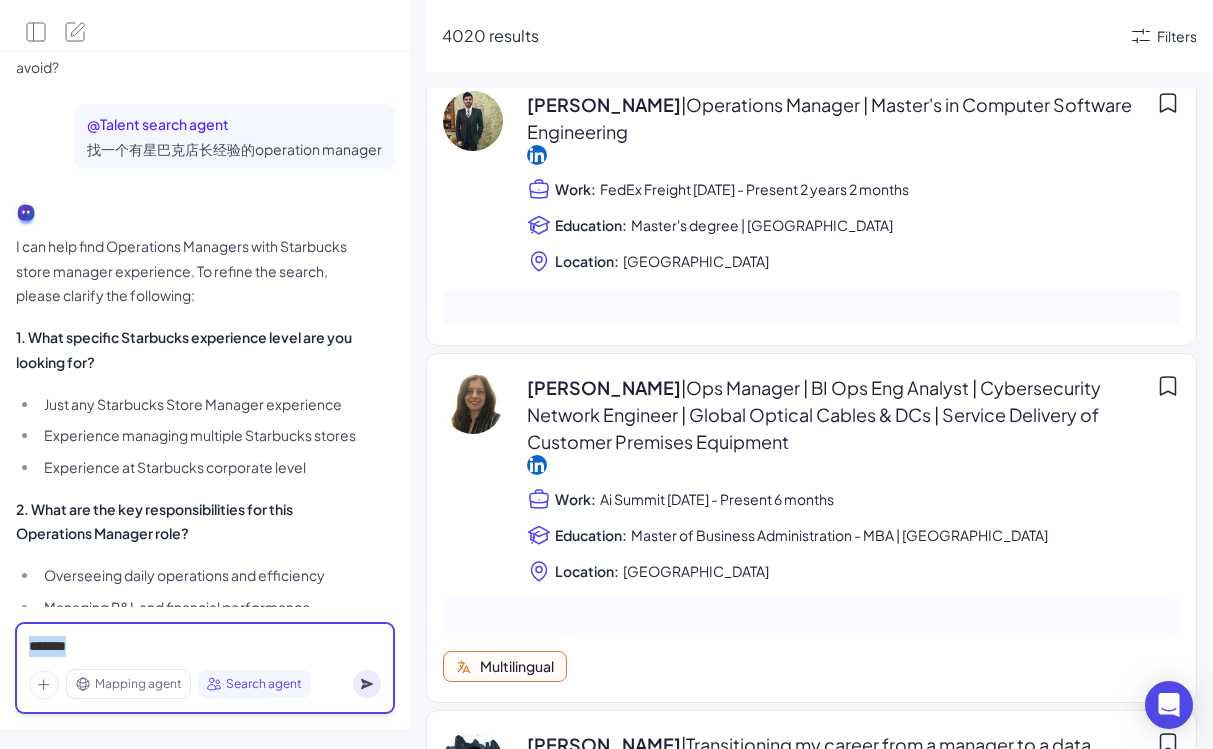 click on "*******" at bounding box center (205, 647) 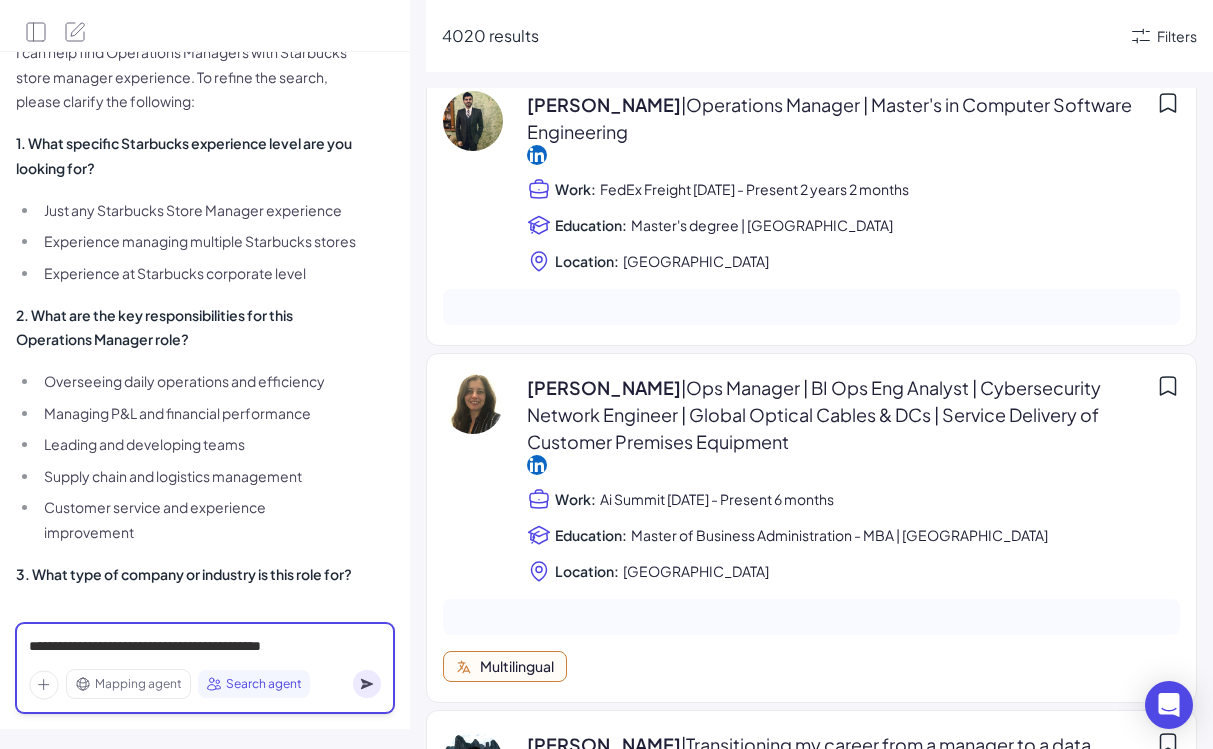 scroll, scrollTop: 773, scrollLeft: 0, axis: vertical 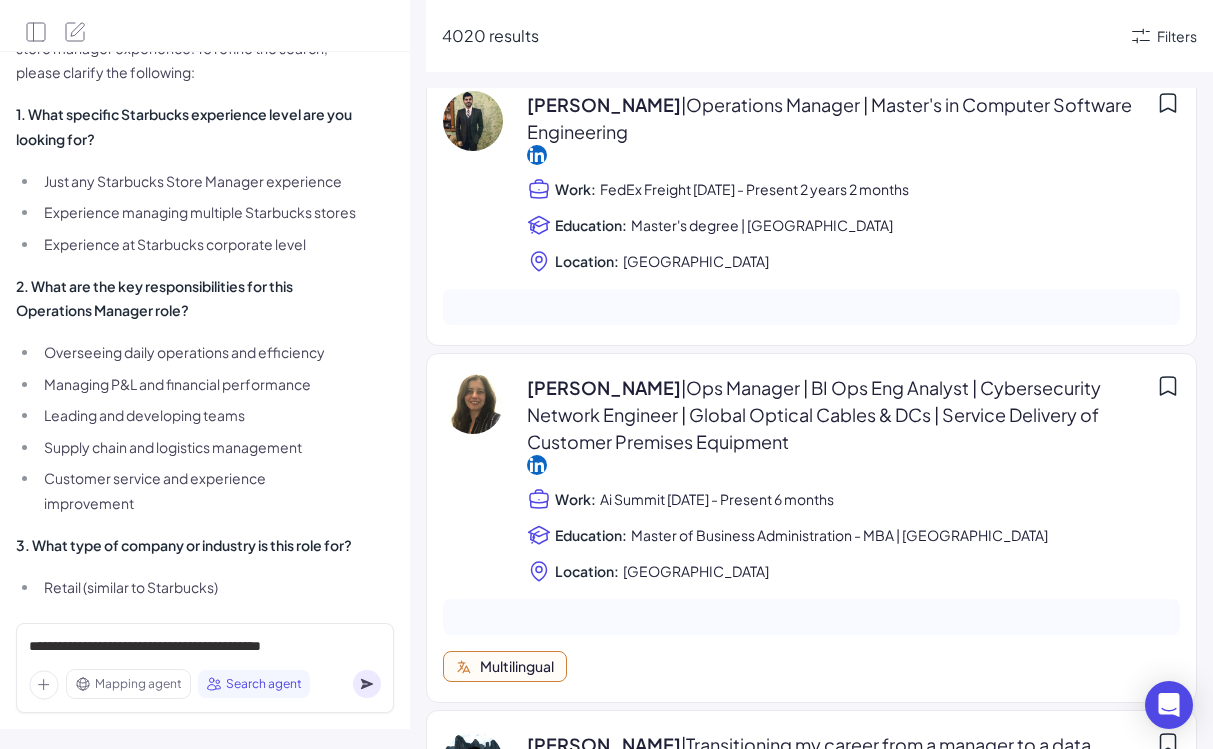 click on "Overseeing daily operations and efficiency" at bounding box center (197, 352) 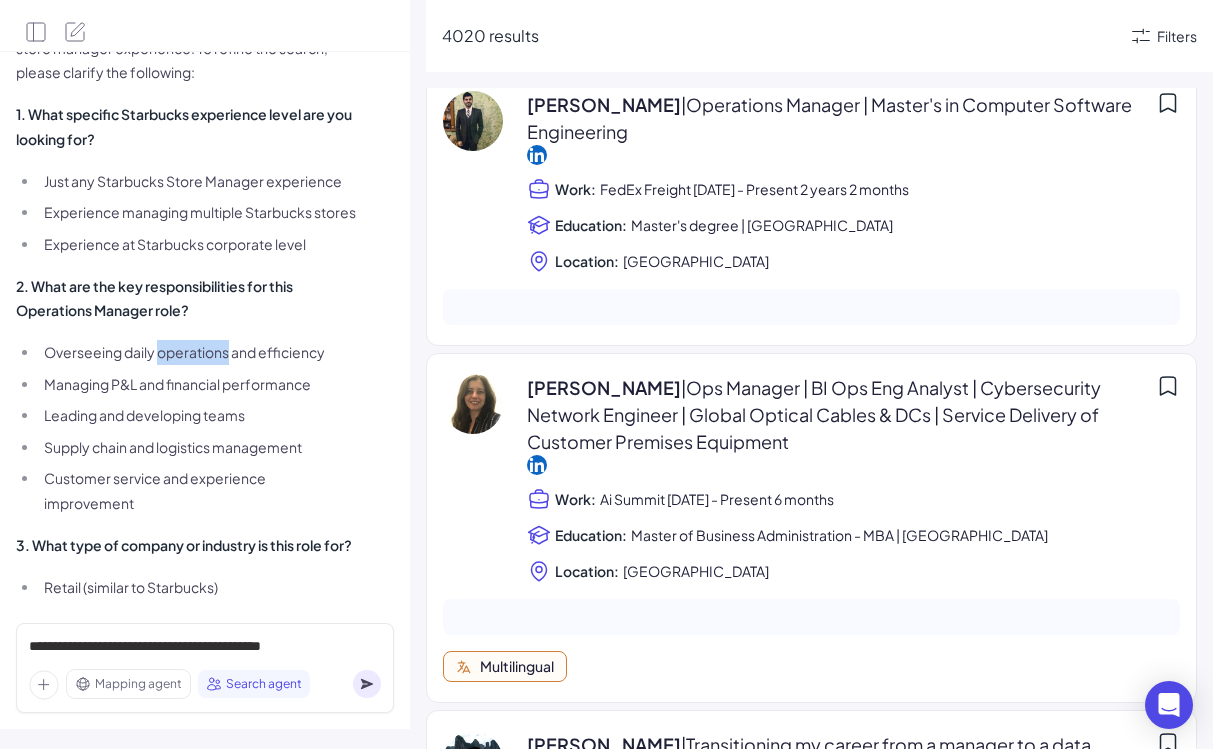 click on "Overseeing daily operations and efficiency" at bounding box center [197, 352] 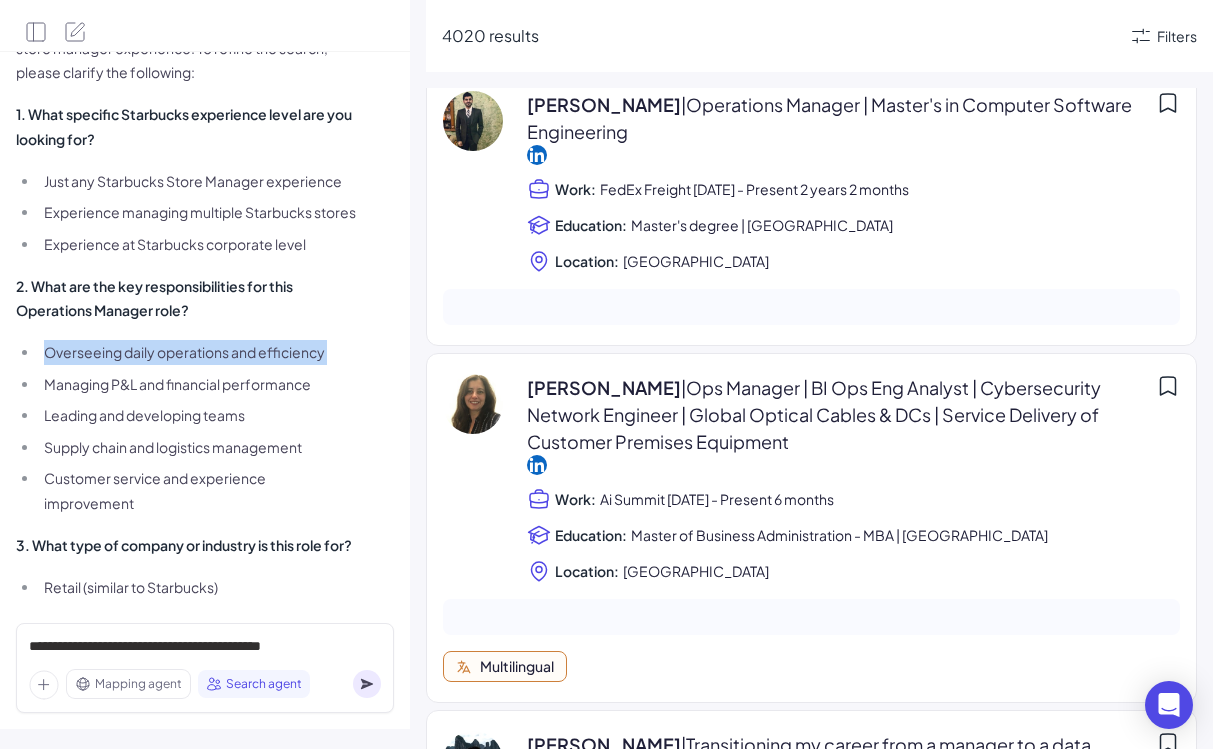 copy on "Overseeing daily operations and efficiency" 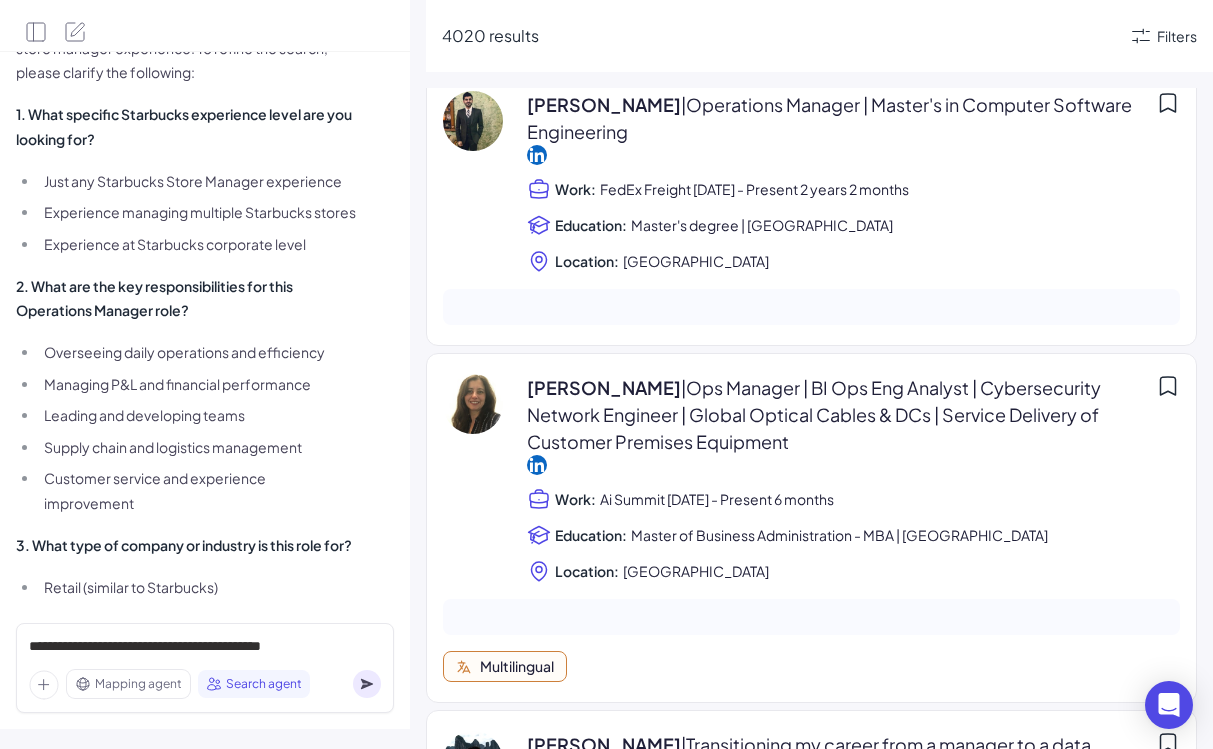 click on "Managing P&L and financial performance" at bounding box center (197, 384) 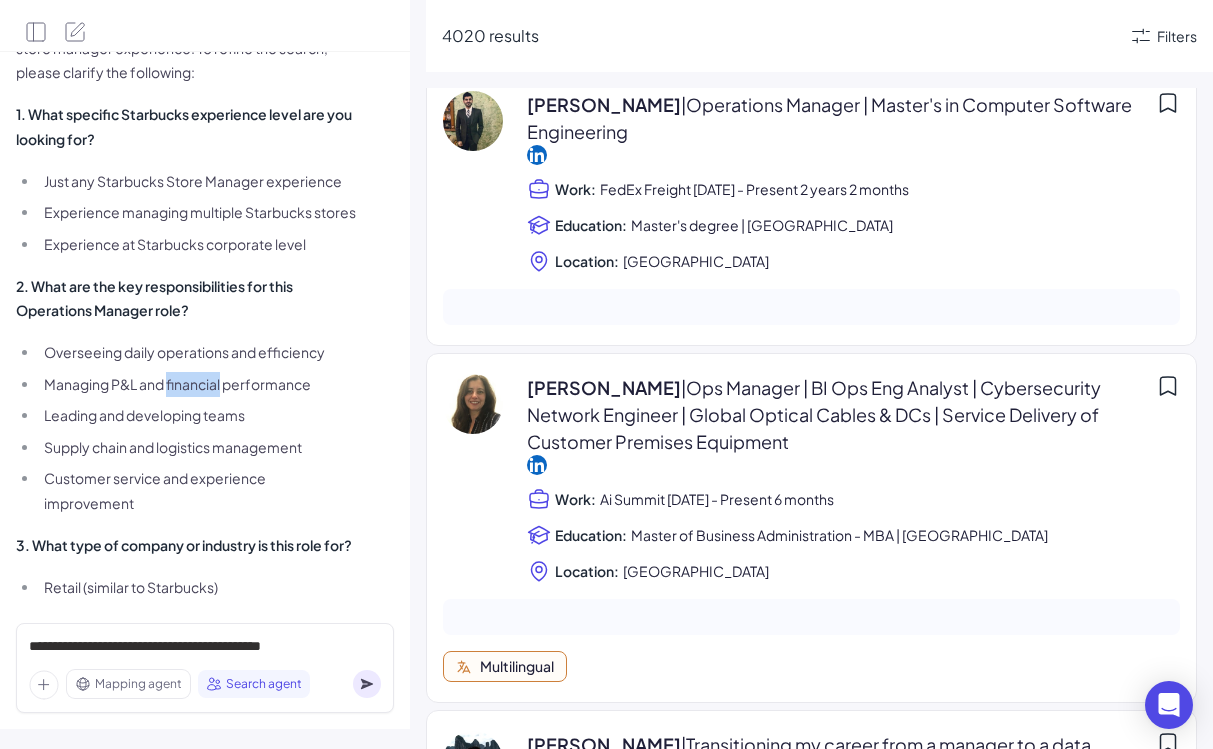 click on "Managing P&L and financial performance" at bounding box center [197, 384] 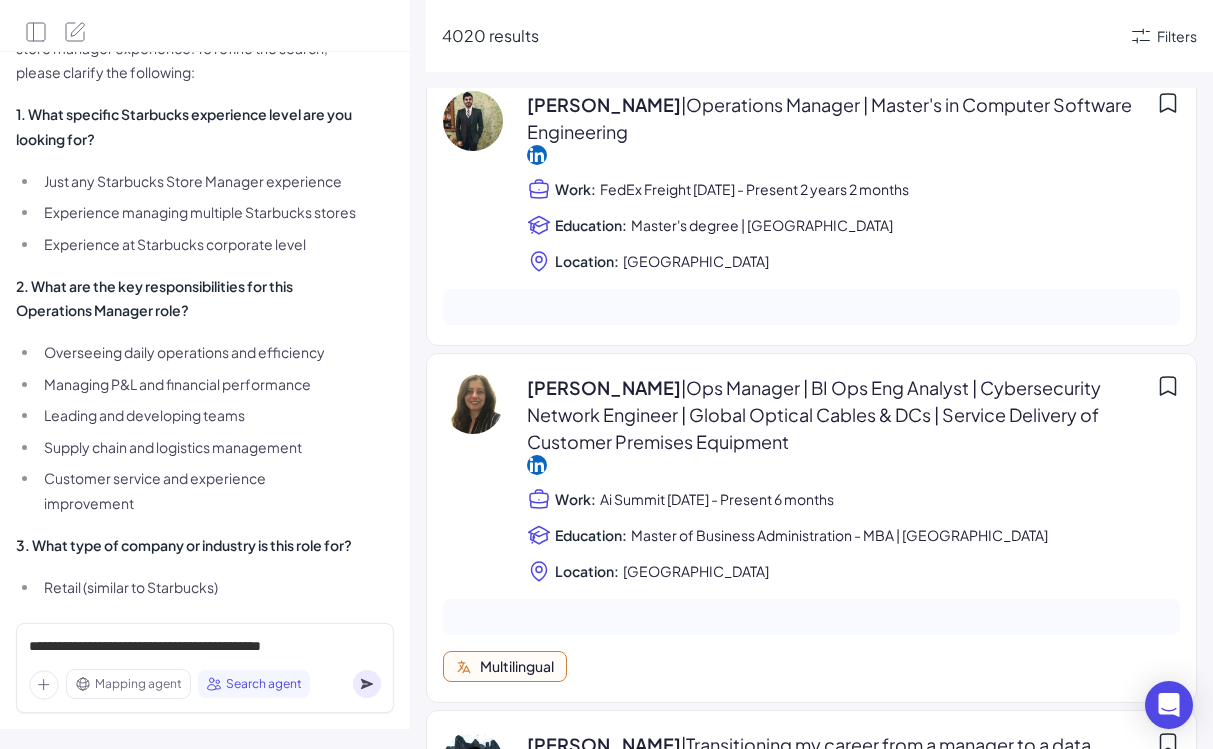 click on "Overseeing daily operations and efficiency" at bounding box center (197, 352) 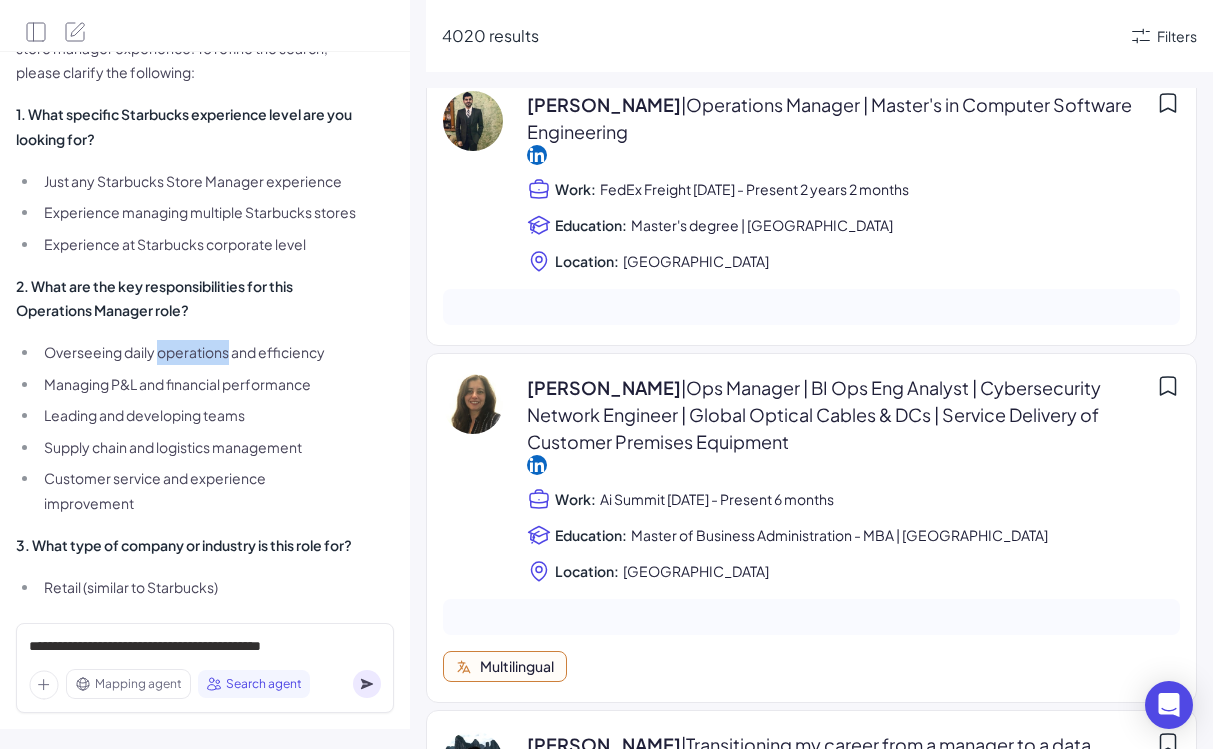 click on "Overseeing daily operations and efficiency" at bounding box center (197, 352) 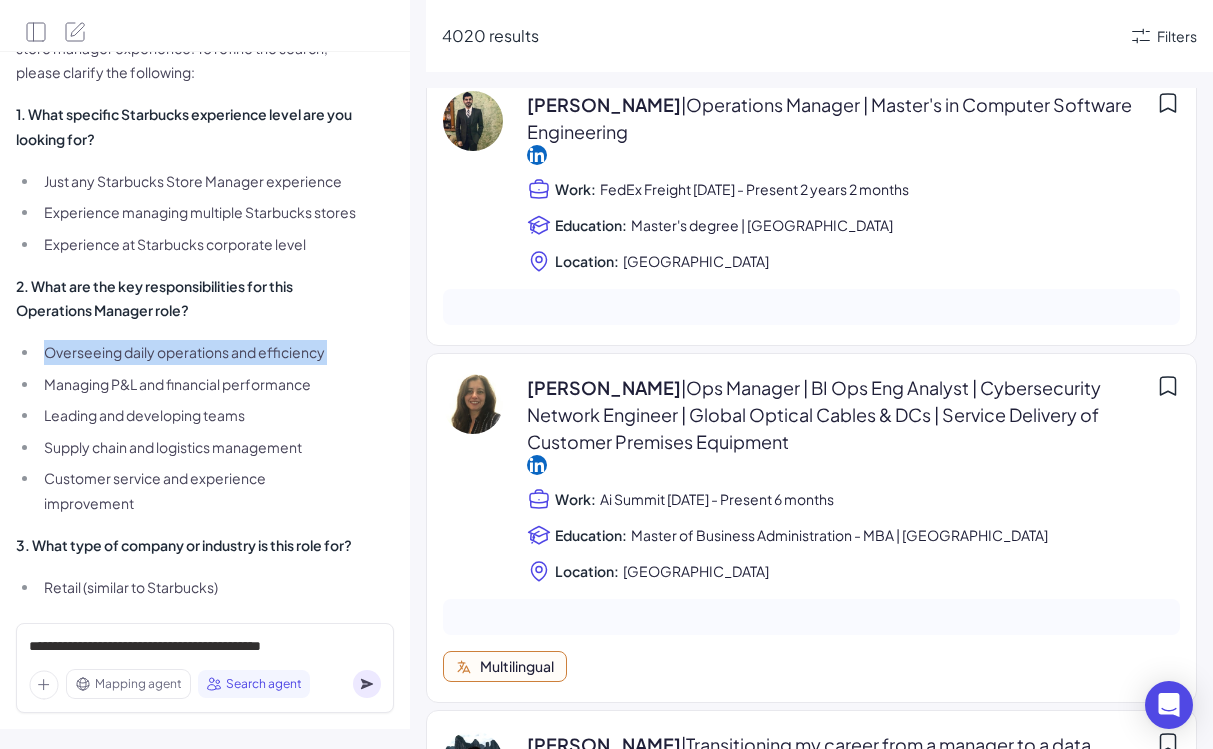 click on "Overseeing daily operations and efficiency" at bounding box center (197, 352) 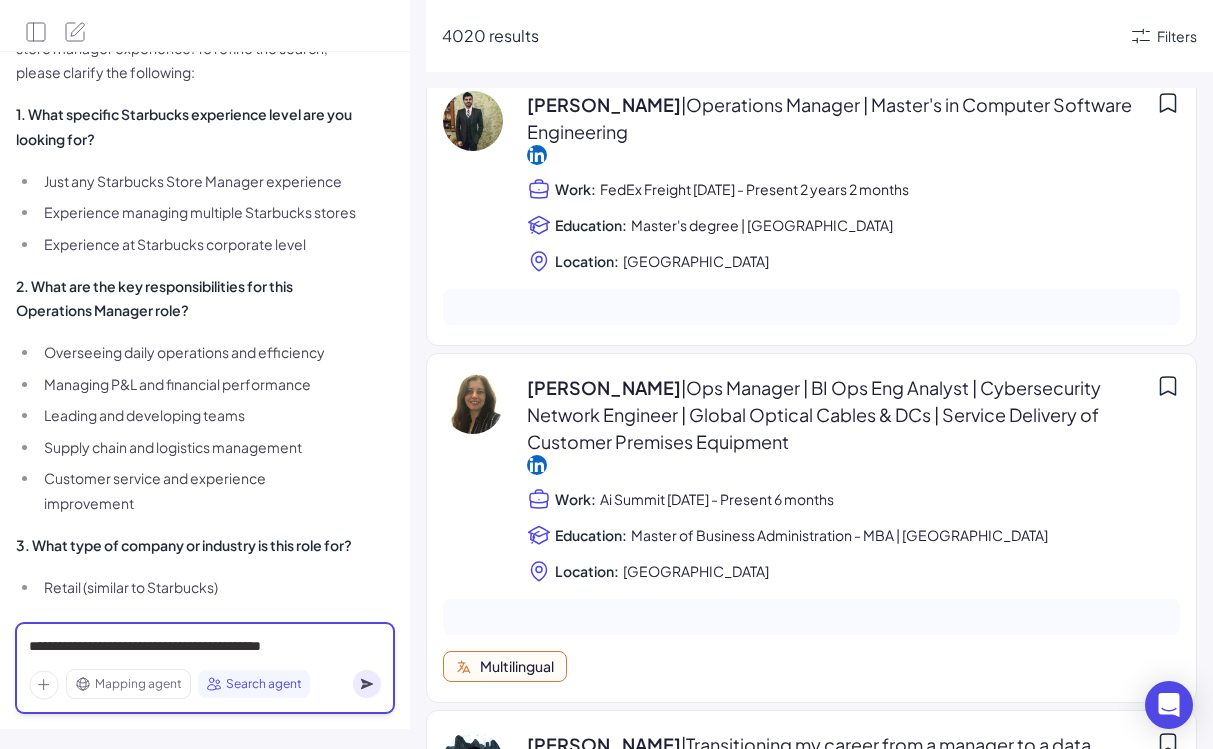 click on "**********" at bounding box center (205, 647) 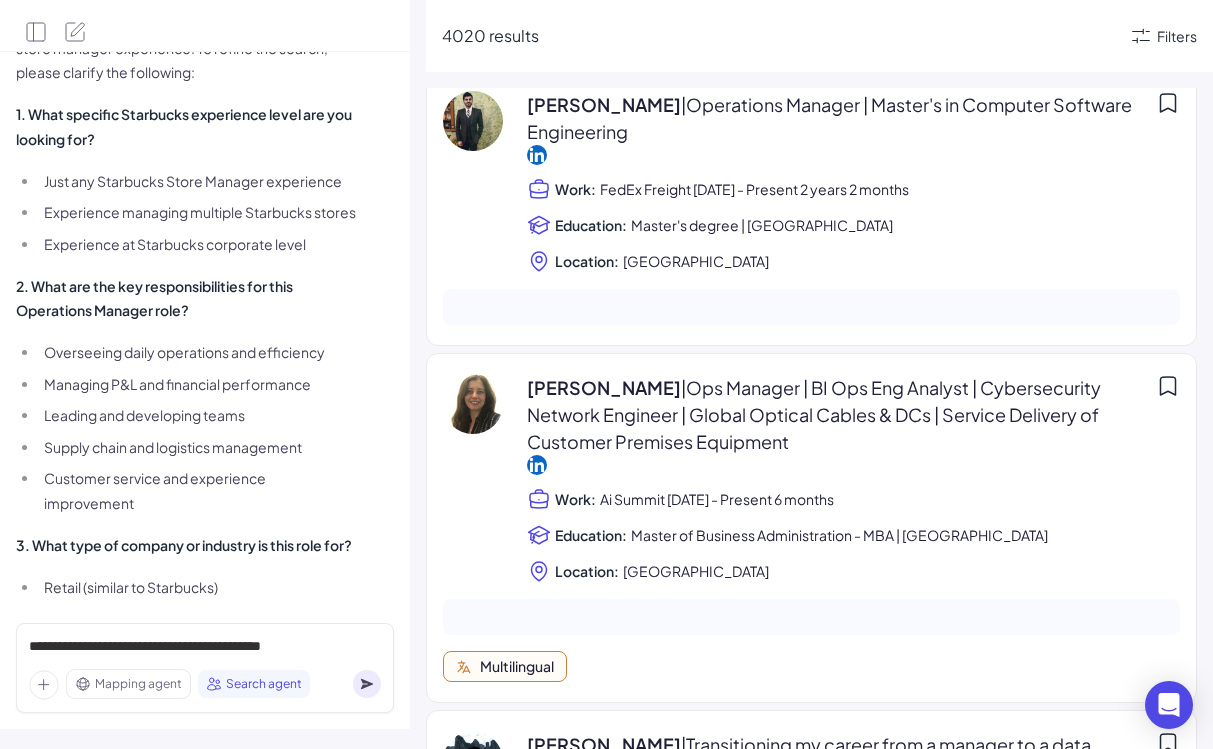 click on "Leading and developing teams" at bounding box center [197, 415] 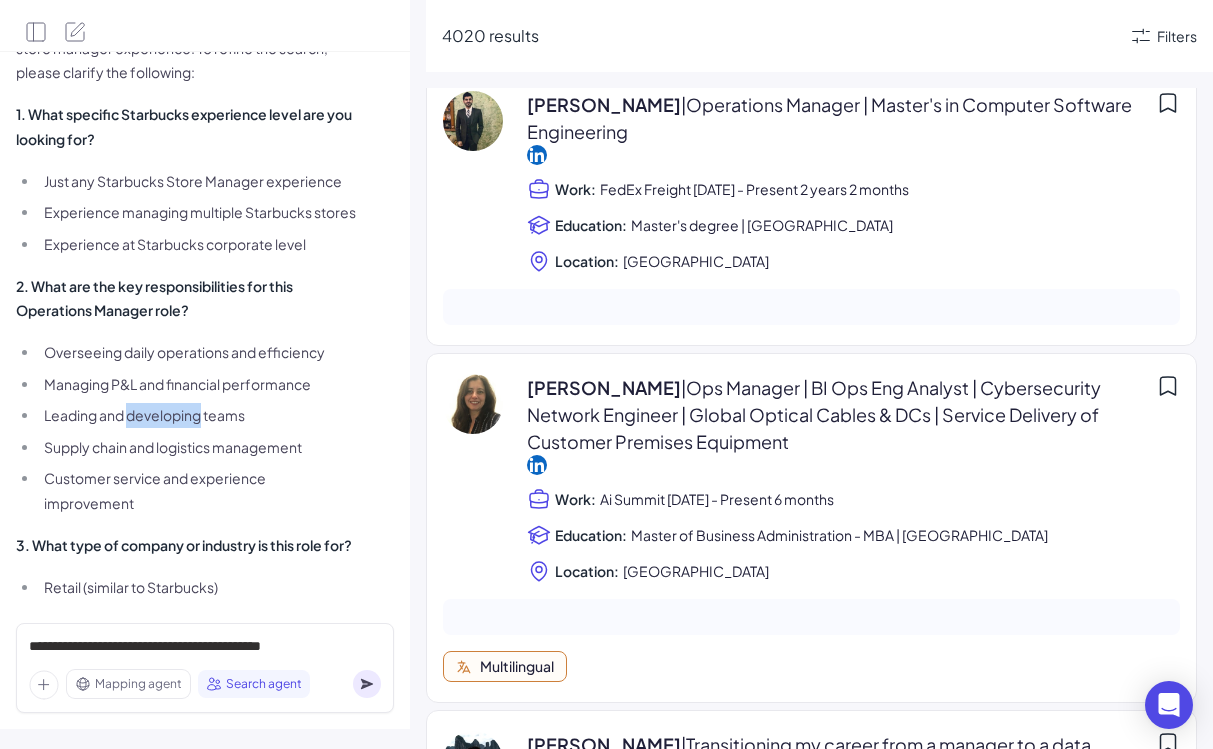 click on "Leading and developing teams" at bounding box center (197, 415) 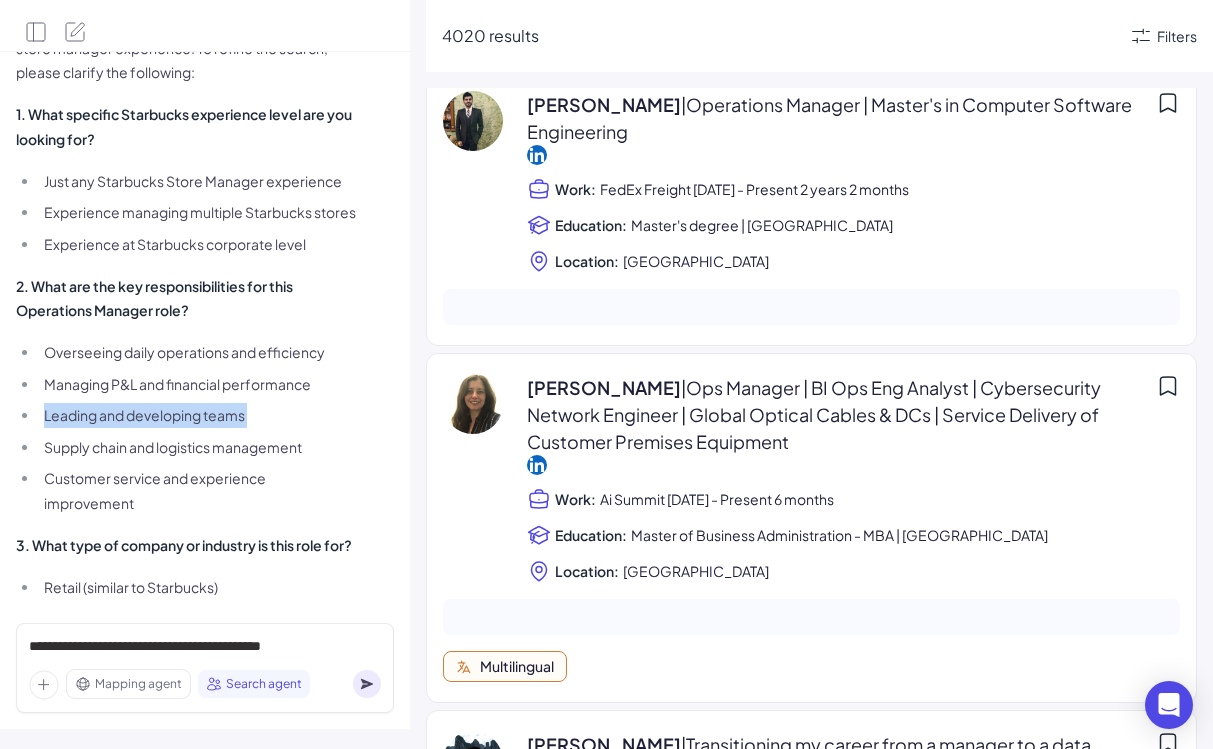 click on "Leading and developing teams" at bounding box center [197, 415] 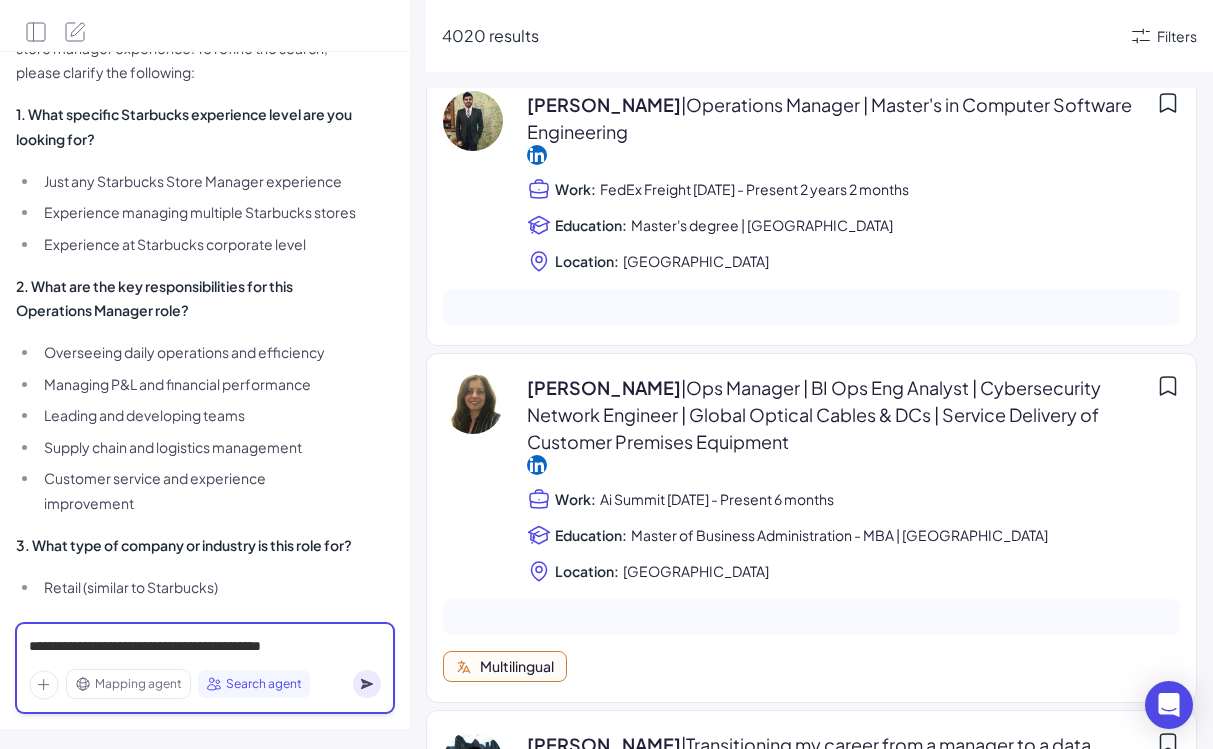 click on "**********" at bounding box center [205, 647] 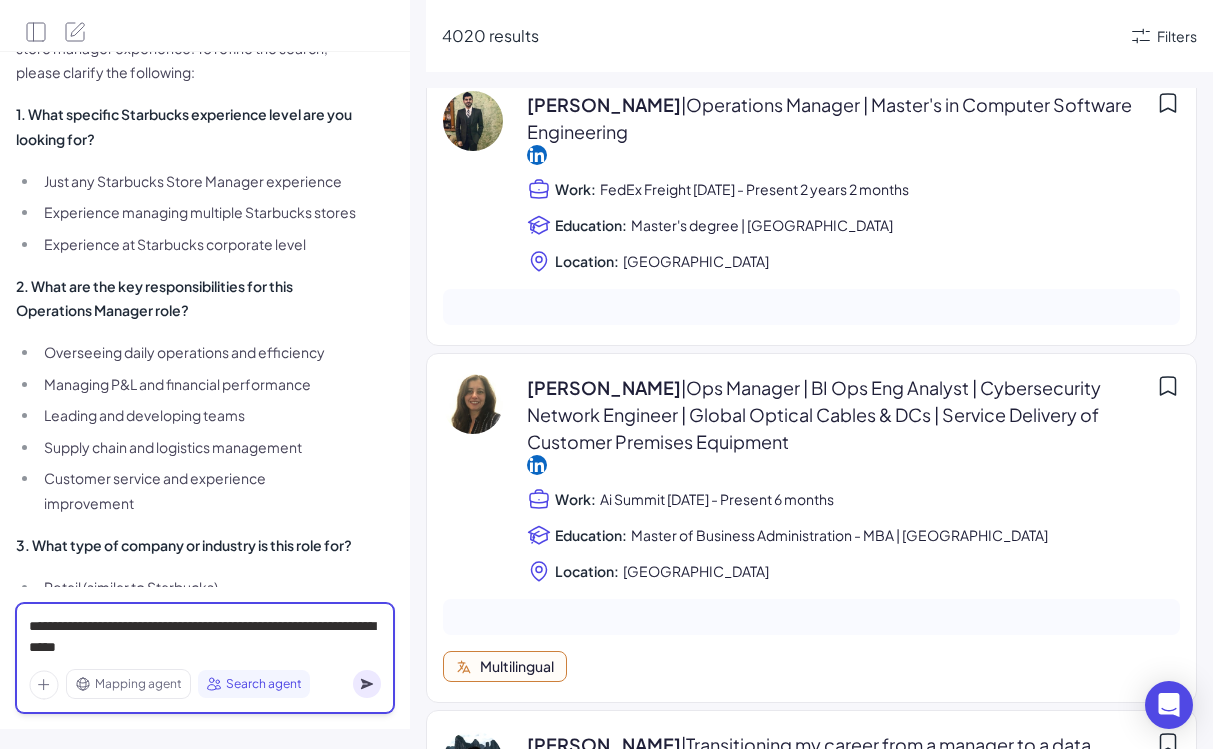 scroll, scrollTop: 856, scrollLeft: 0, axis: vertical 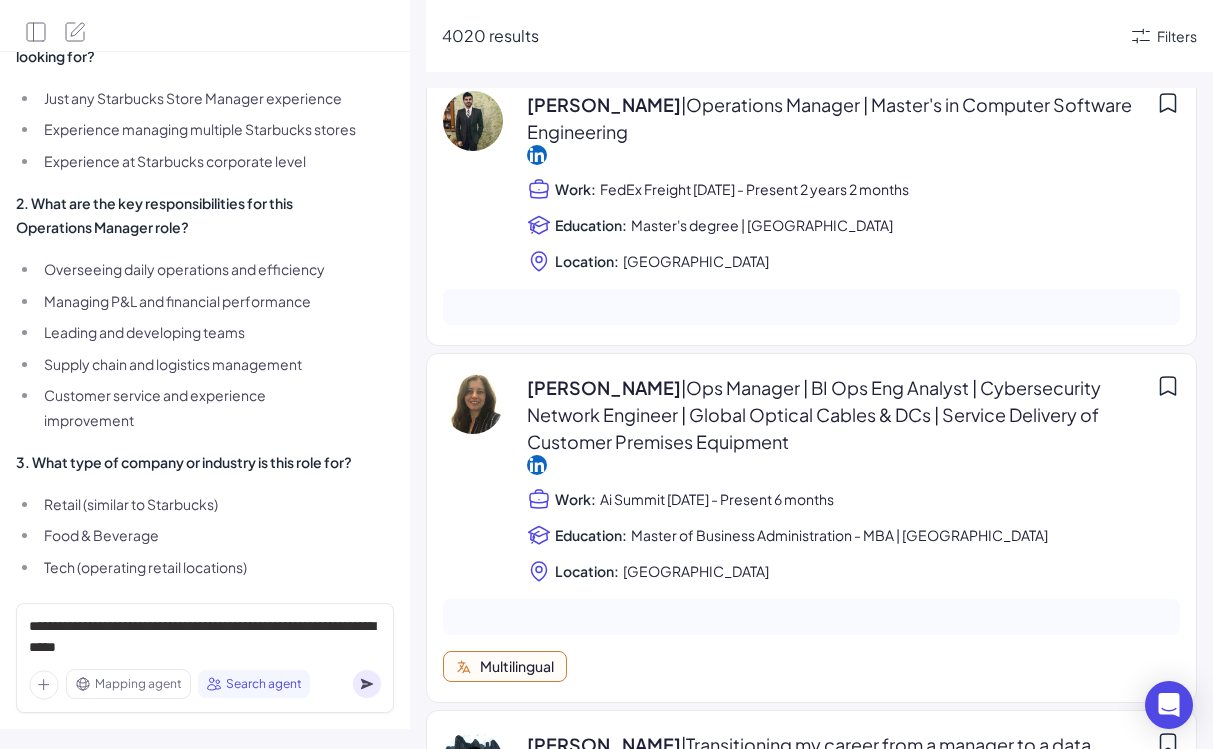 click on "Tech (operating retail locations)" at bounding box center [197, 567] 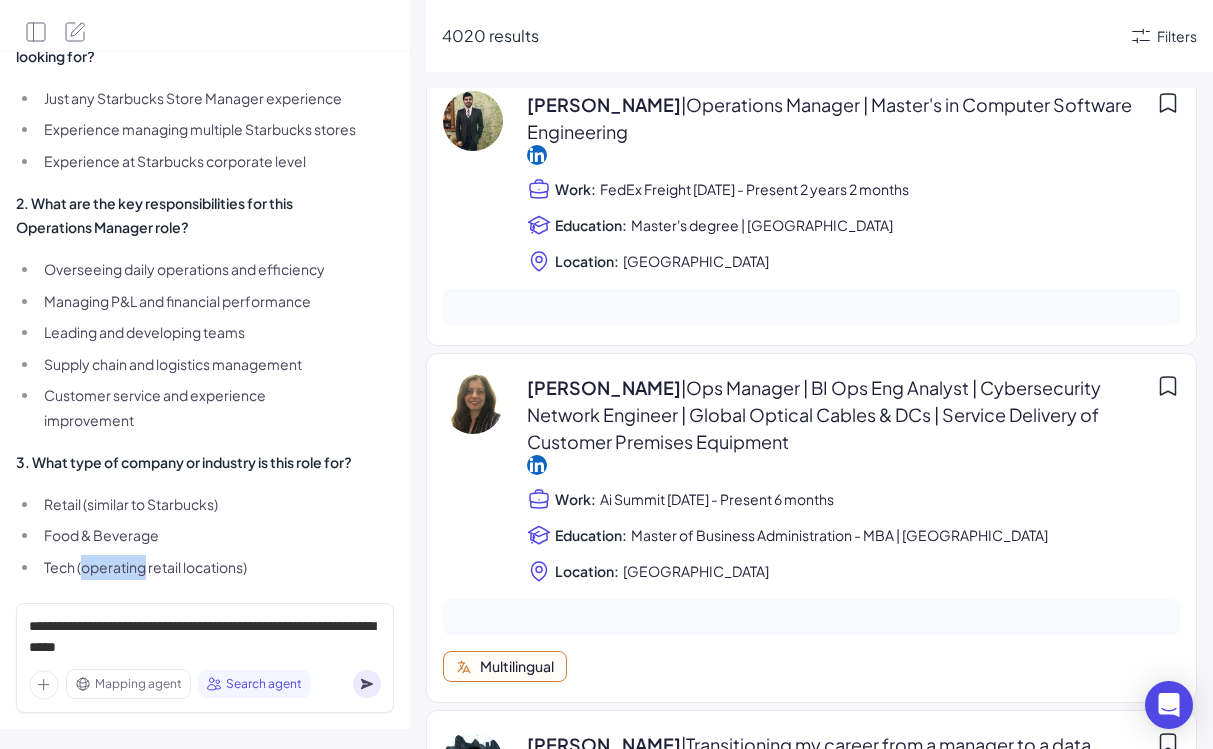 click on "Tech (operating retail locations)" at bounding box center (197, 567) 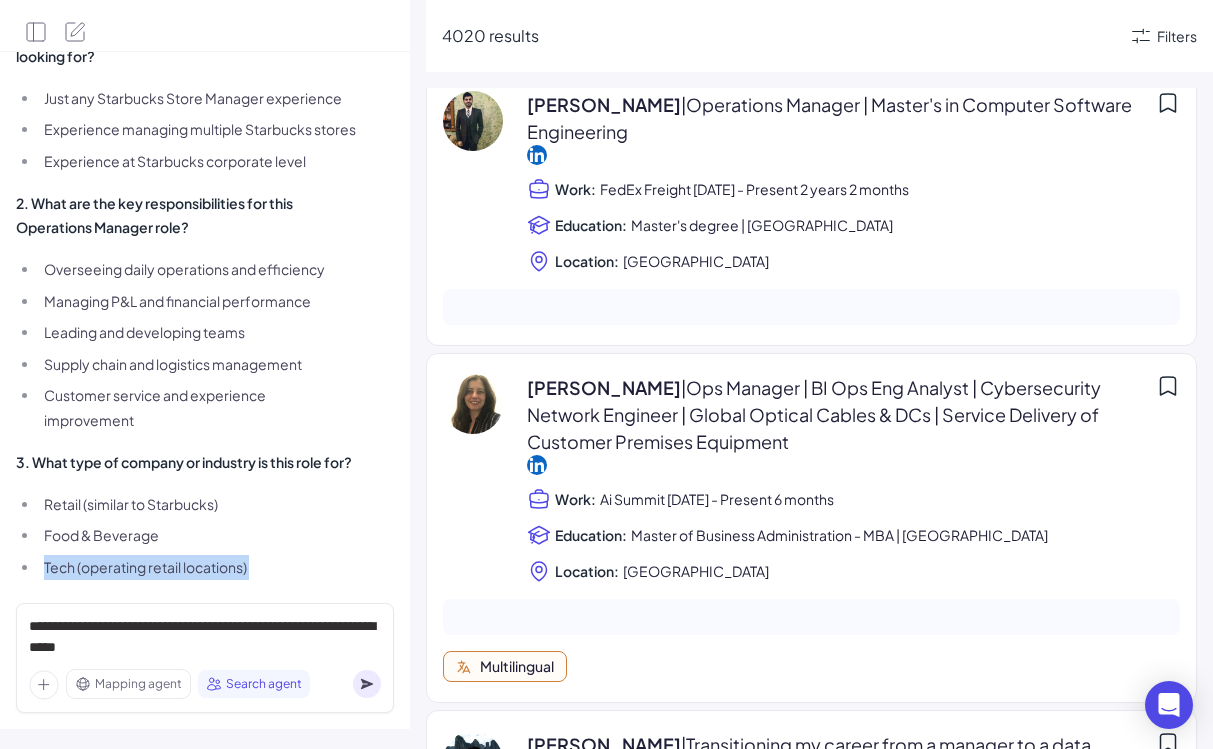 copy on "Tech (operating retail locations)" 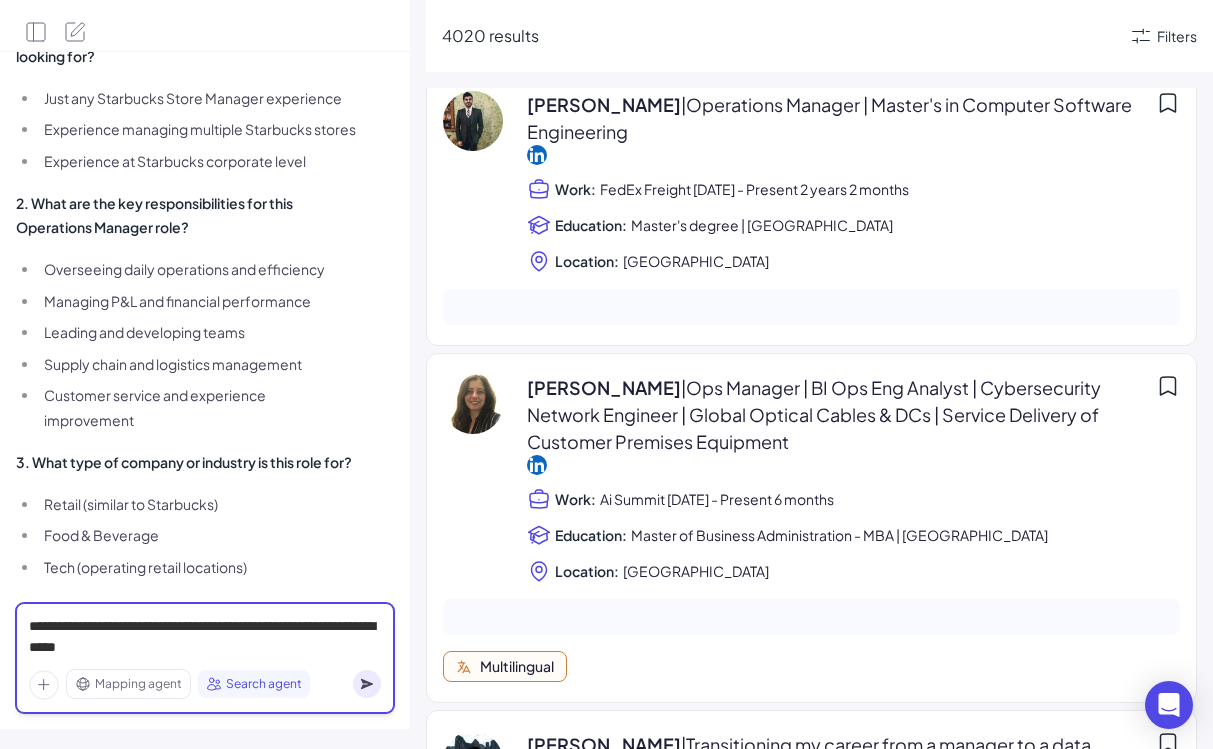 click on "**********" at bounding box center (205, 637) 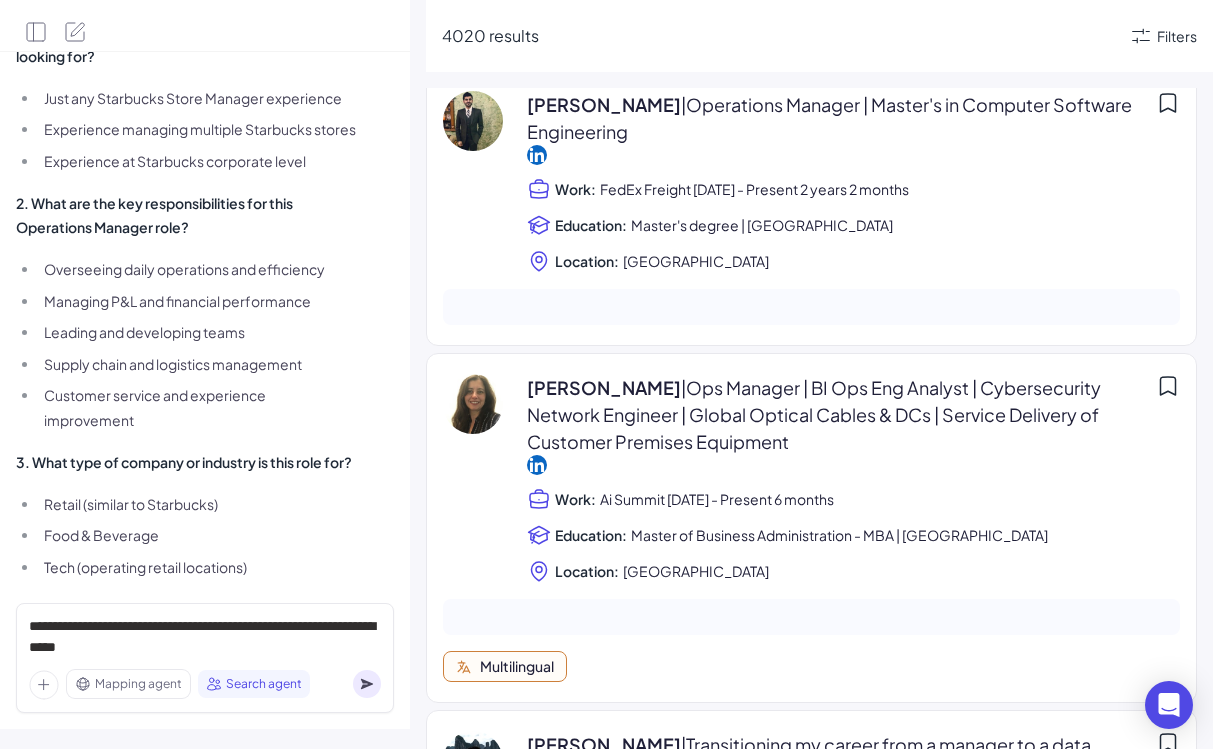 click on "Food & Beverage" at bounding box center [197, 535] 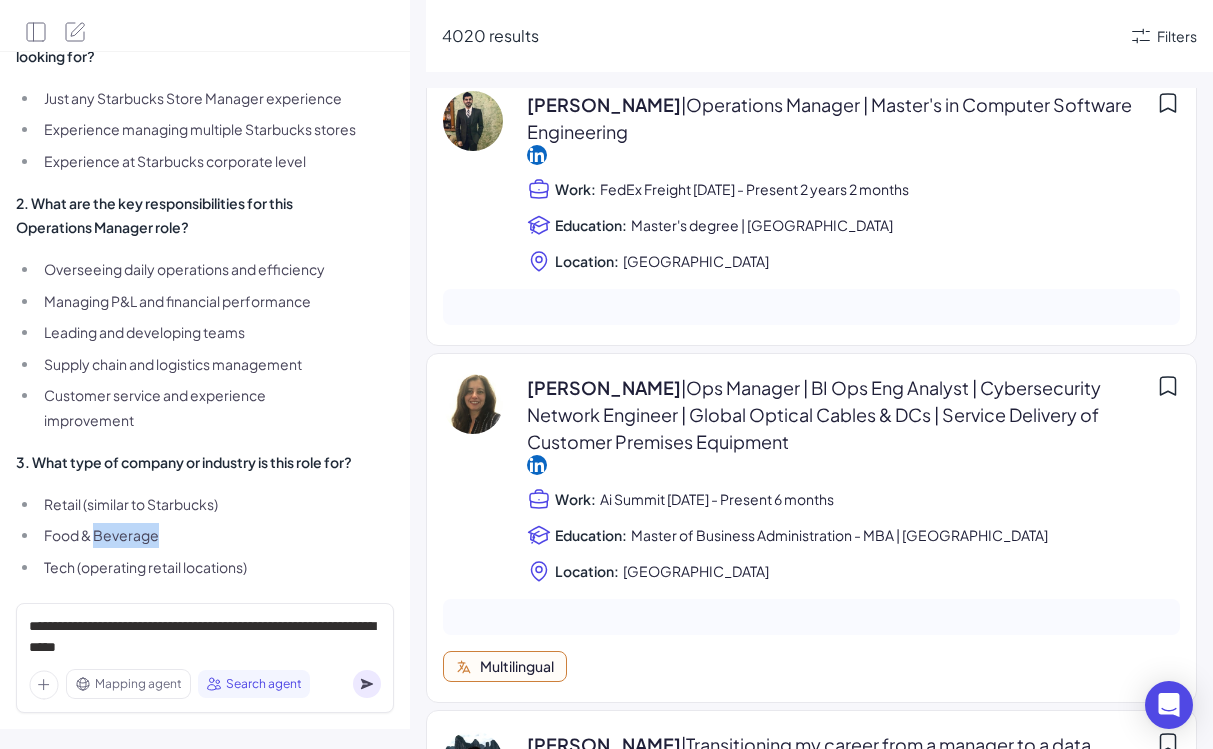 click on "Food & Beverage" at bounding box center [197, 535] 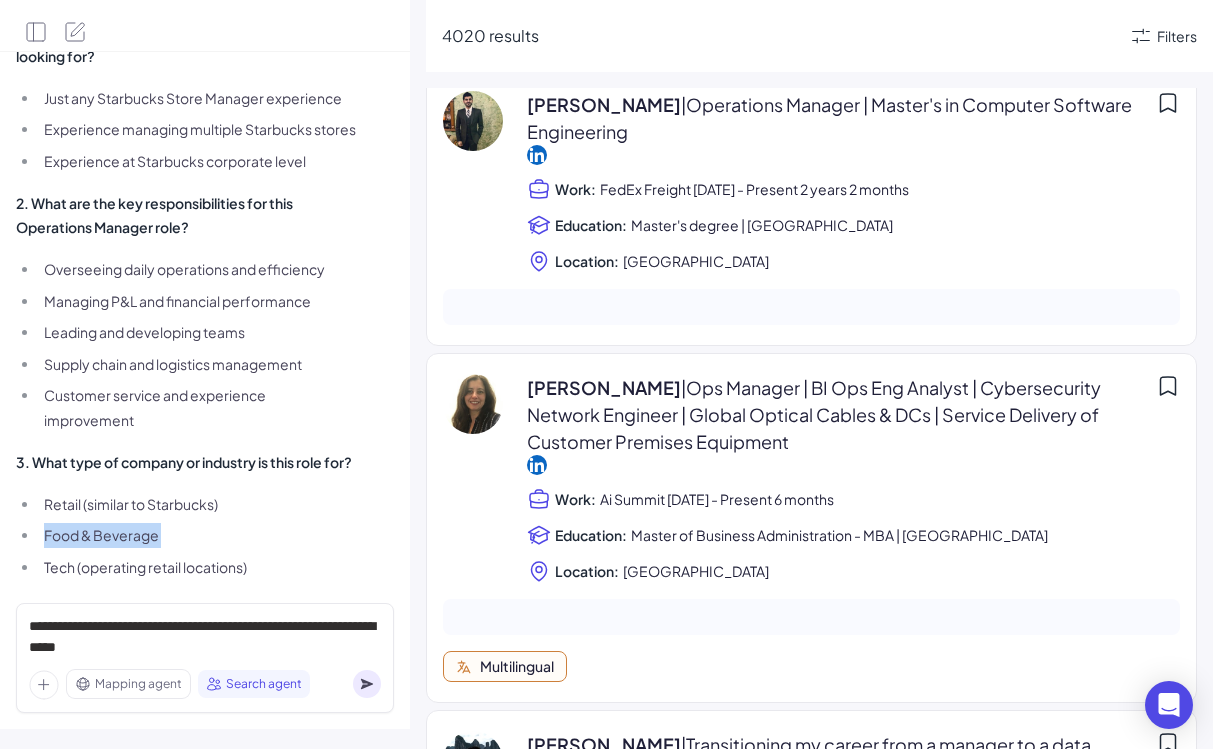 click on "Food & Beverage" at bounding box center (197, 535) 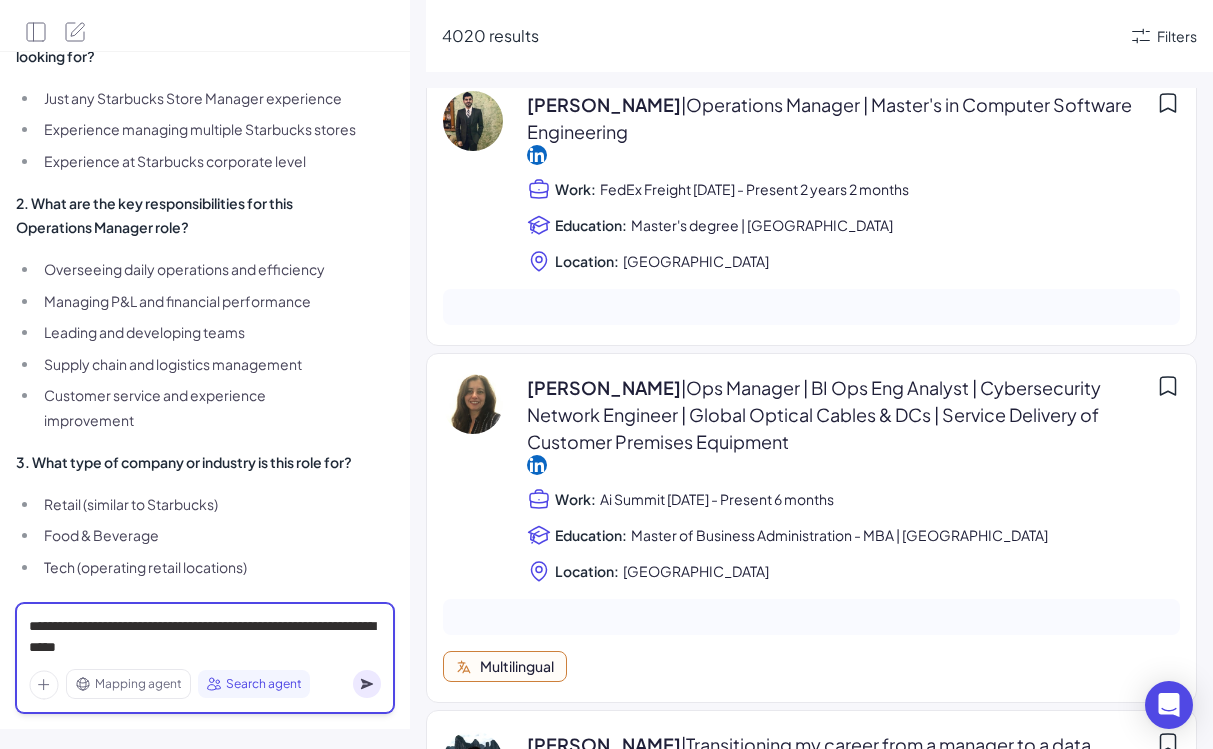 click on "**********" at bounding box center [205, 637] 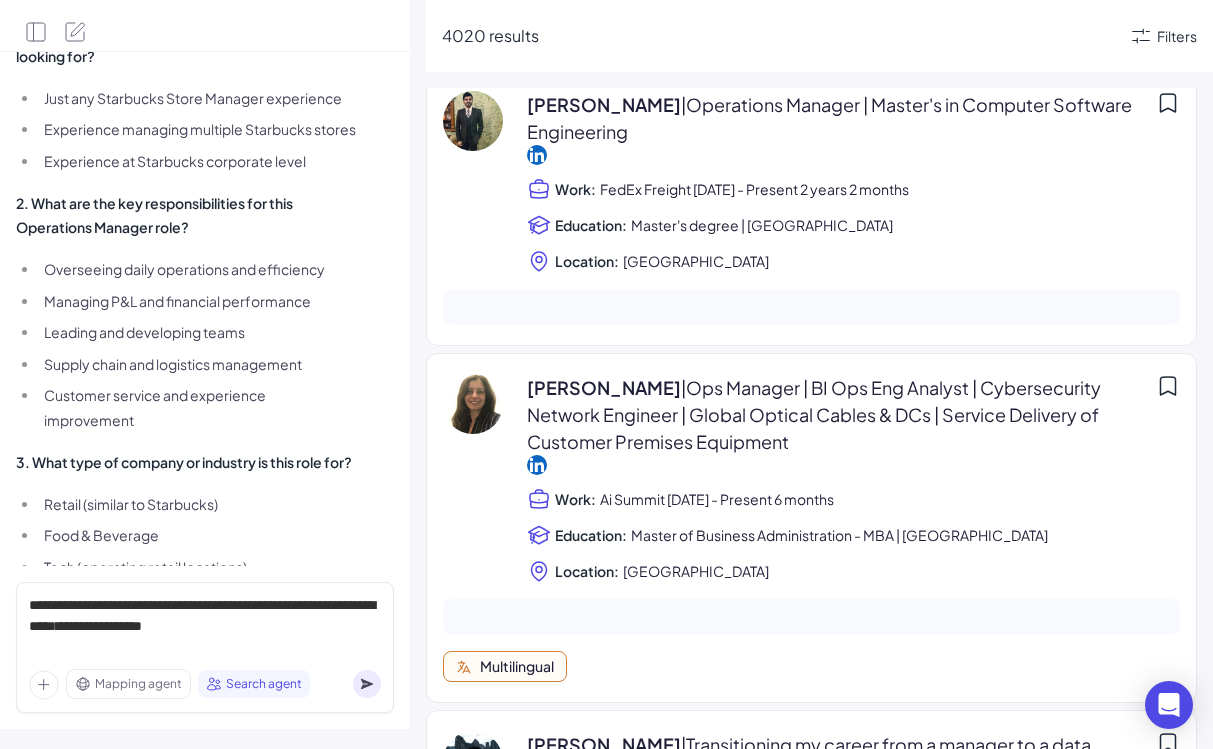 click 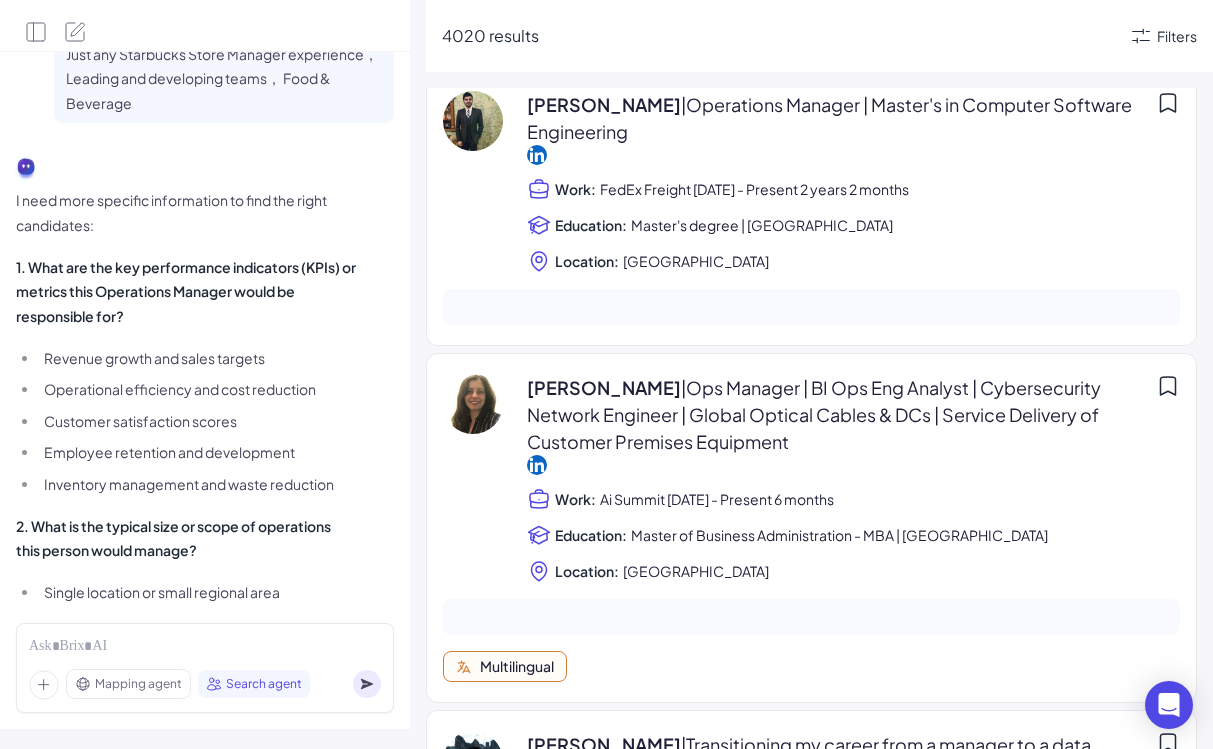 scroll, scrollTop: 1489, scrollLeft: 0, axis: vertical 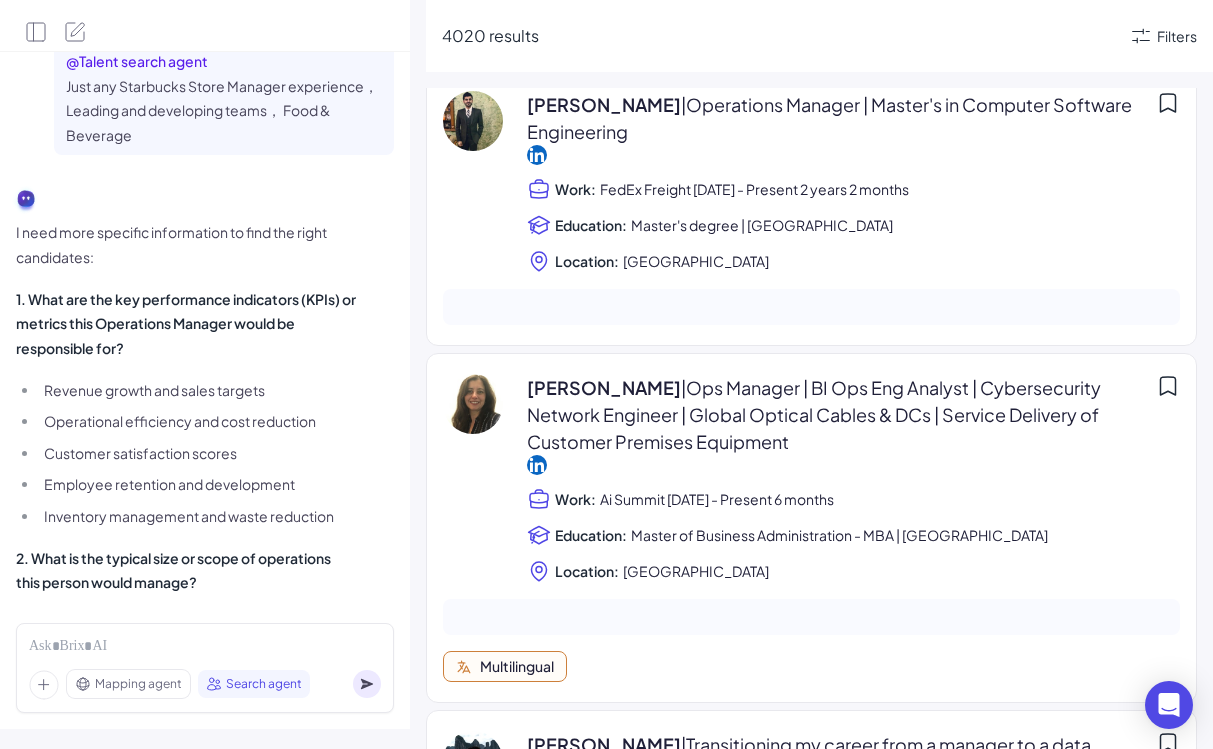 click on "1. What are the key performance indicators (KPIs) or metrics this Operations Manager would be responsible for?" at bounding box center (186, 323) 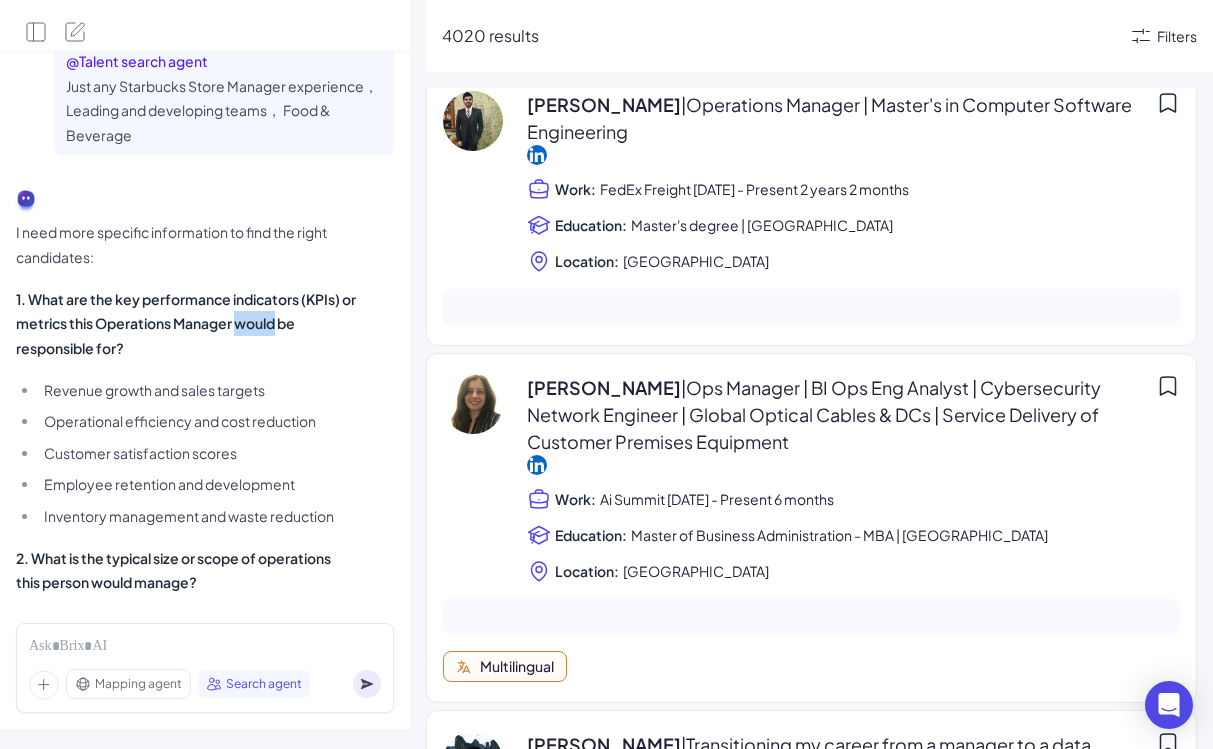 click on "1. What are the key performance indicators (KPIs) or metrics this Operations Manager would be responsible for?" at bounding box center [186, 323] 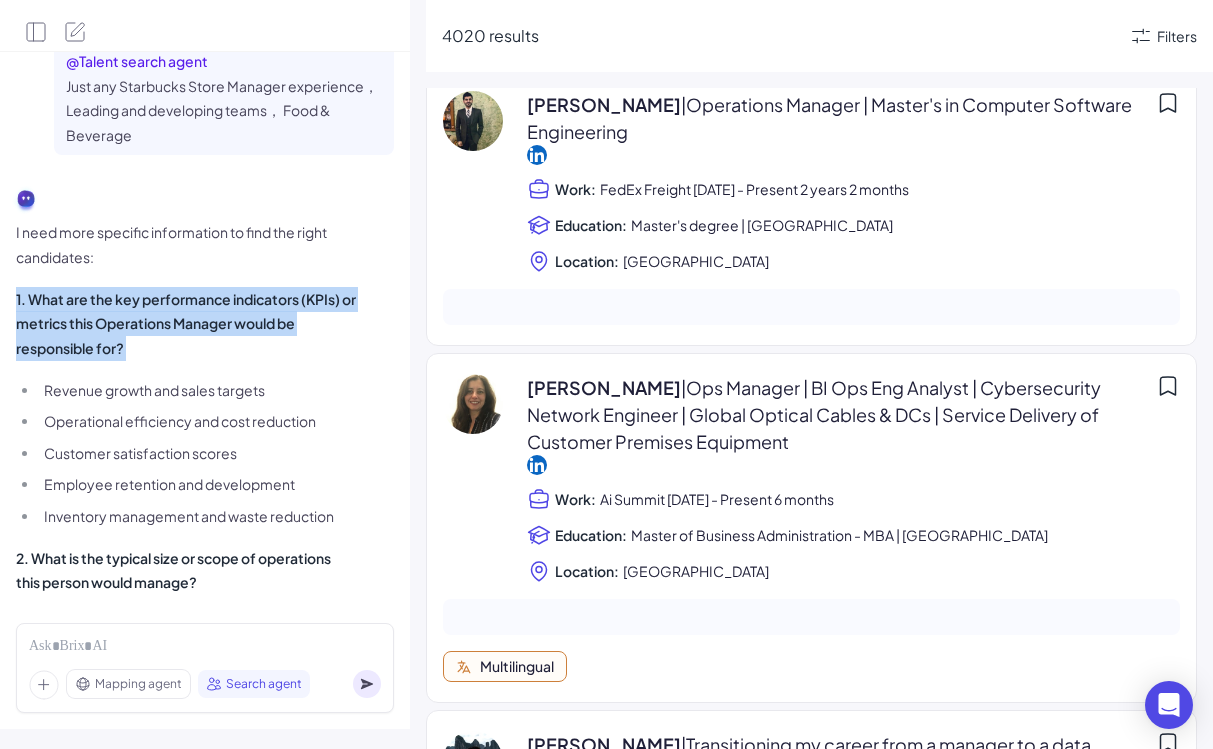 click on "1. What are the key performance indicators (KPIs) or metrics this Operations Manager would be responsible for?" at bounding box center (186, 323) 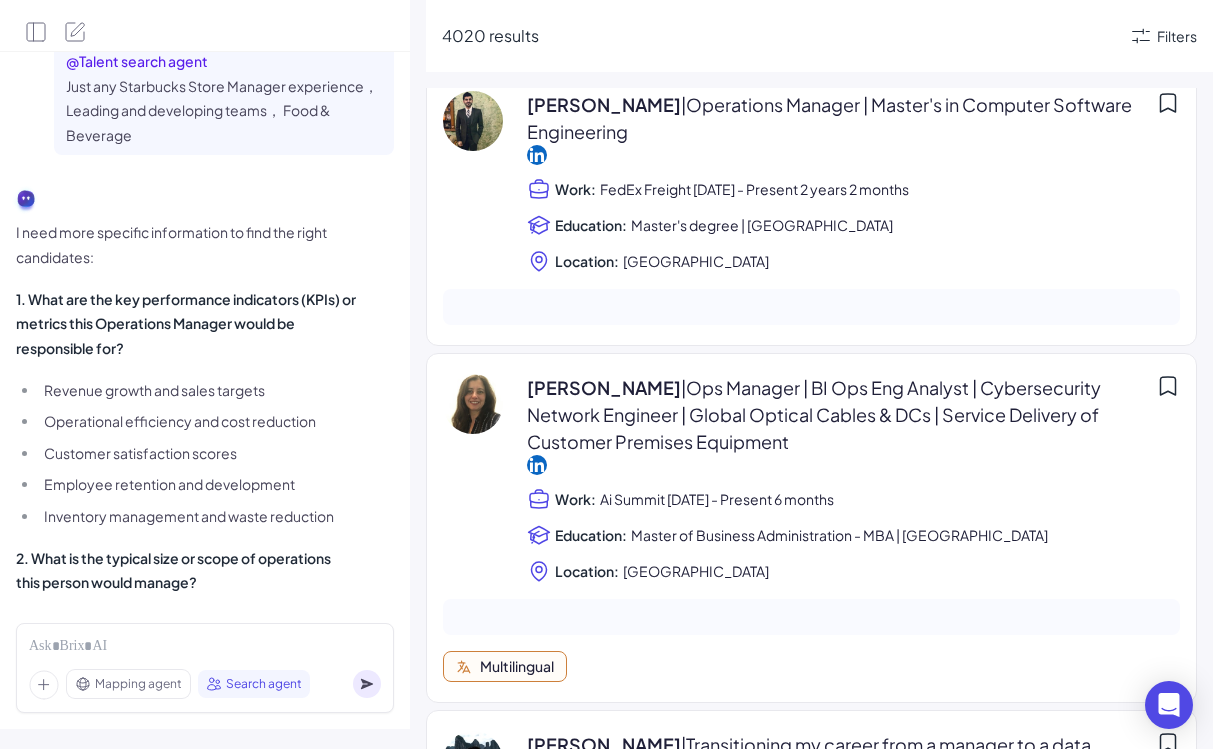 click on "1. What are the key performance indicators (KPIs) or metrics this Operations Manager would be responsible for?" at bounding box center (186, 323) 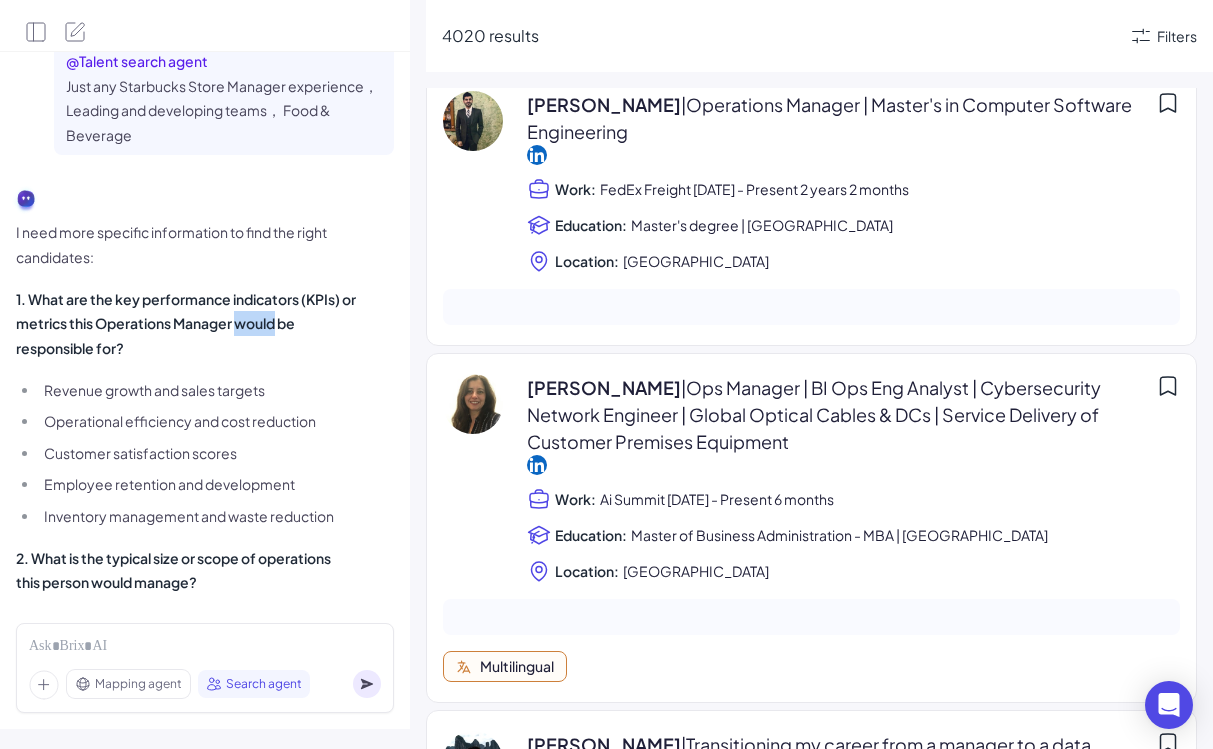 scroll, scrollTop: 1842, scrollLeft: 0, axis: vertical 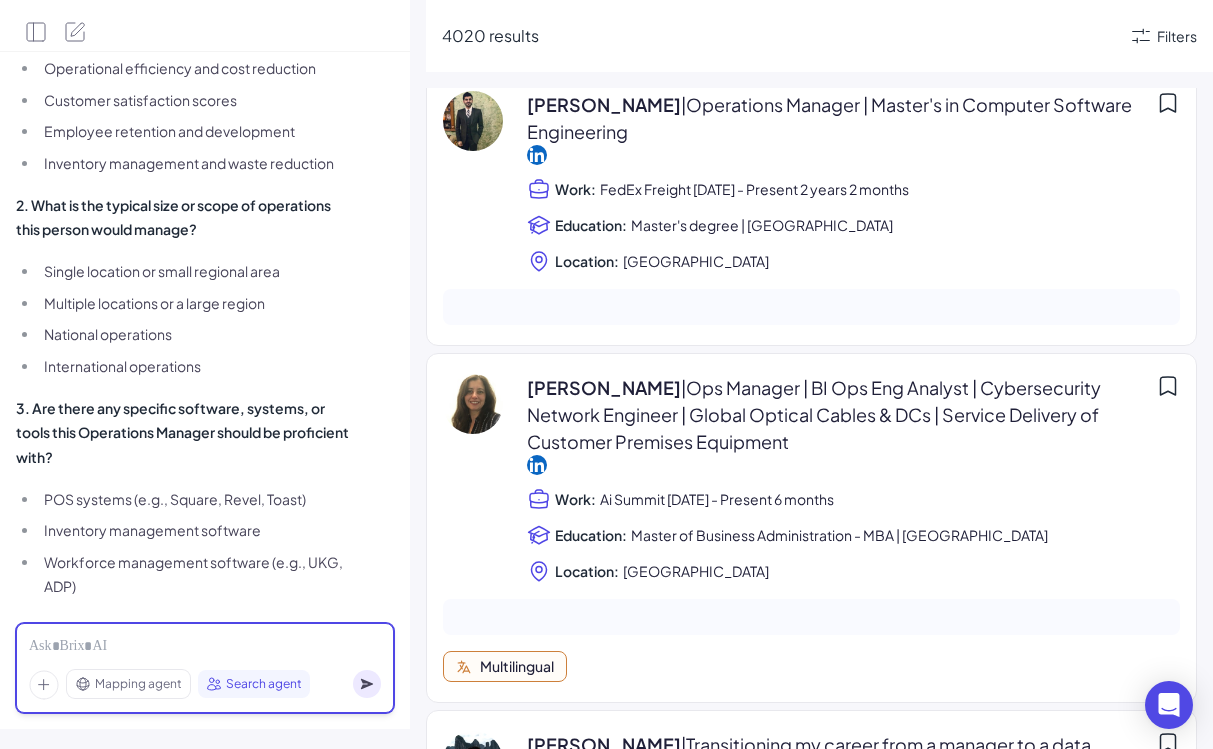 click at bounding box center (205, 647) 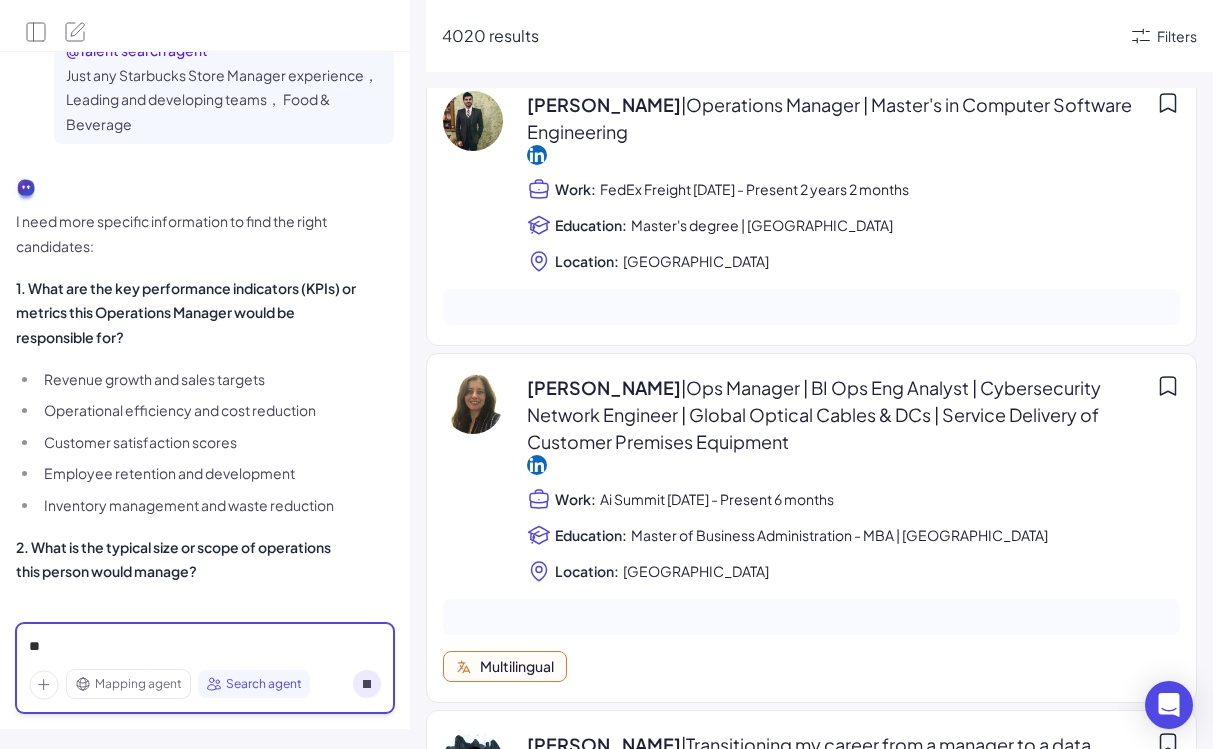scroll, scrollTop: 2338, scrollLeft: 0, axis: vertical 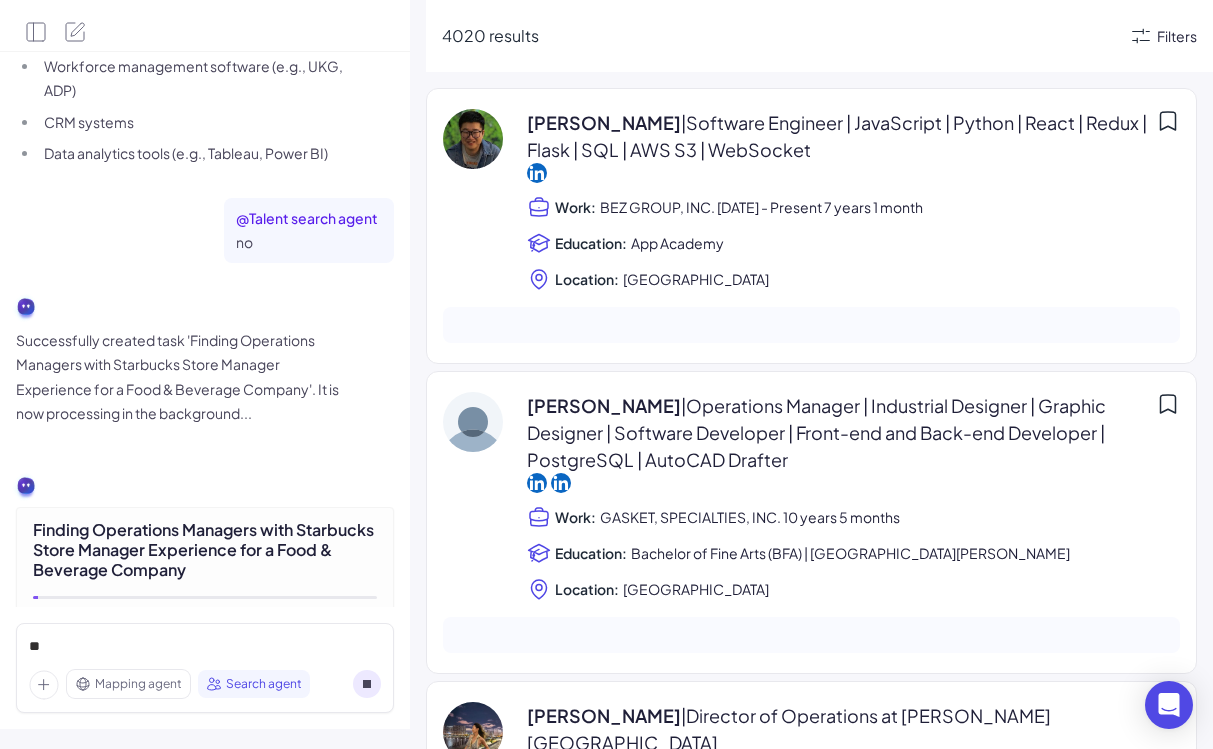 click on "Filters" at bounding box center [1177, 36] 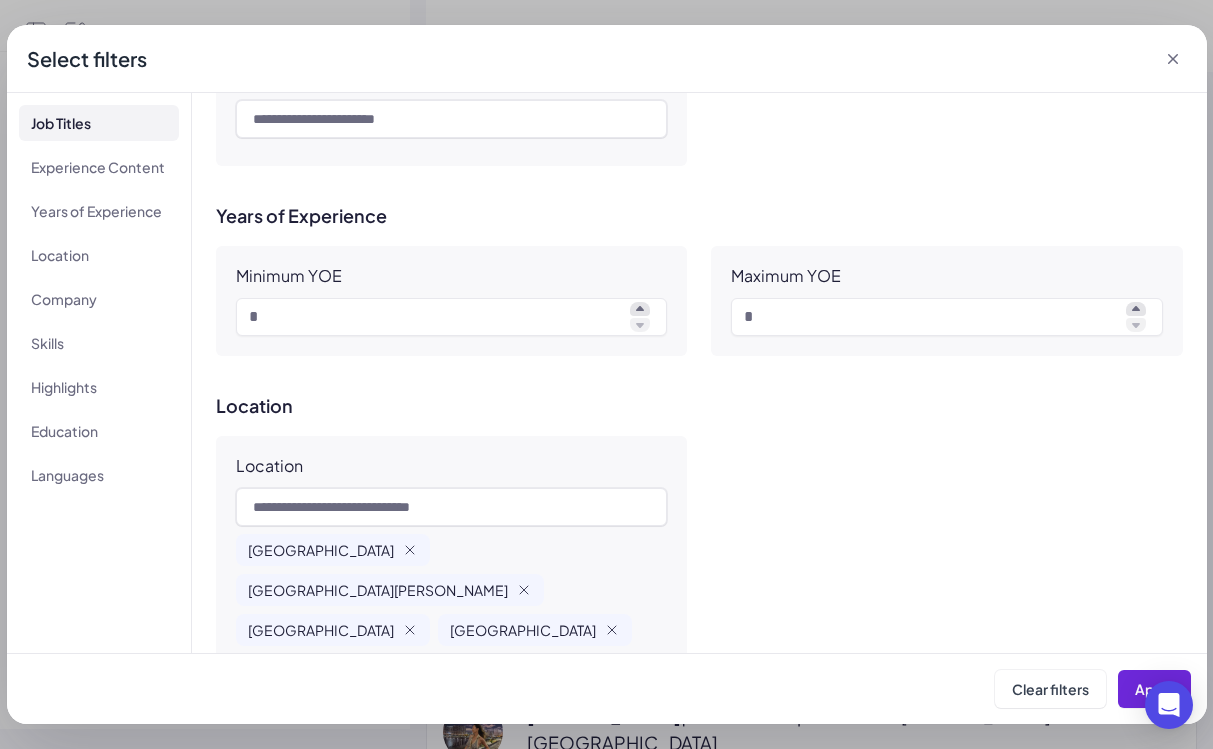 scroll, scrollTop: 0, scrollLeft: 0, axis: both 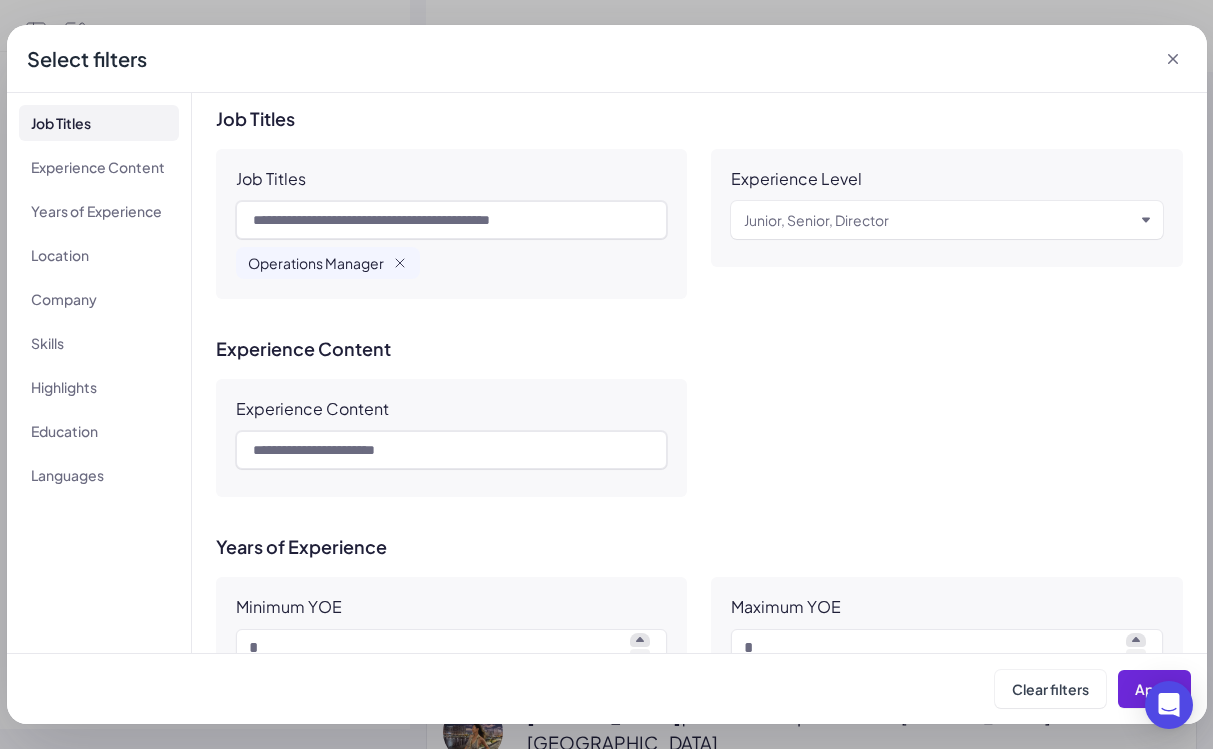 click on "Select filters" at bounding box center (607, 59) 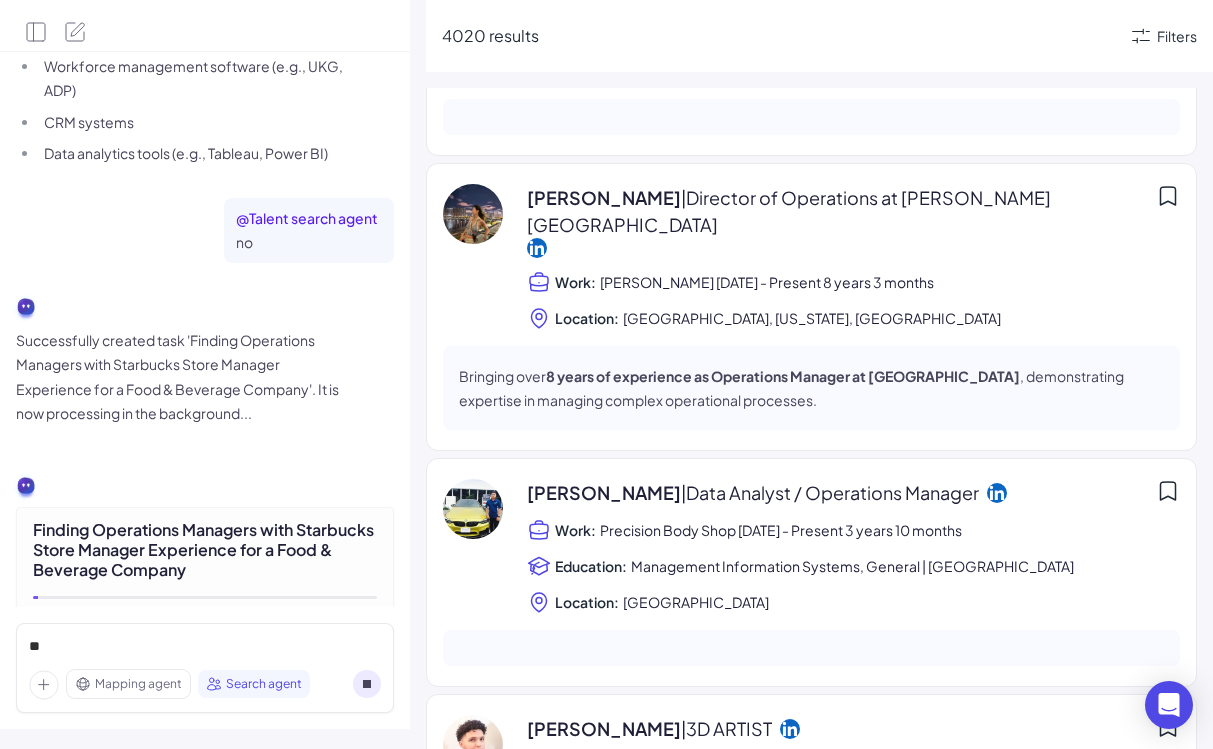 scroll, scrollTop: 0, scrollLeft: 0, axis: both 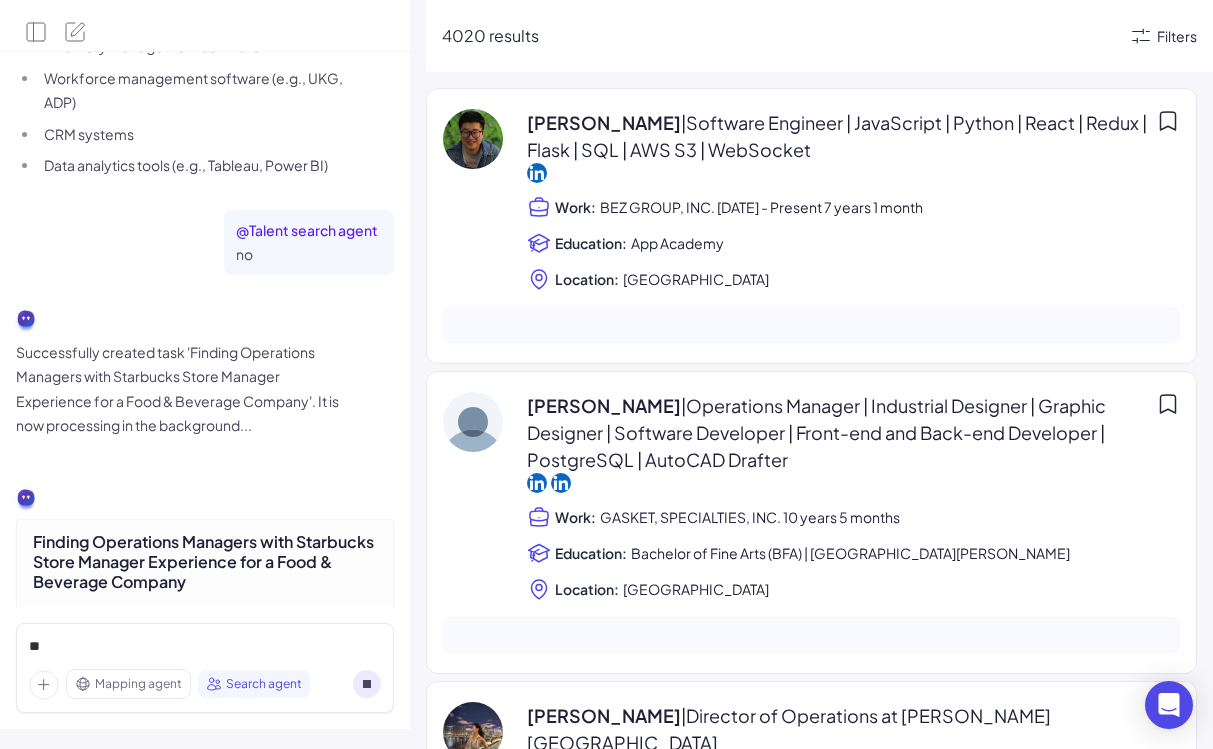 click on "Filters" at bounding box center (1177, 36) 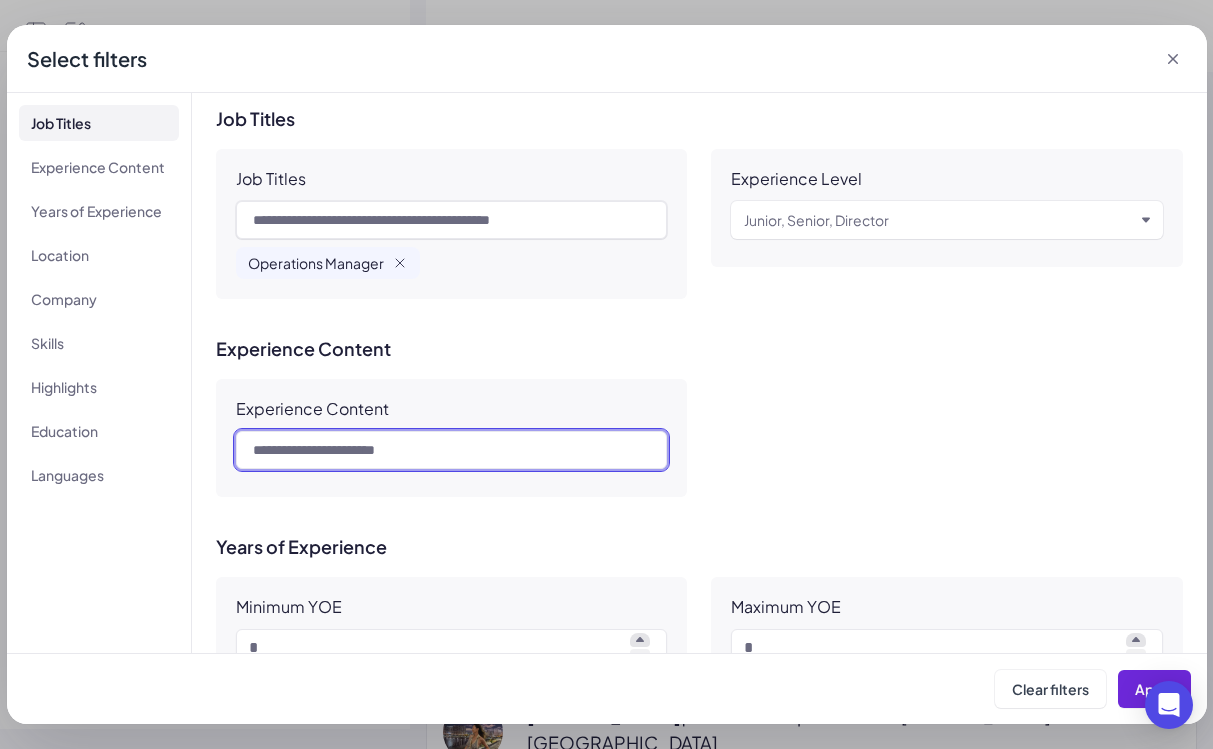 click at bounding box center [452, 450] 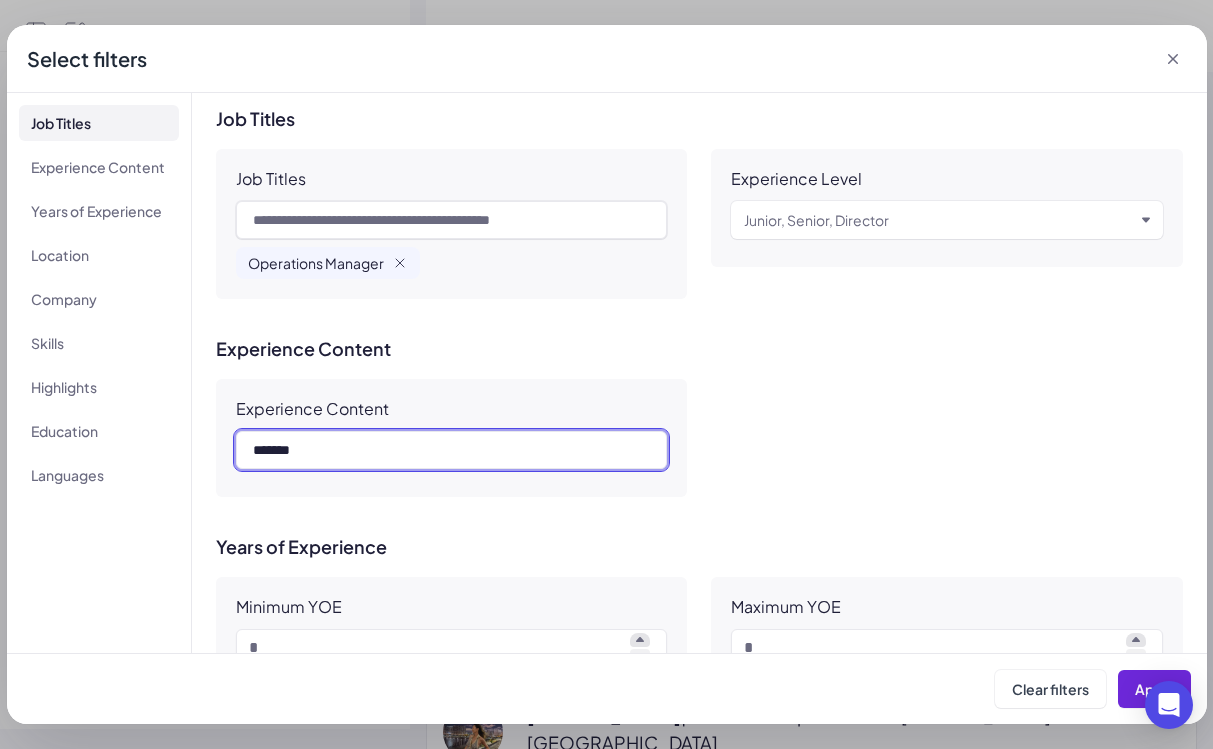 type on "**" 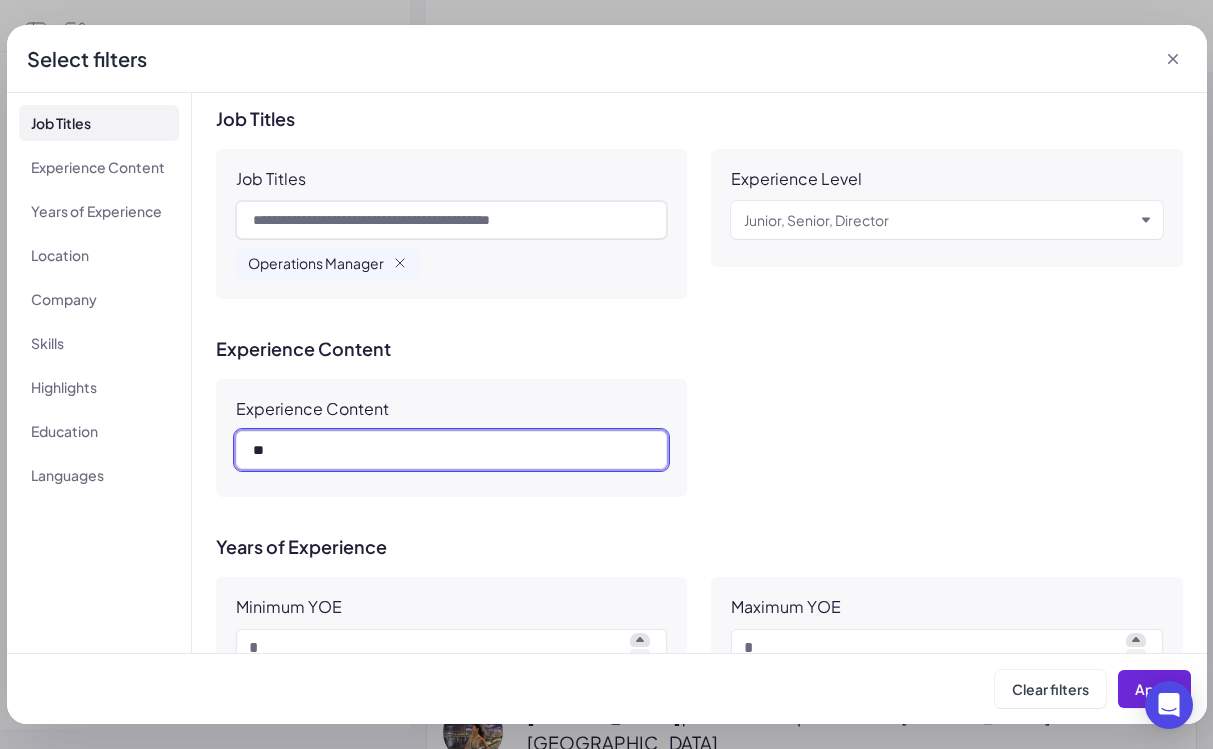 type 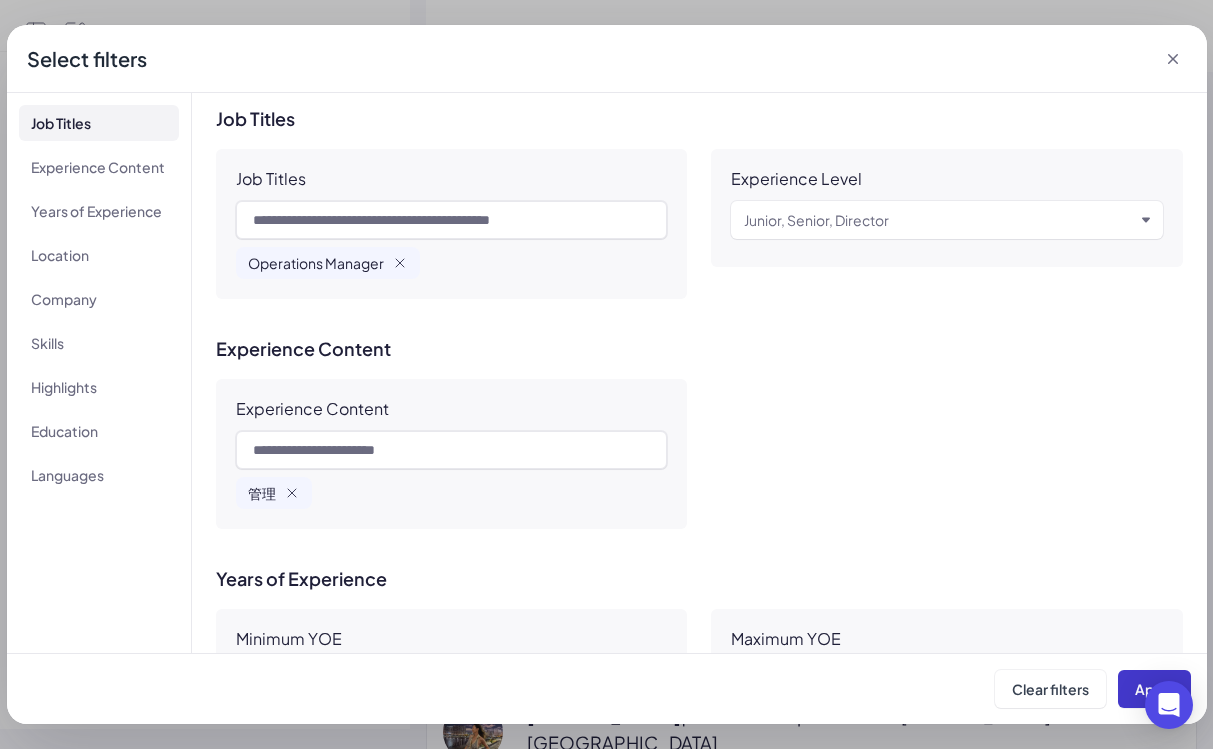 click on "Apply" at bounding box center (1154, 689) 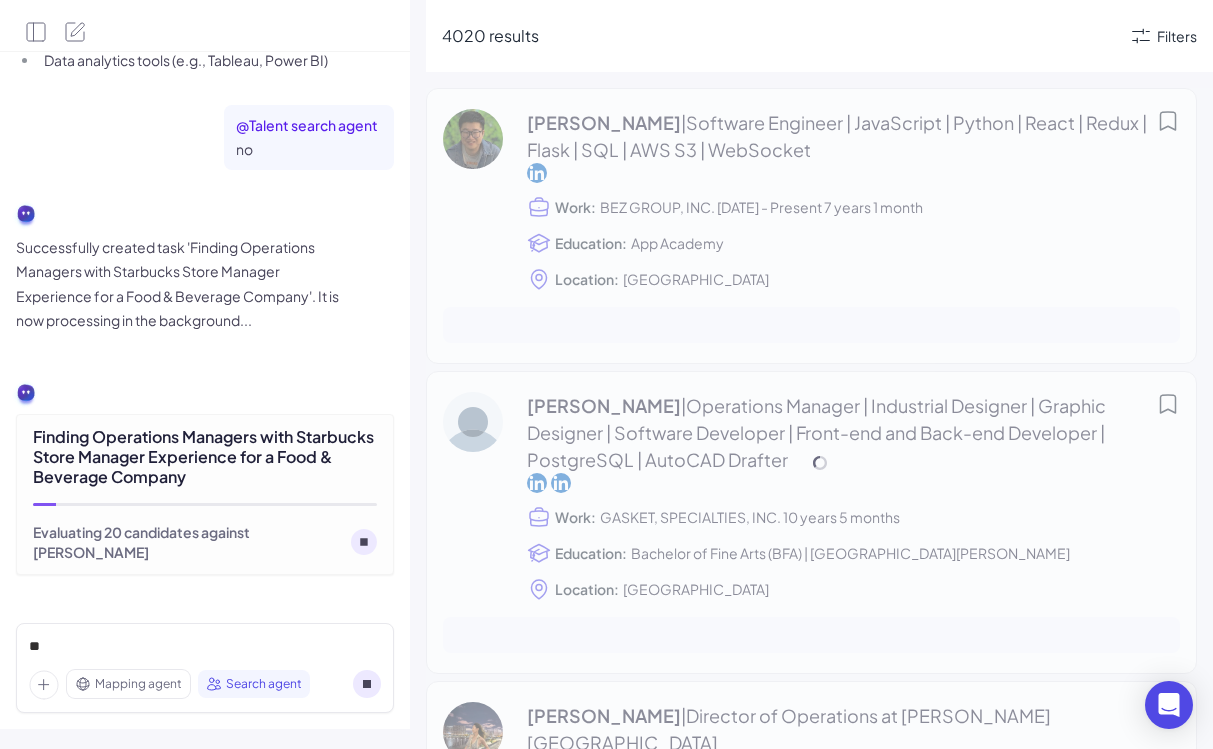 scroll, scrollTop: 2326, scrollLeft: 0, axis: vertical 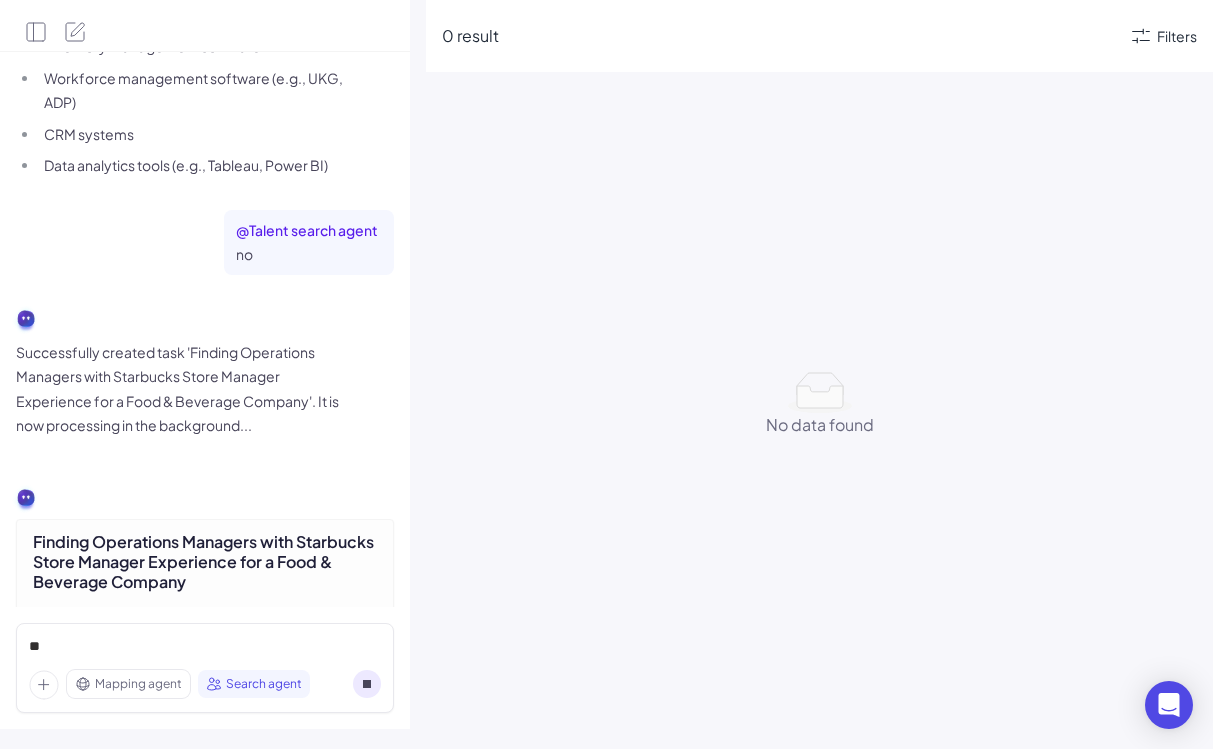 click on "Finding Operations Managers with Starbucks Store Manager Experience for a Food & Beverage Company" at bounding box center (205, 562) 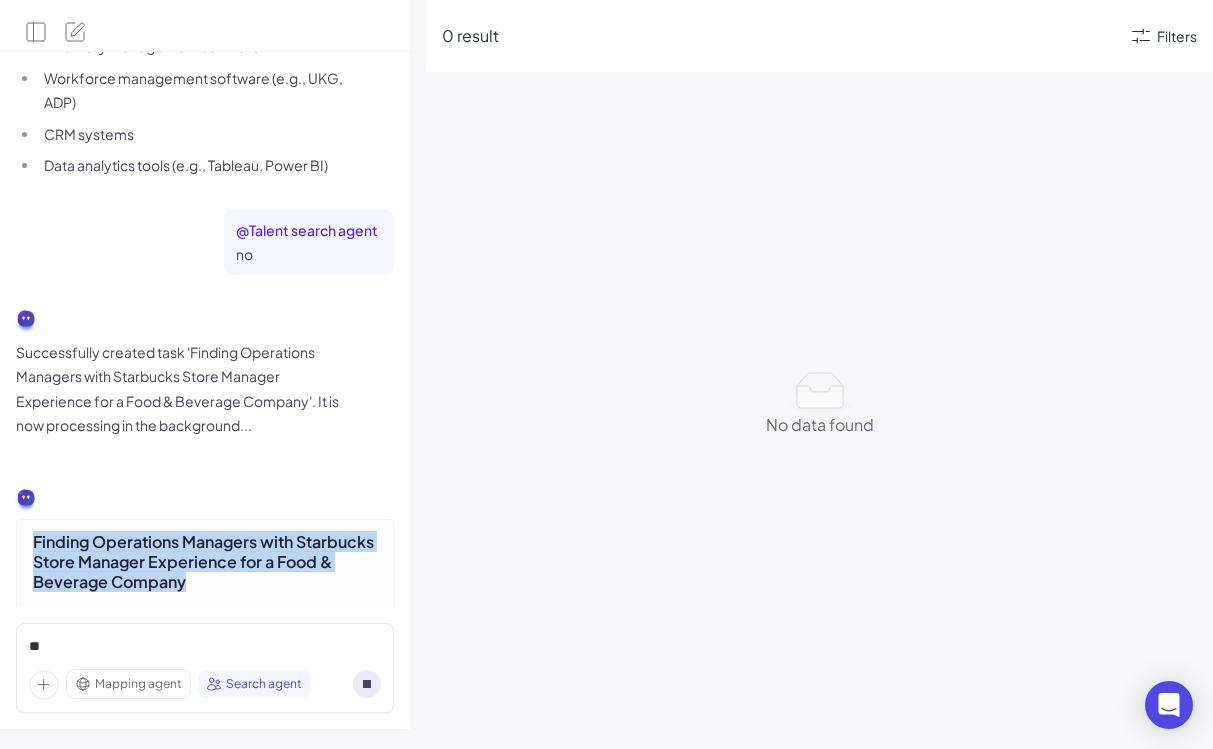 click on "Finding Operations Managers with Starbucks Store Manager Experience for a Food & Beverage Company" at bounding box center (205, 562) 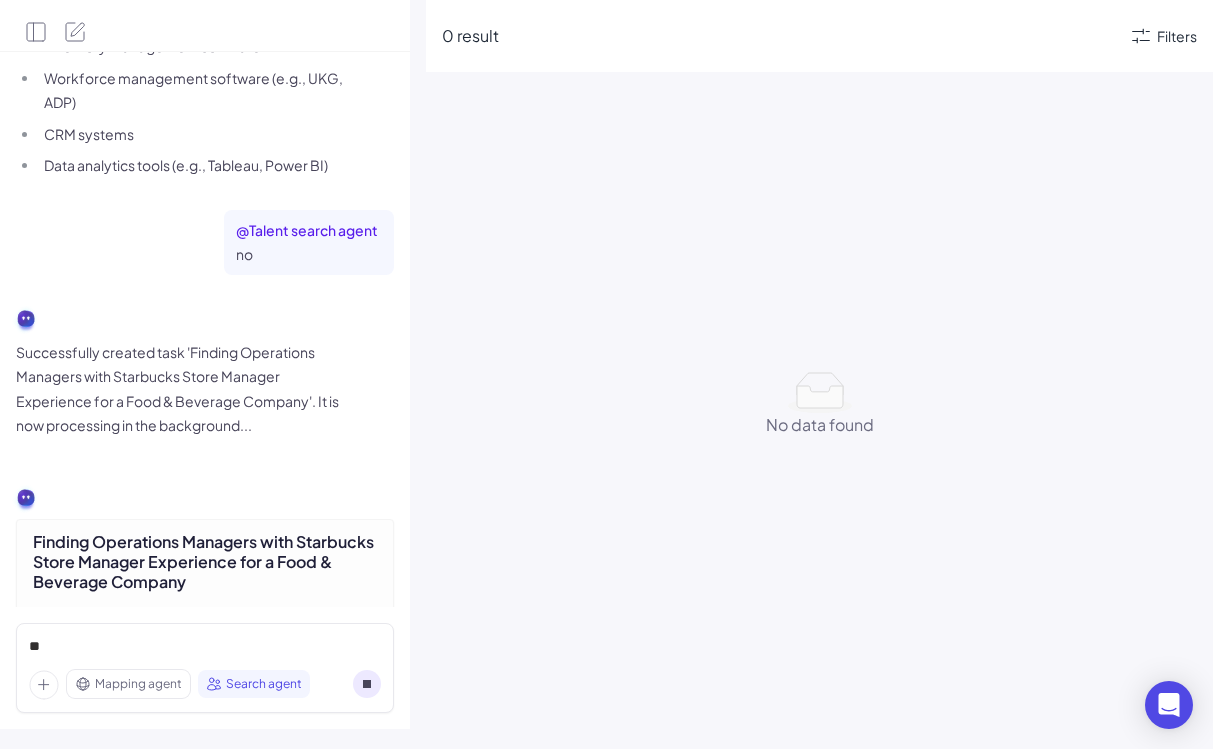 click on "Finding Operations Managers with Starbucks Store Manager Experience for a Food & Beverage Company" at bounding box center [205, 562] 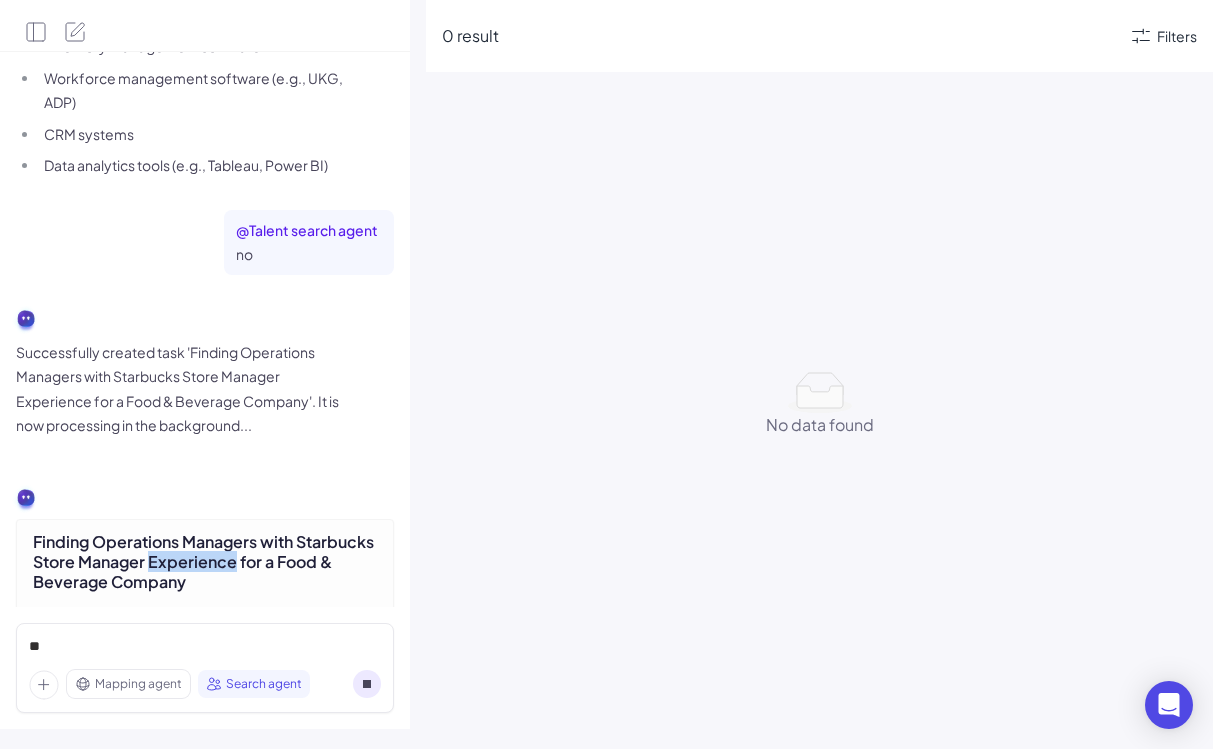 click on "Finding Operations Managers with Starbucks Store Manager Experience for a Food & Beverage Company" at bounding box center (205, 562) 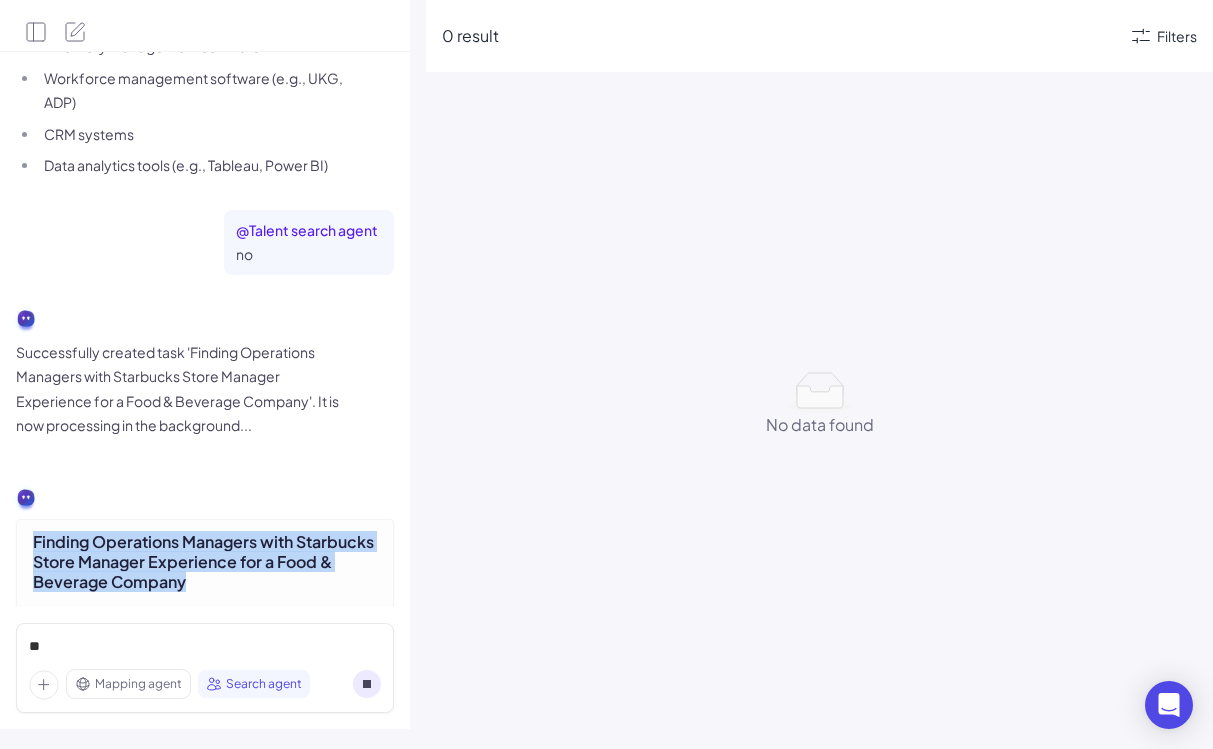click on "Successfully created task 'Finding Operations Managers with Starbucks Store Manager Experience for a Food & Beverage Company'. It is now processing in the background..." at bounding box center (186, 389) 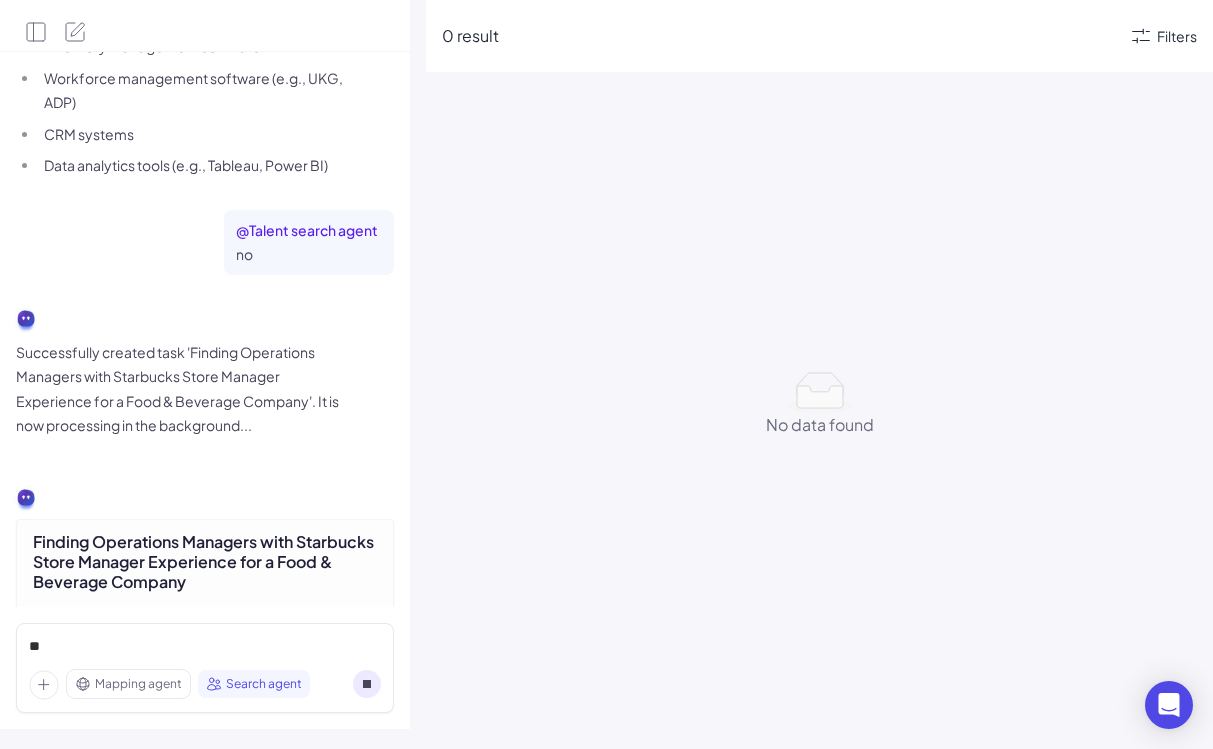 click on "Successfully created task 'Finding Operations Managers with Starbucks Store Manager Experience for a Food & Beverage Company'. It is now processing in the background..." at bounding box center [186, 389] 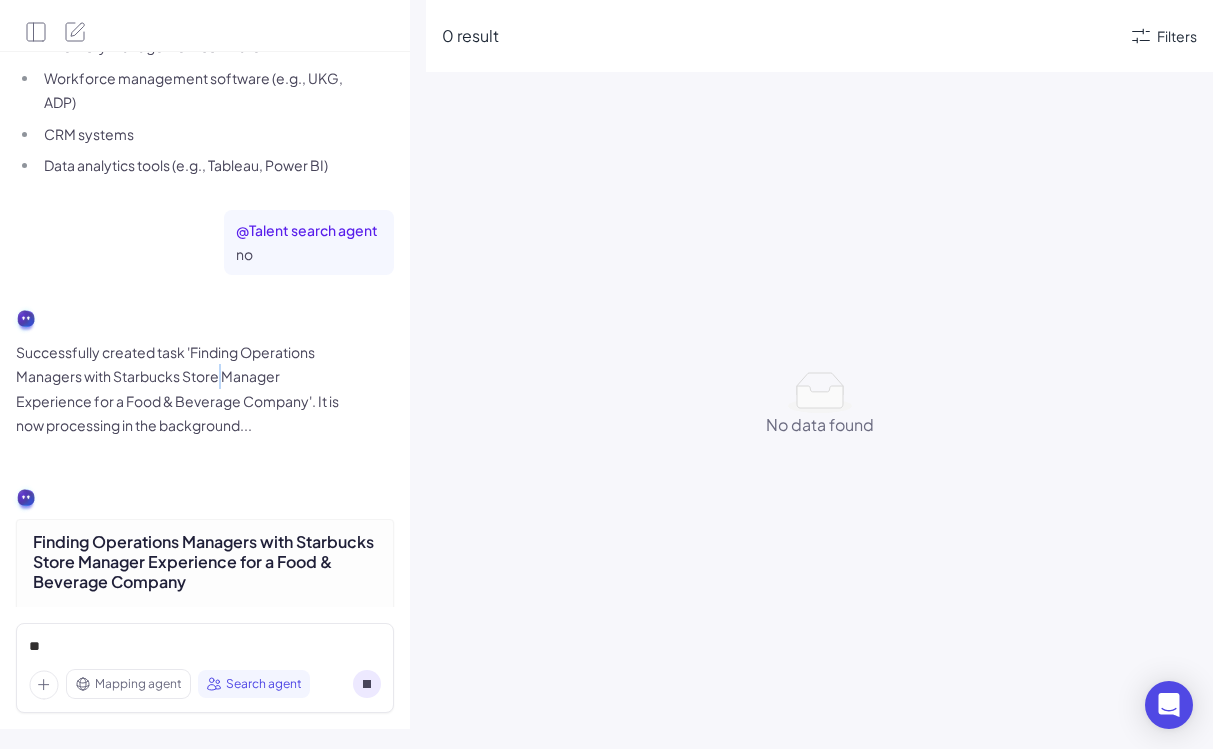 click on "Successfully created task 'Finding Operations Managers with Starbucks Store Manager Experience for a Food & Beverage Company'. It is now processing in the background..." at bounding box center [186, 389] 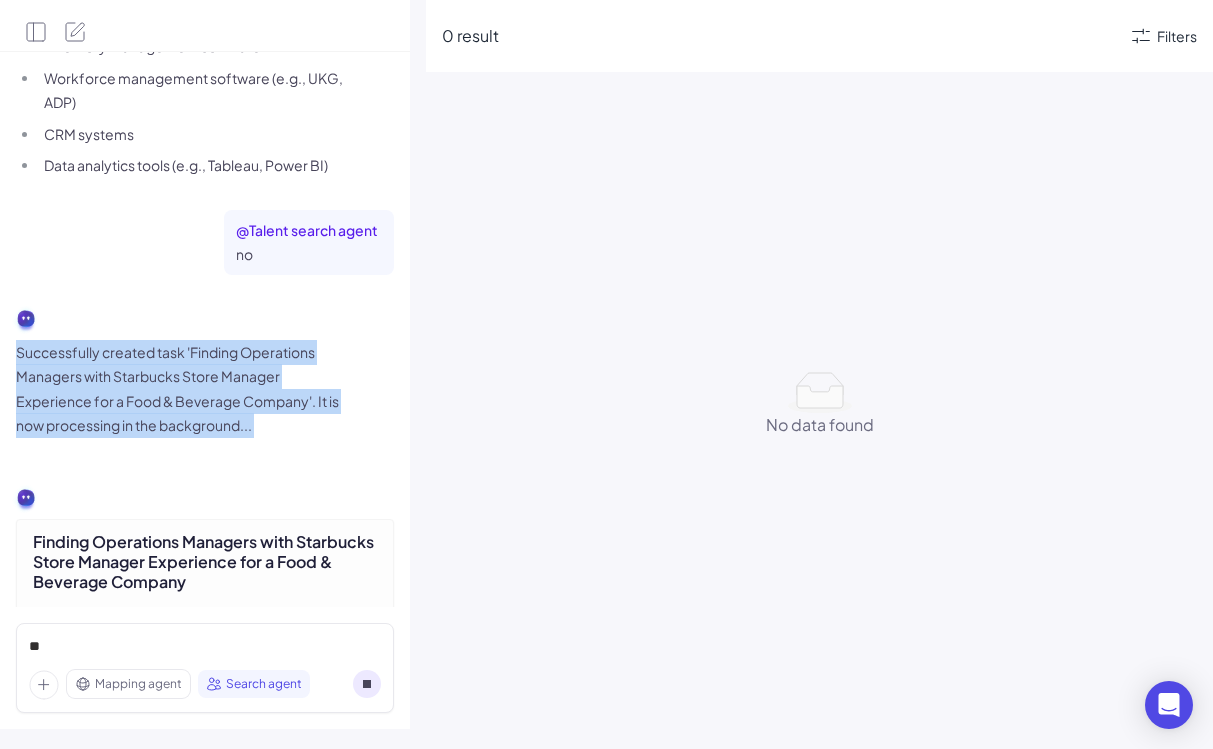 click on "Successfully created task 'Finding Operations Managers with Starbucks Store Manager Experience for a Food & Beverage Company'. It is now processing in the background..." at bounding box center (186, 389) 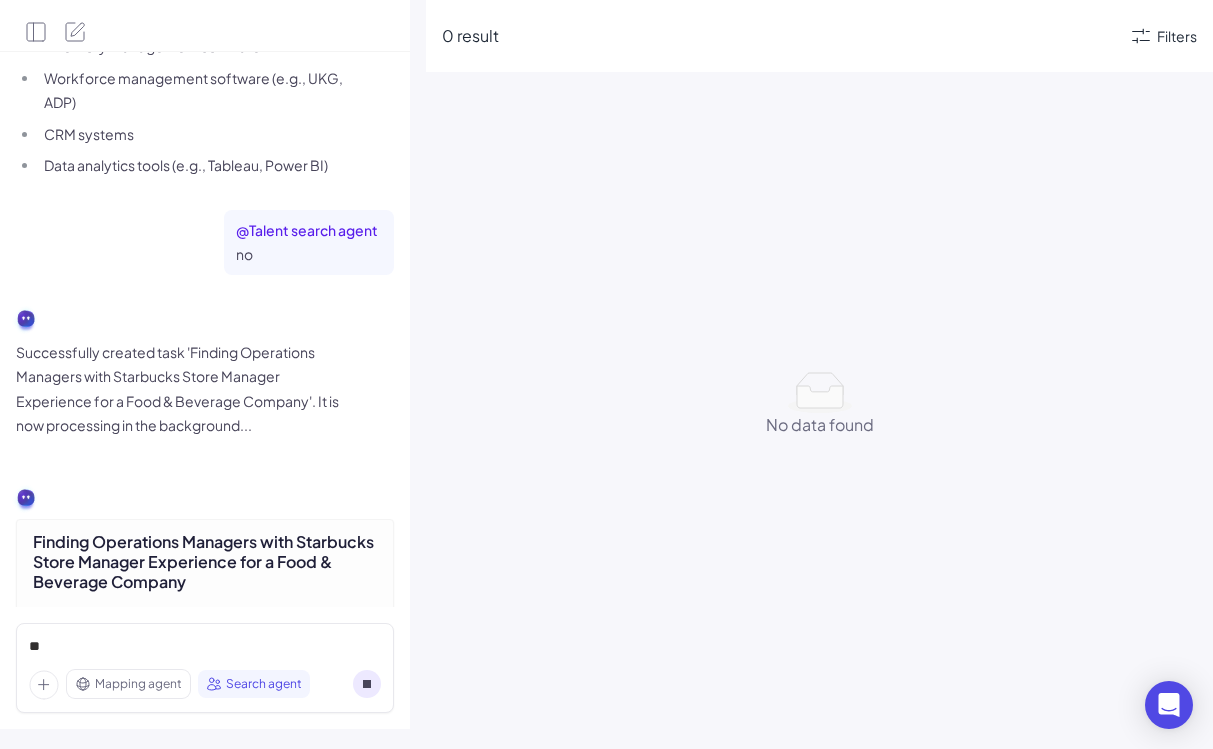 click on "Successfully created task 'Finding Operations Managers with Starbucks Store Manager Experience for a Food & Beverage Company'. It is now processing in the background..." at bounding box center (186, 389) 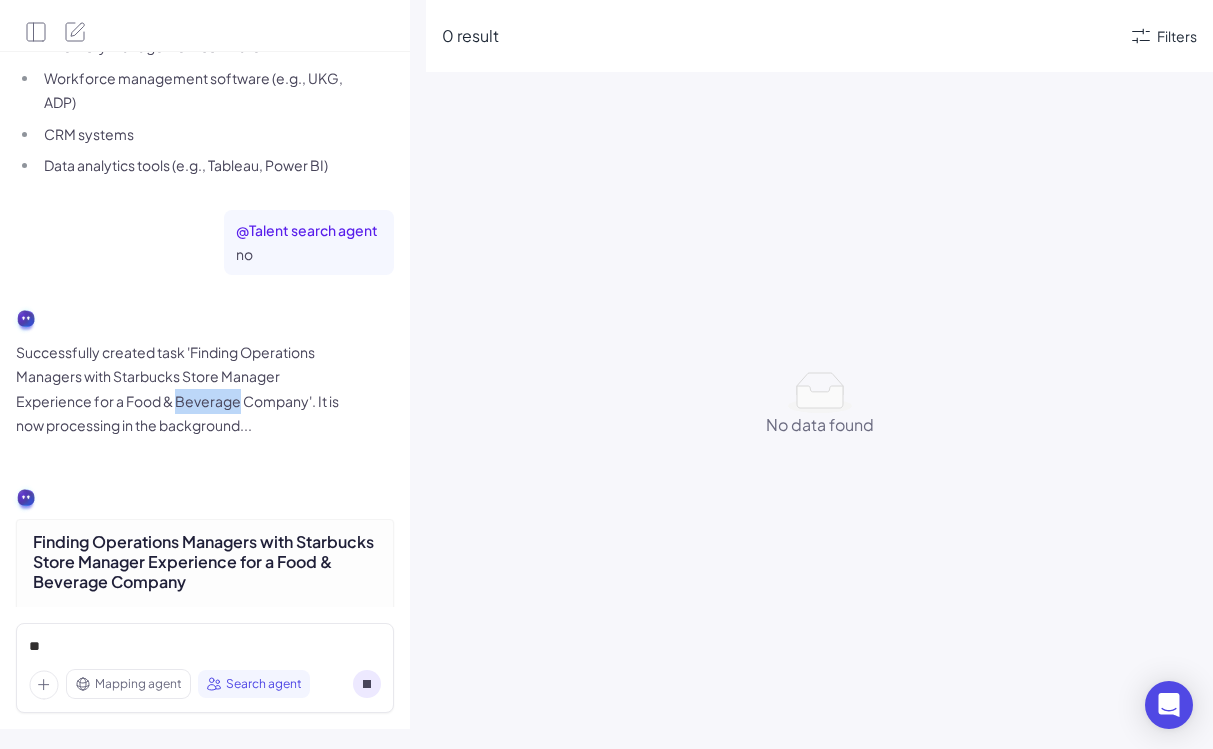 click on "Successfully created task 'Finding Operations Managers with Starbucks Store Manager Experience for a Food & Beverage Company'. It is now processing in the background..." at bounding box center [186, 389] 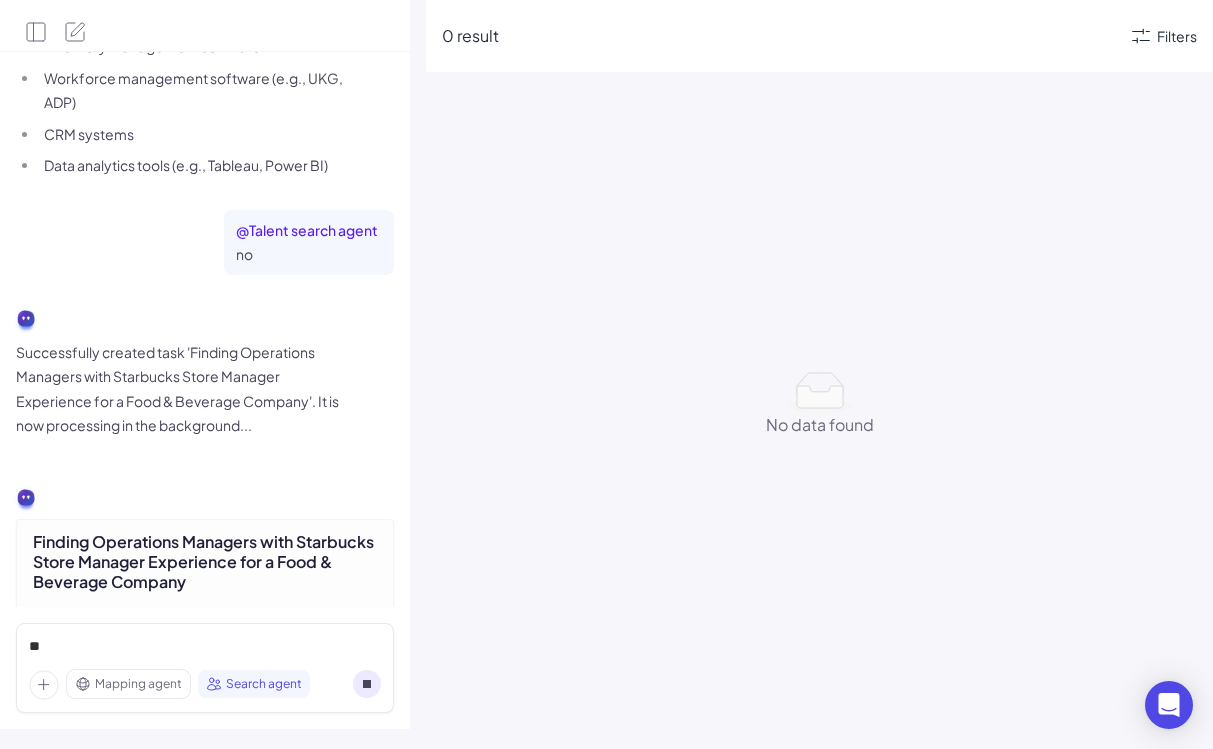 click on "Successfully created task 'Finding Operations Managers with Starbucks Store Manager Experience for a Food & Beverage Company'. It is now processing in the background..." at bounding box center (186, 389) 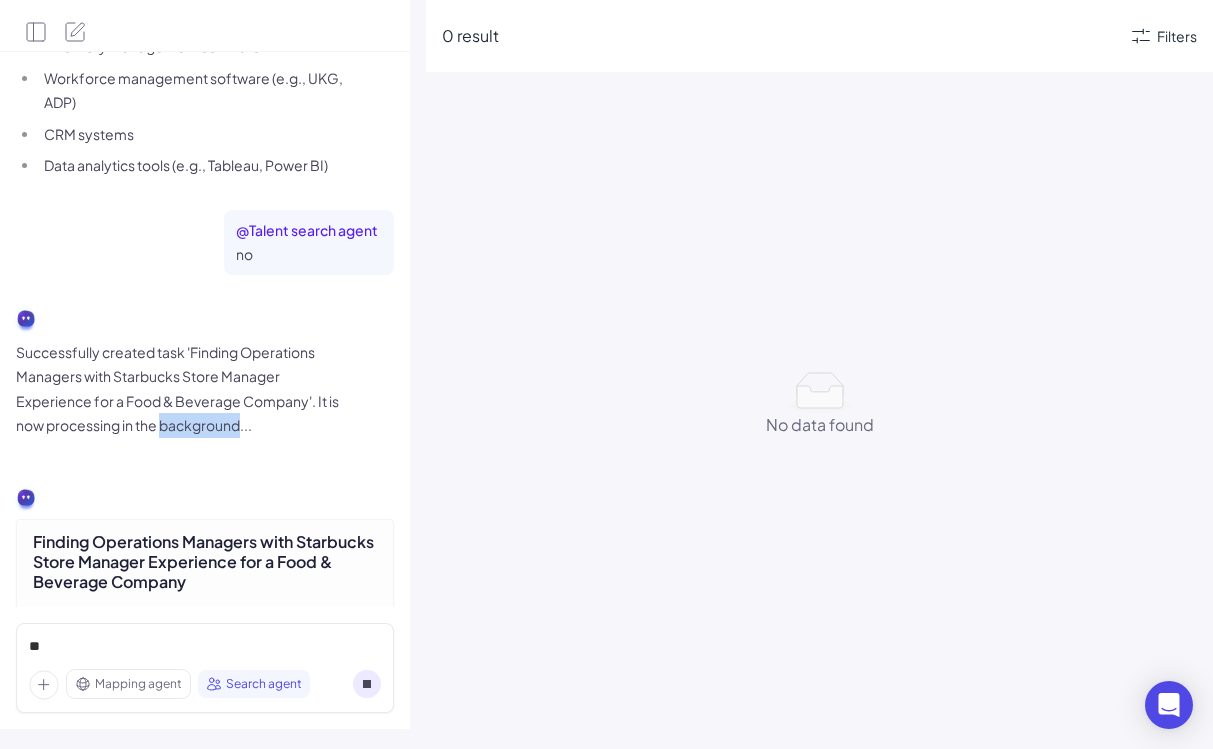 click on "Successfully created task 'Finding Operations Managers with Starbucks Store Manager Experience for a Food & Beverage Company'. It is now processing in the background..." at bounding box center (186, 389) 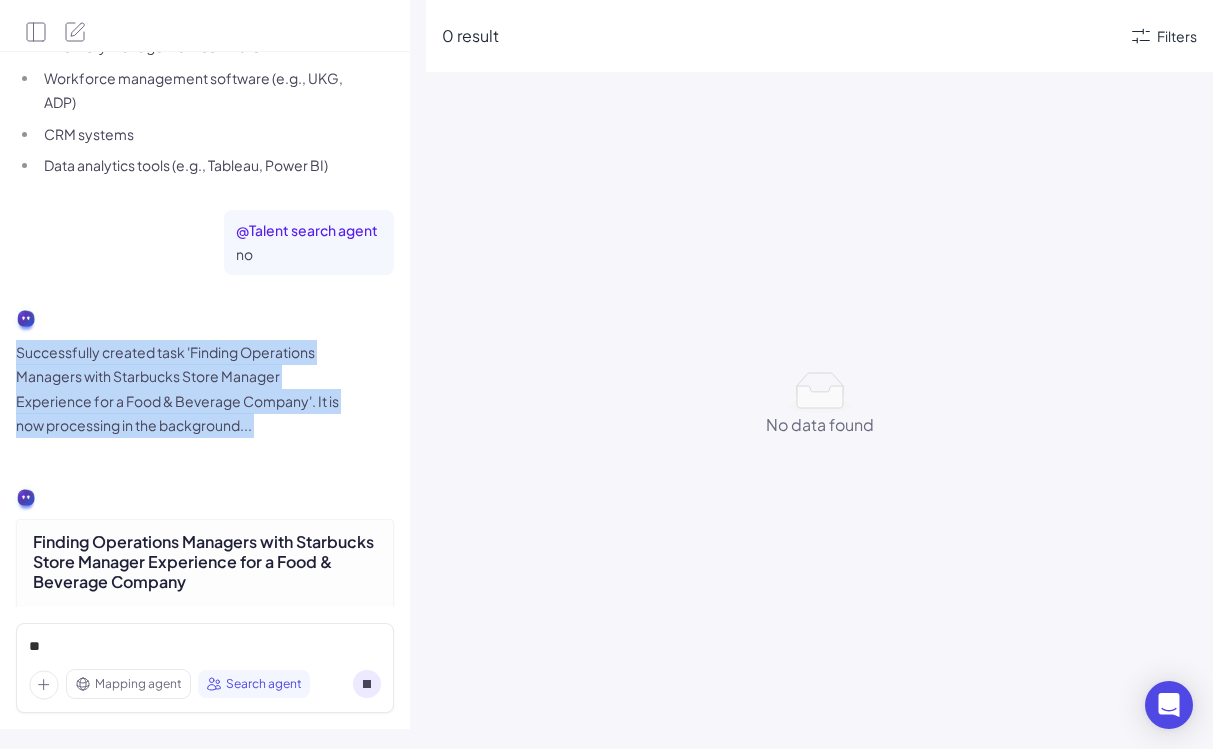 click on "Finding Operations Managers with Starbucks Store Manager Experience for a Food & Beverage Company Evaluating 16 candidates against rubric" at bounding box center (205, 579) 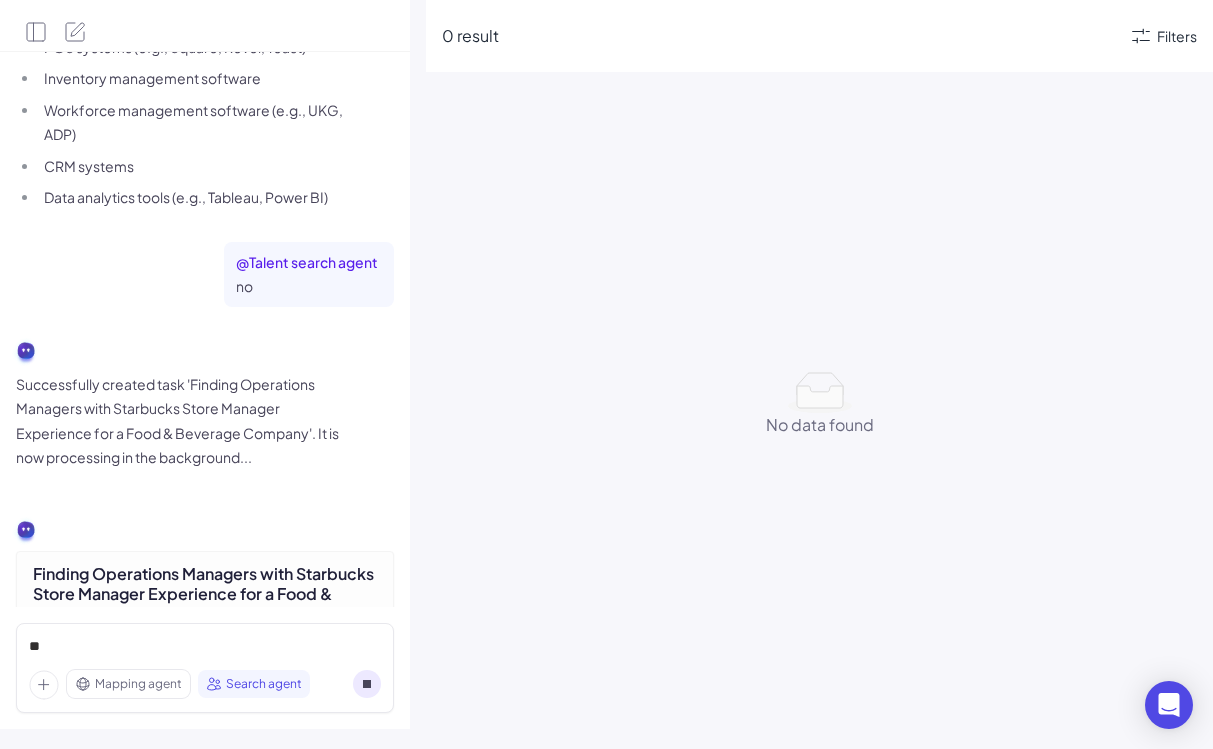 scroll, scrollTop: 2326, scrollLeft: 0, axis: vertical 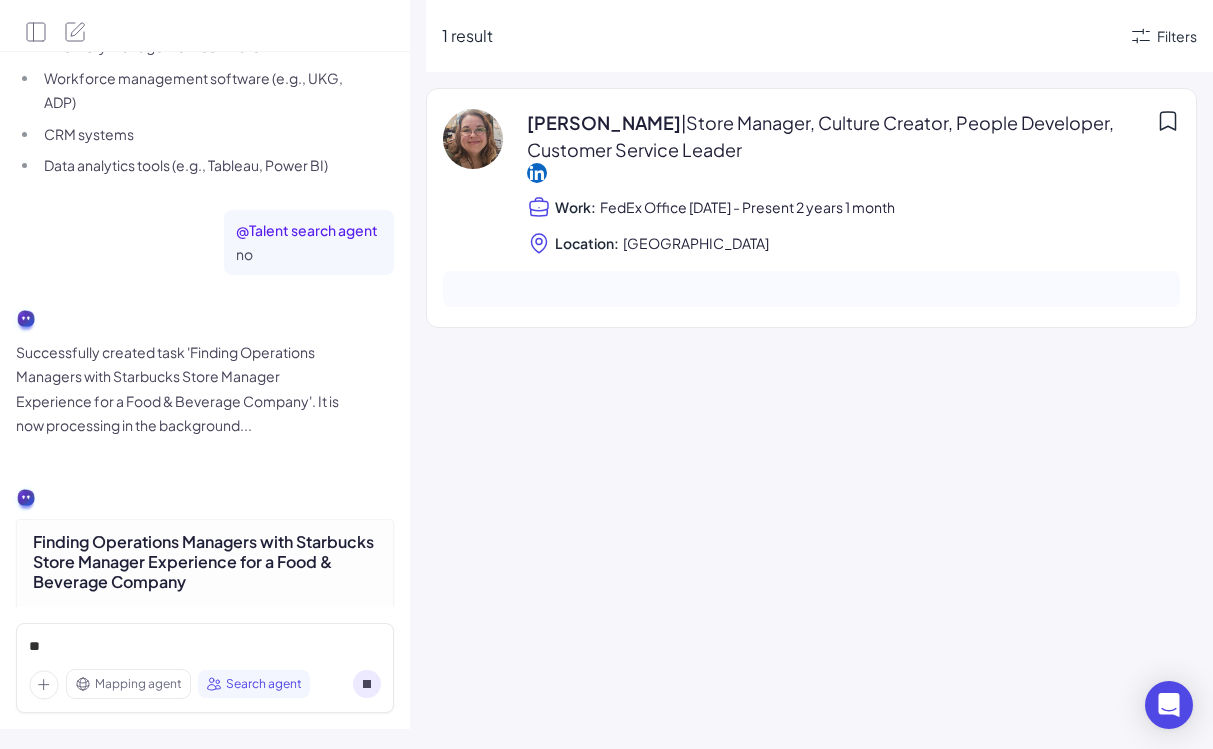 click on "|  Store Manager, Culture Creator, People Developer, Customer Service Leader" at bounding box center (820, 136) 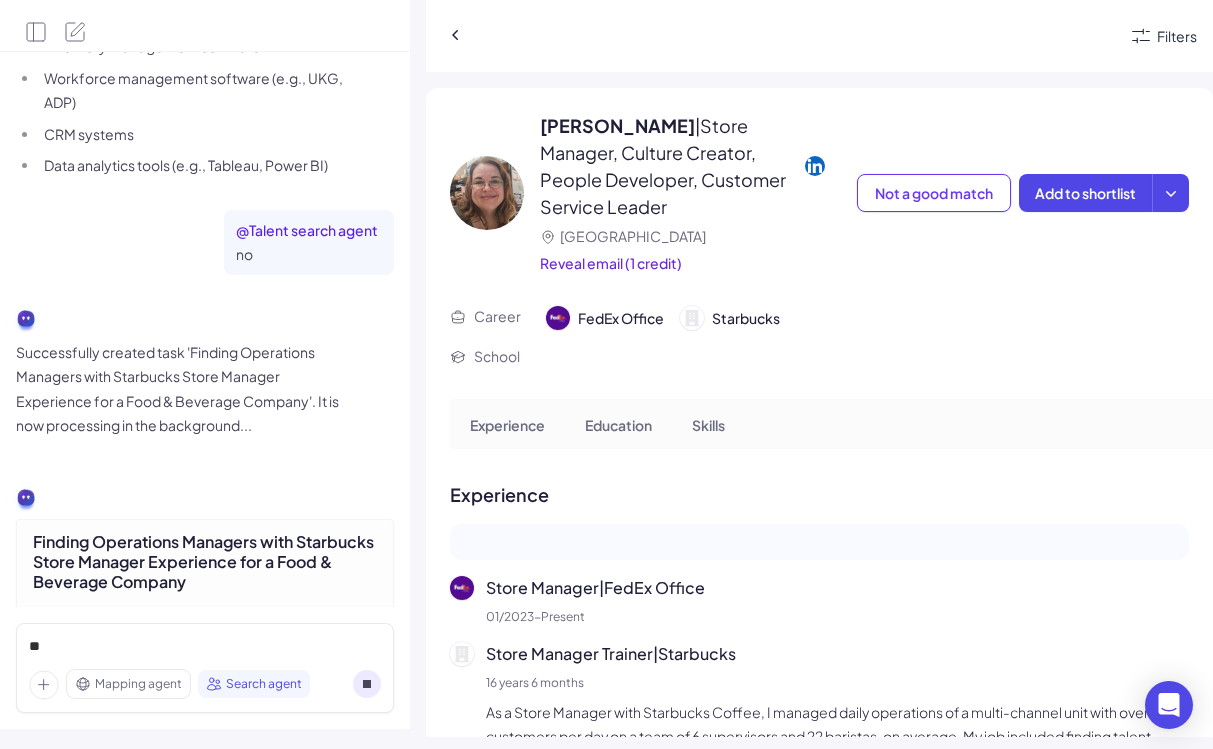 scroll, scrollTop: 239, scrollLeft: 0, axis: vertical 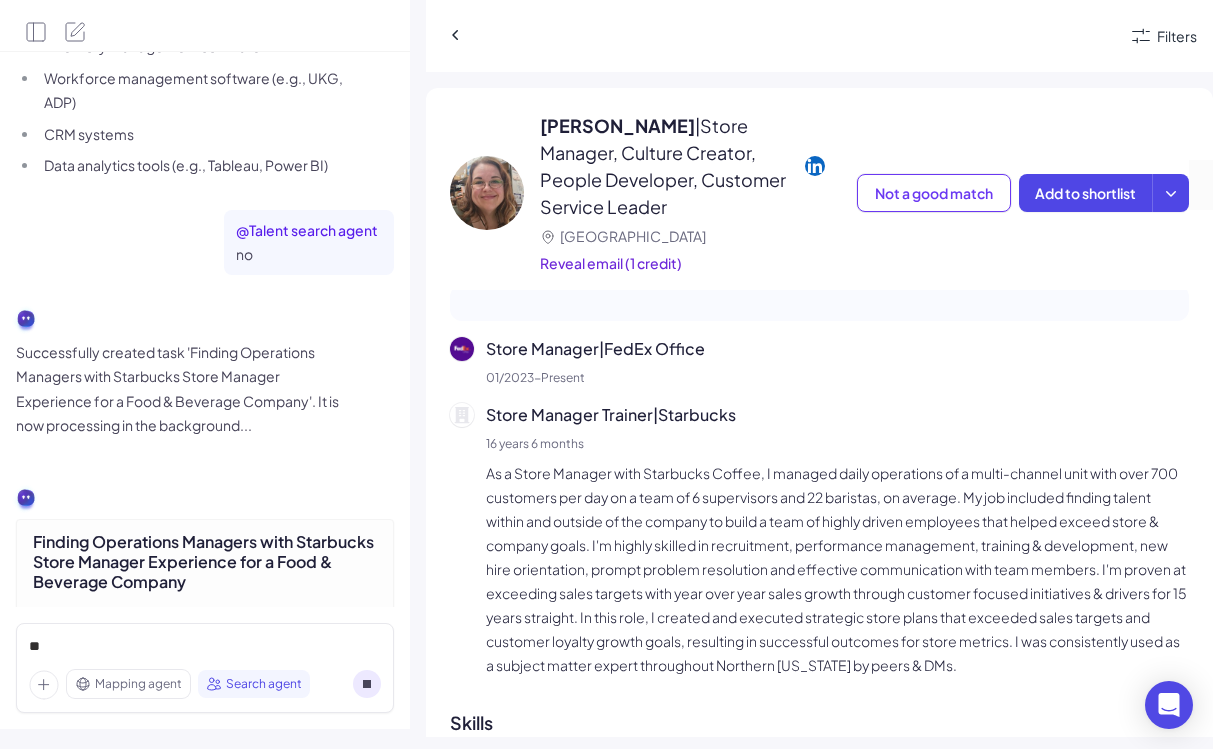 click on "As a Store Manager with Starbucks Coffee, I managed daily operations of a multi-channel unit with over 700 customers per day on a team of 6 supervisors and 22 baristas, on average. My job included finding talent within and outside of the company to build a team of highly driven employees that helped exceed store & company goals. I'm highly skilled in recruitment, performance management, training & development, new hire orientation, prompt problem resolution and effective communication with team members. I'm proven at exceeding sales targets with year over year sales growth through customer focused initiatives & drivers for 15 years straight. In this role, I created and executed strategic store plans that exceeded sales targets and customer loyalty growth goals, resulting in successful outcomes for store metrics. I was consistently used as a subject matter expert throughout Northern [US_STATE] by peers & DMs." at bounding box center [837, 569] 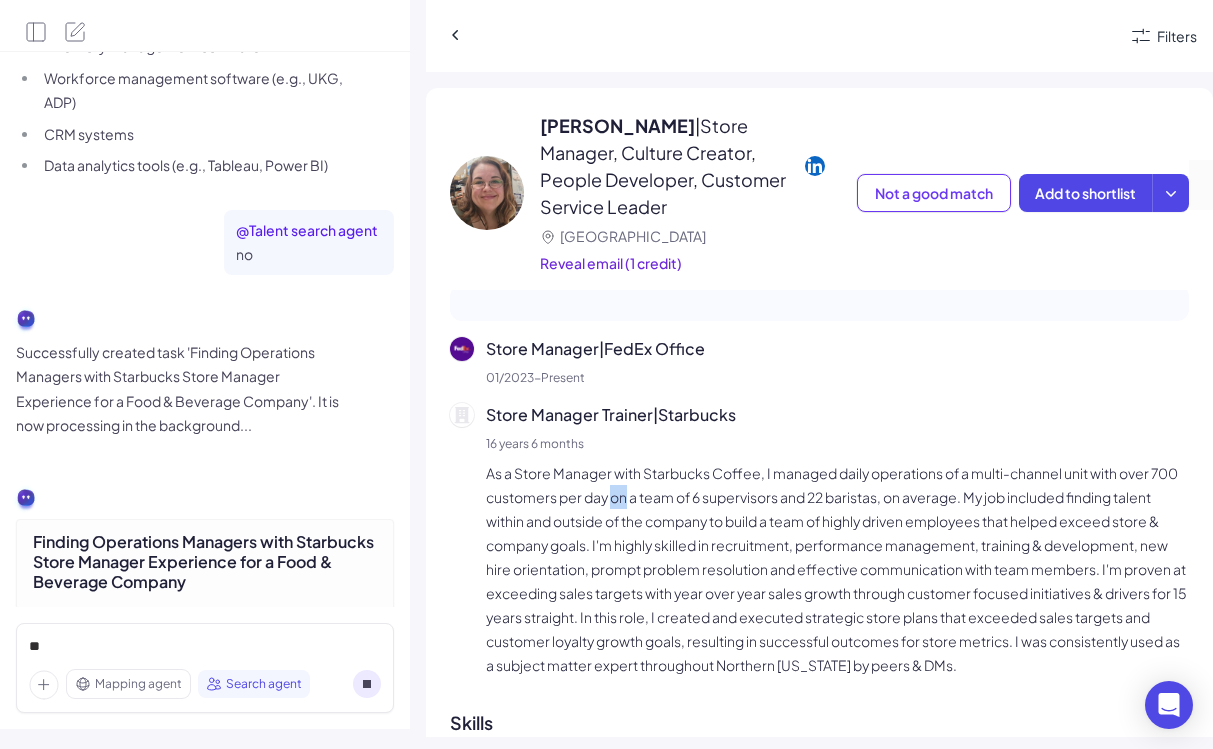 click on "As a Store Manager with Starbucks Coffee, I managed daily operations of a multi-channel unit with over 700 customers per day on a team of 6 supervisors and 22 baristas, on average. My job included finding talent within and outside of the company to build a team of highly driven employees that helped exceed store & company goals. I'm highly skilled in recruitment, performance management, training & development, new hire orientation, prompt problem resolution and effective communication with team members. I'm proven at exceeding sales targets with year over year sales growth through customer focused initiatives & drivers for 15 years straight. In this role, I created and executed strategic store plans that exceeded sales targets and customer loyalty growth goals, resulting in successful outcomes for store metrics. I was consistently used as a subject matter expert throughout Northern [US_STATE] by peers & DMs." at bounding box center [837, 569] 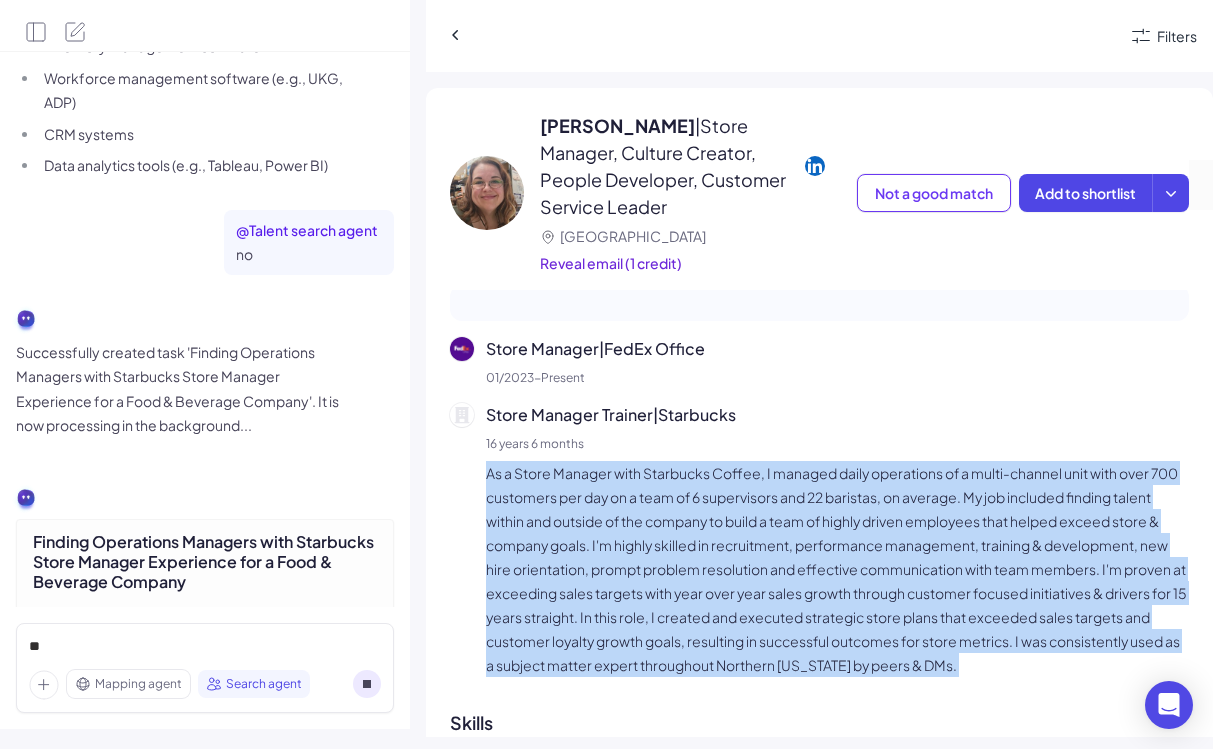 click on "As a Store Manager with Starbucks Coffee, I managed daily operations of a multi-channel unit with over 700 customers per day on a team of 6 supervisors and 22 baristas, on average. My job included finding talent within and outside of the company to build a team of highly driven employees that helped exceed store & company goals. I'm highly skilled in recruitment, performance management, training & development, new hire orientation, prompt problem resolution and effective communication with team members. I'm proven at exceeding sales targets with year over year sales growth through customer focused initiatives & drivers for 15 years straight. In this role, I created and executed strategic store plans that exceeded sales targets and customer loyalty growth goals, resulting in successful outcomes for store metrics. I was consistently used as a subject matter expert throughout Northern [US_STATE] by peers & DMs." at bounding box center [837, 569] 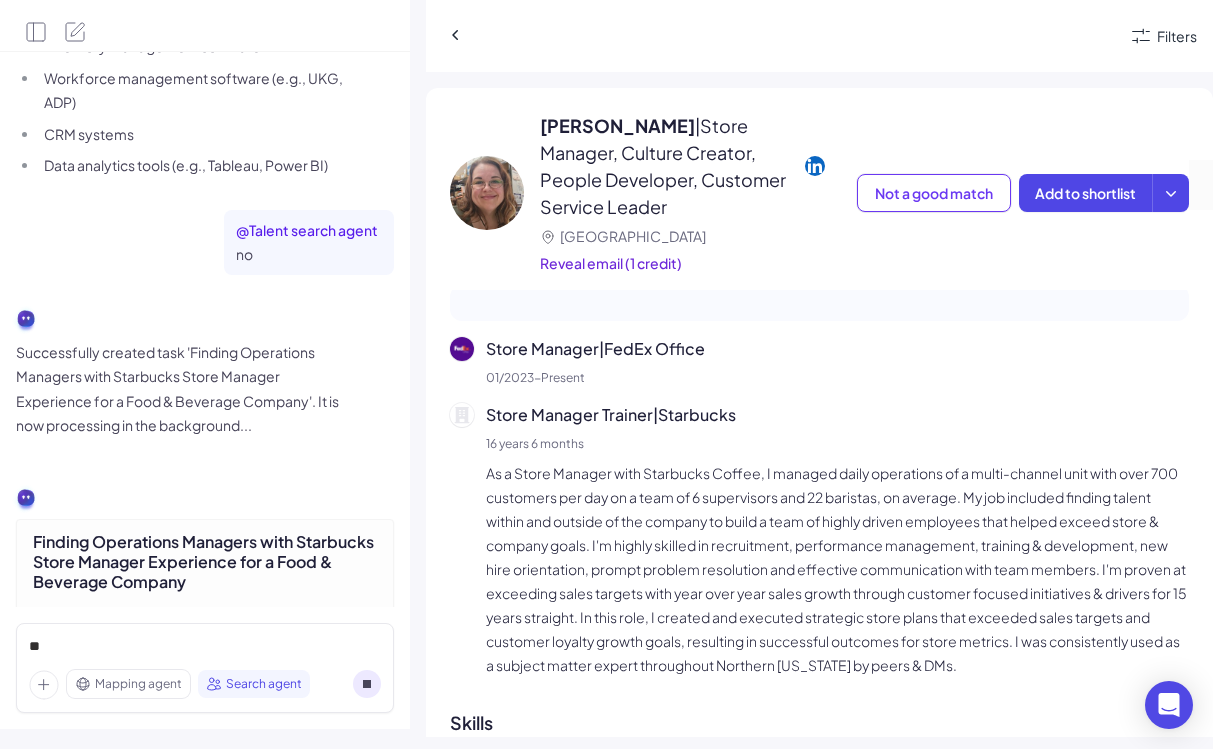click on "As a Store Manager with Starbucks Coffee, I managed daily operations of a multi-channel unit with over 700 customers per day on a team of 6 supervisors and 22 baristas, on average. My job included finding talent within and outside of the company to build a team of highly driven employees that helped exceed store & company goals. I'm highly skilled in recruitment, performance management, training & development, new hire orientation, prompt problem resolution and effective communication with team members. I'm proven at exceeding sales targets with year over year sales growth through customer focused initiatives & drivers for 15 years straight. In this role, I created and executed strategic store plans that exceeded sales targets and customer loyalty growth goals, resulting in successful outcomes for store metrics. I was consistently used as a subject matter expert throughout Northern [US_STATE] by peers & DMs." at bounding box center [837, 569] 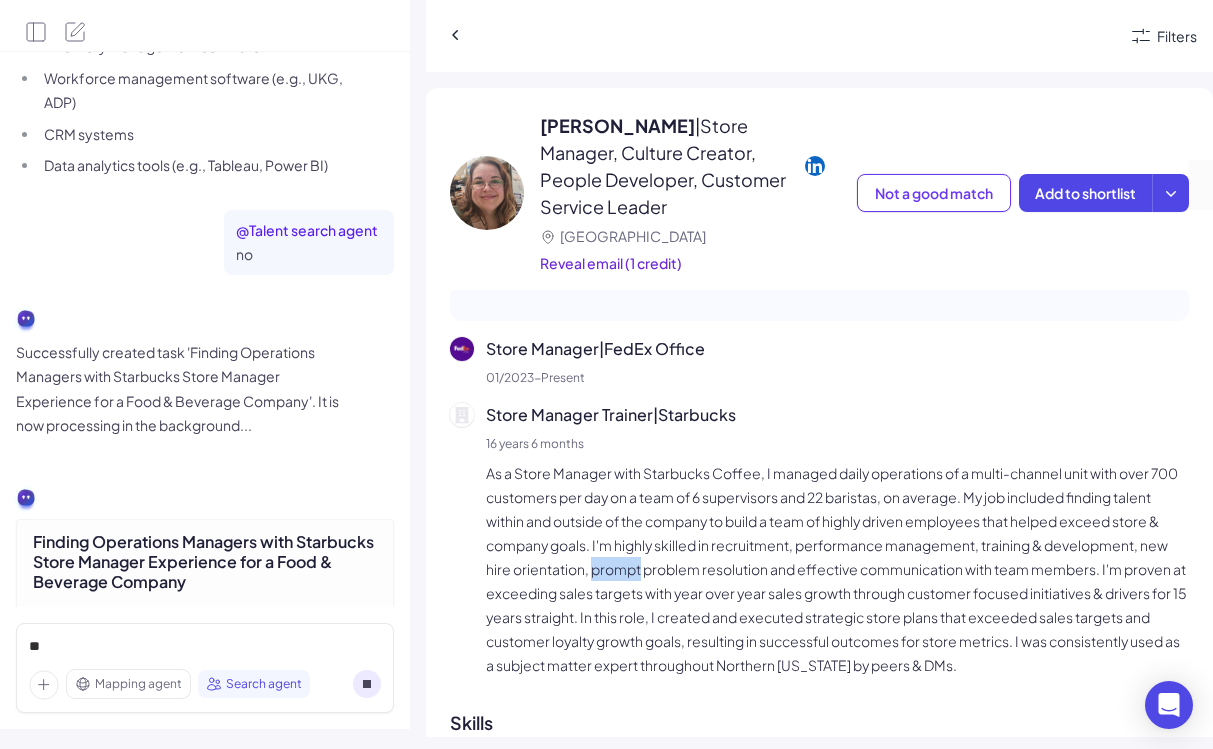 click on "As a Store Manager with Starbucks Coffee, I managed daily operations of a multi-channel unit with over 700 customers per day on a team of 6 supervisors and 22 baristas, on average. My job included finding talent within and outside of the company to build a team of highly driven employees that helped exceed store & company goals. I'm highly skilled in recruitment, performance management, training & development, new hire orientation, prompt problem resolution and effective communication with team members. I'm proven at exceeding sales targets with year over year sales growth through customer focused initiatives & drivers for 15 years straight. In this role, I created and executed strategic store plans that exceeded sales targets and customer loyalty growth goals, resulting in successful outcomes for store metrics. I was consistently used as a subject matter expert throughout Northern [US_STATE] by peers & DMs." at bounding box center (837, 569) 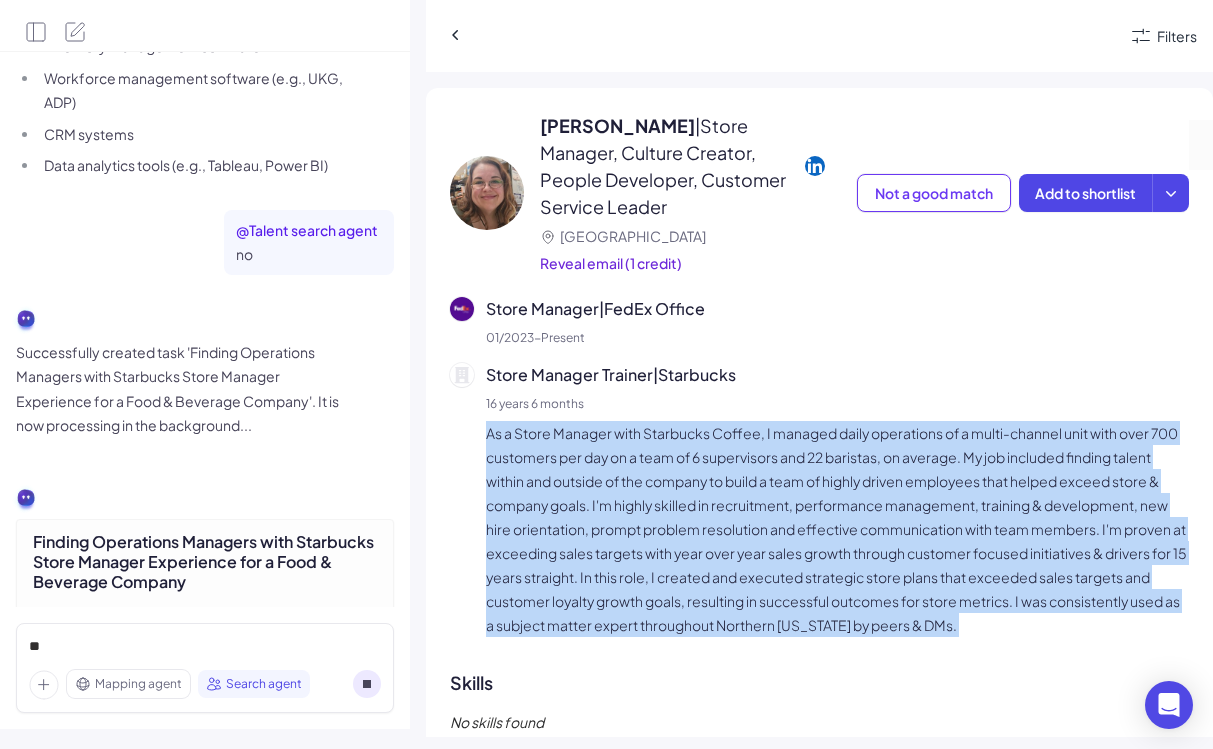 scroll, scrollTop: 275, scrollLeft: 0, axis: vertical 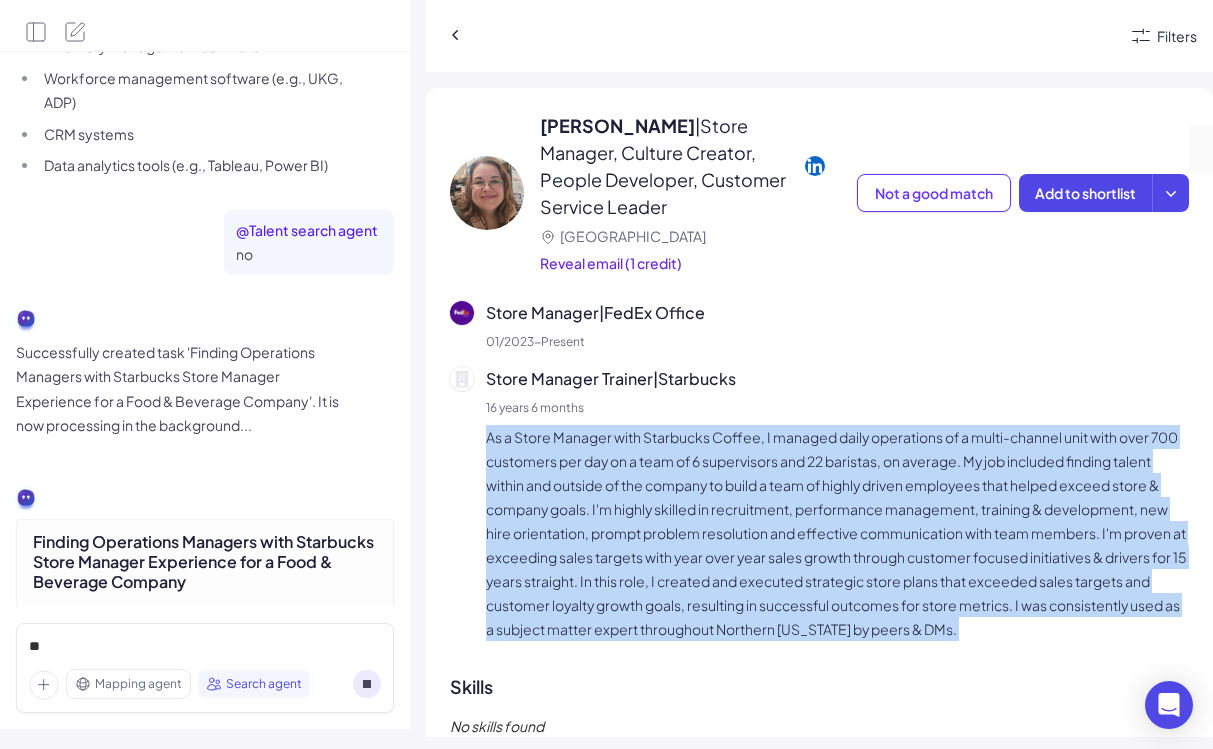 click on "As a Store Manager with Starbucks Coffee, I managed daily operations of a multi-channel unit with over 700 customers per day on a team of 6 supervisors and 22 baristas, on average. My job included finding talent within and outside of the company to build a team of highly driven employees that helped exceed store & company goals. I'm highly skilled in recruitment, performance management, training & development, new hire orientation, prompt problem resolution and effective communication with team members. I'm proven at exceeding sales targets with year over year sales growth through customer focused initiatives & drivers for 15 years straight. In this role, I created and executed strategic store plans that exceeded sales targets and customer loyalty growth goals, resulting in successful outcomes for store metrics. I was consistently used as a subject matter expert throughout Northern [US_STATE] by peers & DMs." at bounding box center [837, 533] 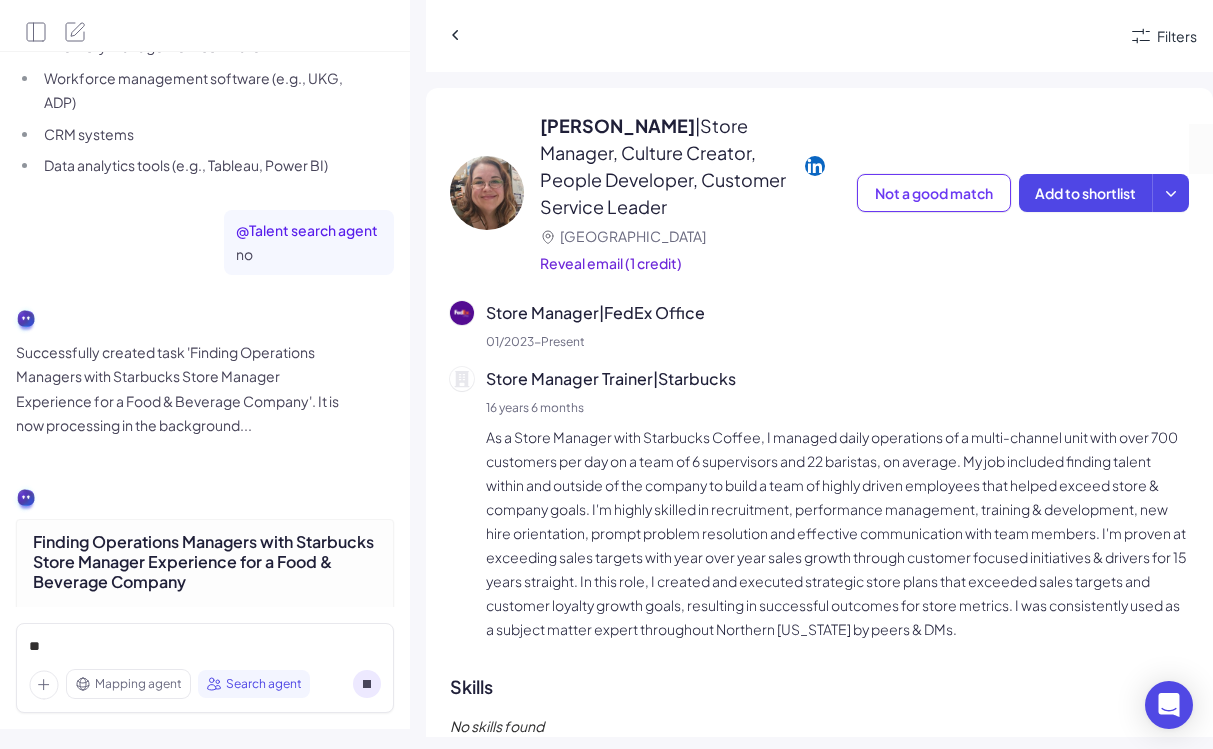 click on "As a Store Manager with Starbucks Coffee, I managed daily operations of a multi-channel unit with over 700 customers per day on a team of 6 supervisors and 22 baristas, on average. My job included finding talent within and outside of the company to build a team of highly driven employees that helped exceed store & company goals. I'm highly skilled in recruitment, performance management, training & development, new hire orientation, prompt problem resolution and effective communication with team members. I'm proven at exceeding sales targets with year over year sales growth through customer focused initiatives & drivers for 15 years straight. In this role, I created and executed strategic store plans that exceeded sales targets and customer loyalty growth goals, resulting in successful outcomes for store metrics. I was consistently used as a subject matter expert throughout Northern [US_STATE] by peers & DMs." at bounding box center [837, 533] 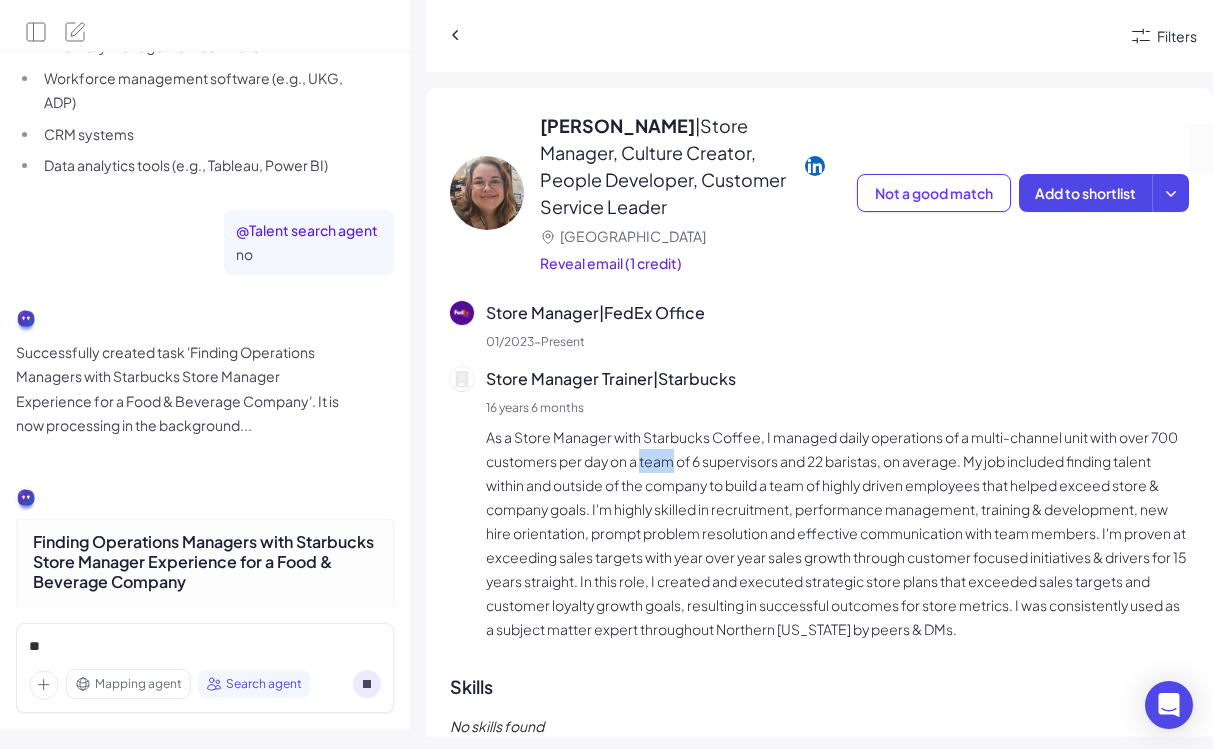 click on "As a Store Manager with Starbucks Coffee, I managed daily operations of a multi-channel unit with over 700 customers per day on a team of 6 supervisors and 22 baristas, on average. My job included finding talent within and outside of the company to build a team of highly driven employees that helped exceed store & company goals. I'm highly skilled in recruitment, performance management, training & development, new hire orientation, prompt problem resolution and effective communication with team members. I'm proven at exceeding sales targets with year over year sales growth through customer focused initiatives & drivers for 15 years straight. In this role, I created and executed strategic store plans that exceeded sales targets and customer loyalty growth goals, resulting in successful outcomes for store metrics. I was consistently used as a subject matter expert throughout Northern [US_STATE] by peers & DMs." at bounding box center (837, 533) 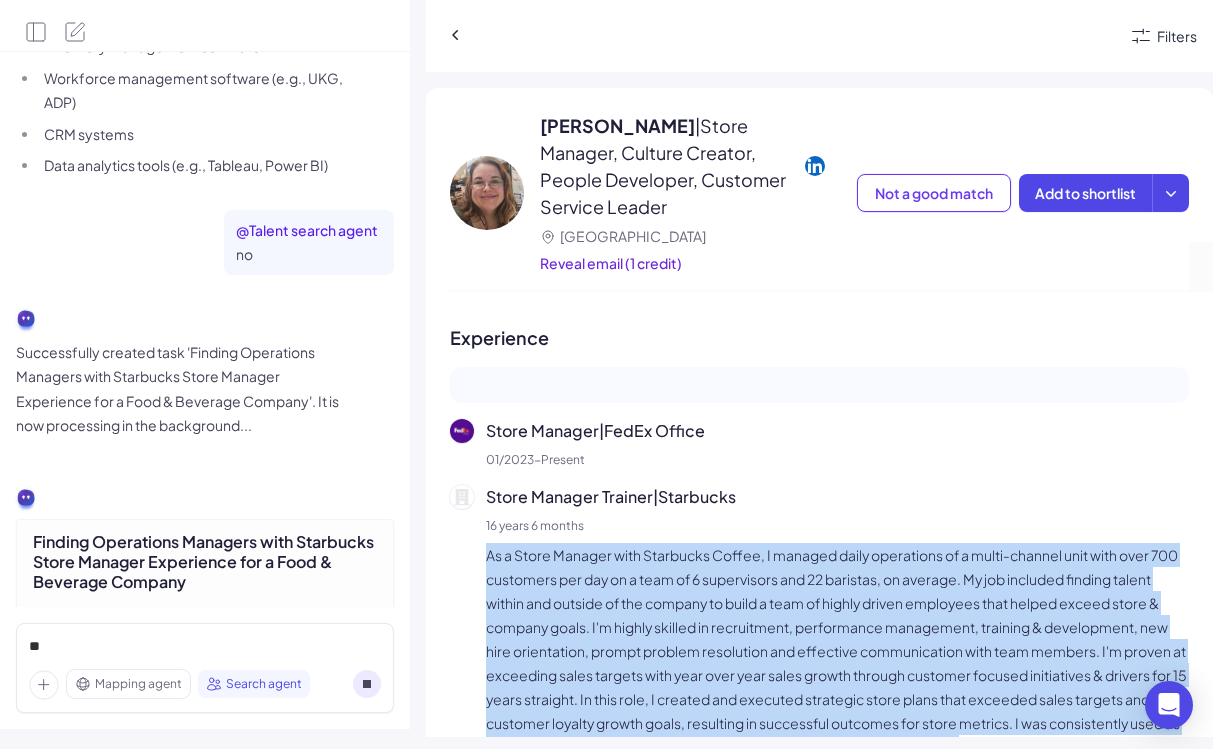 scroll, scrollTop: 0, scrollLeft: 0, axis: both 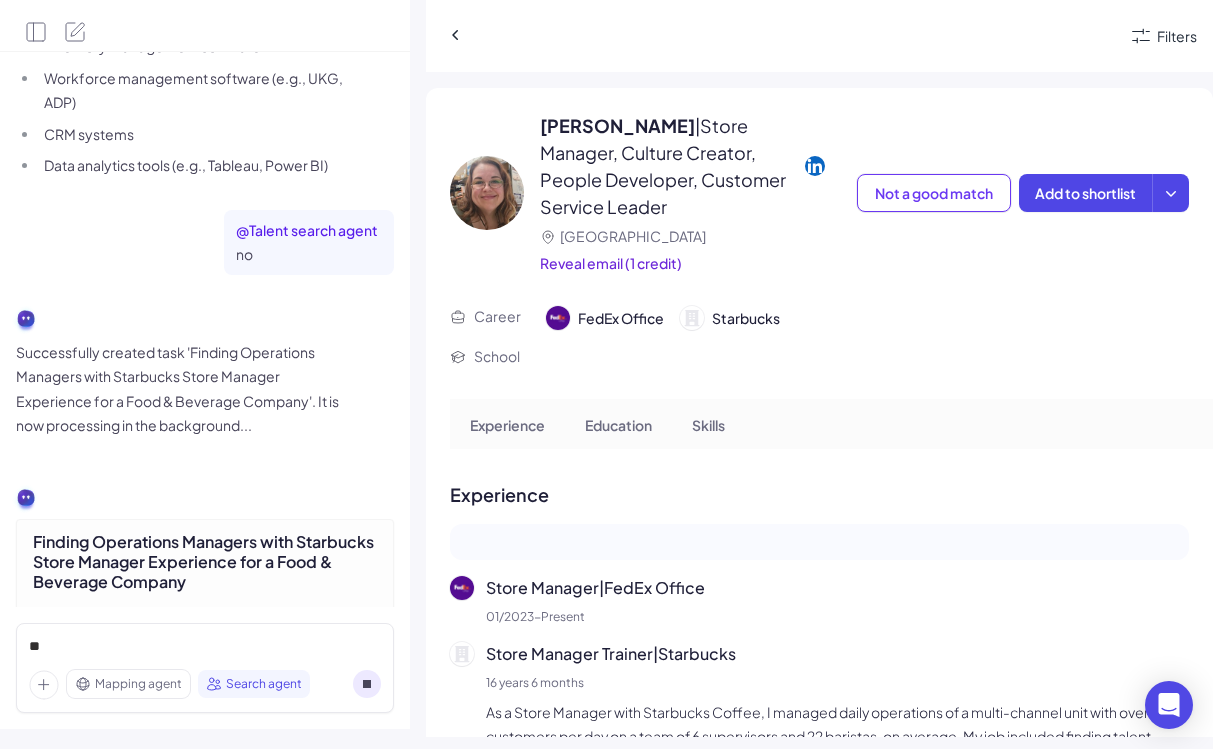 click 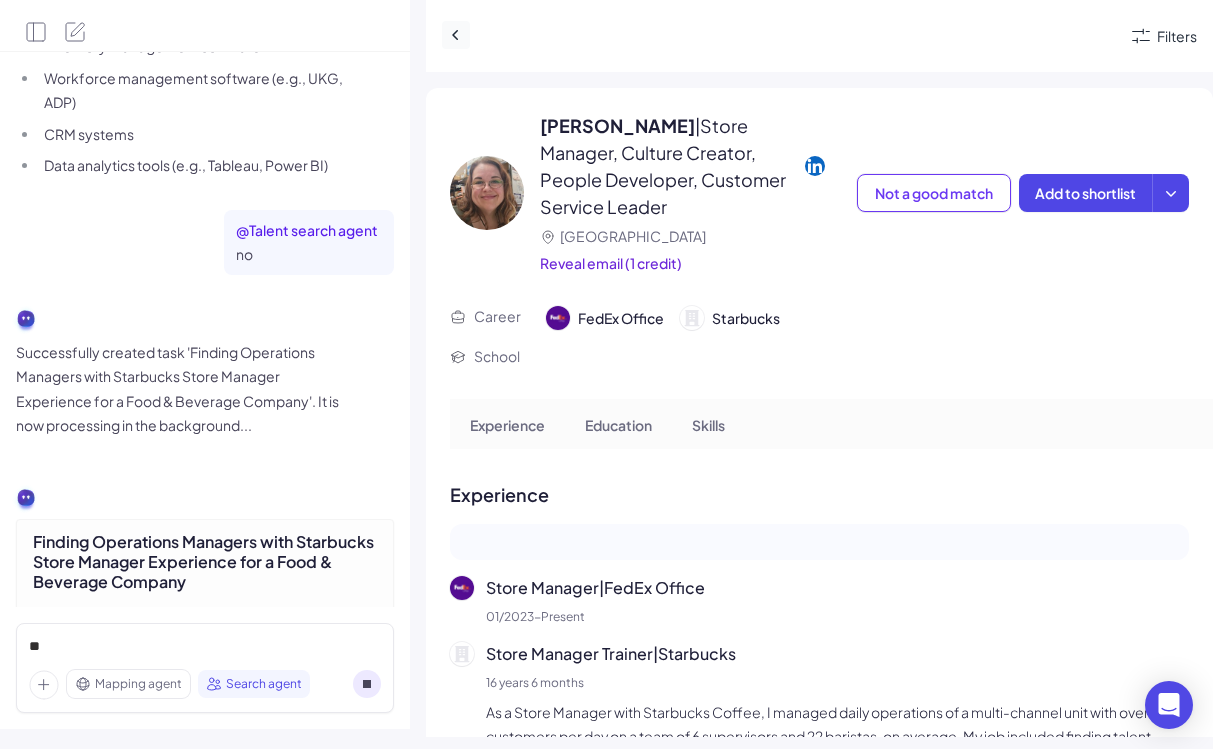 click 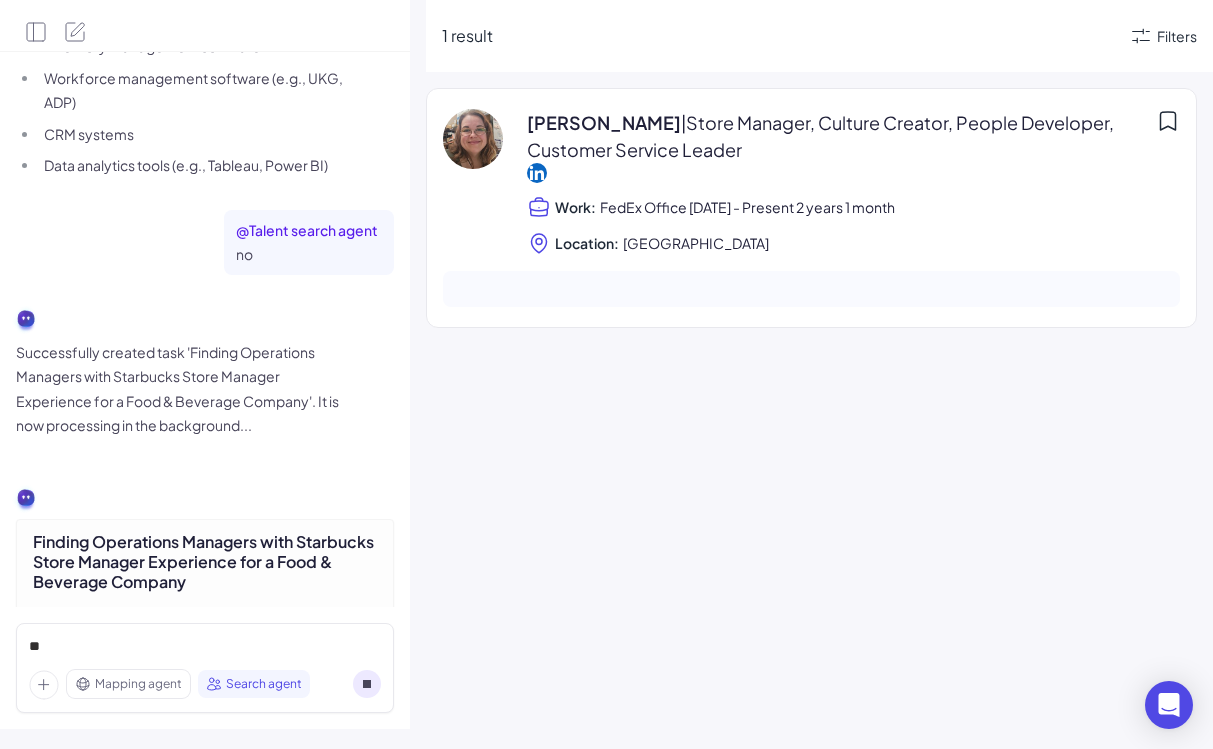 click on "[PERSON_NAME]  |  Store Manager, Culture Creator, People Developer, Customer Service Leader Work: FedEx Office   [DATE] - Present 2 years 1 month Location: [GEOGRAPHIC_DATA]" at bounding box center (811, 462) 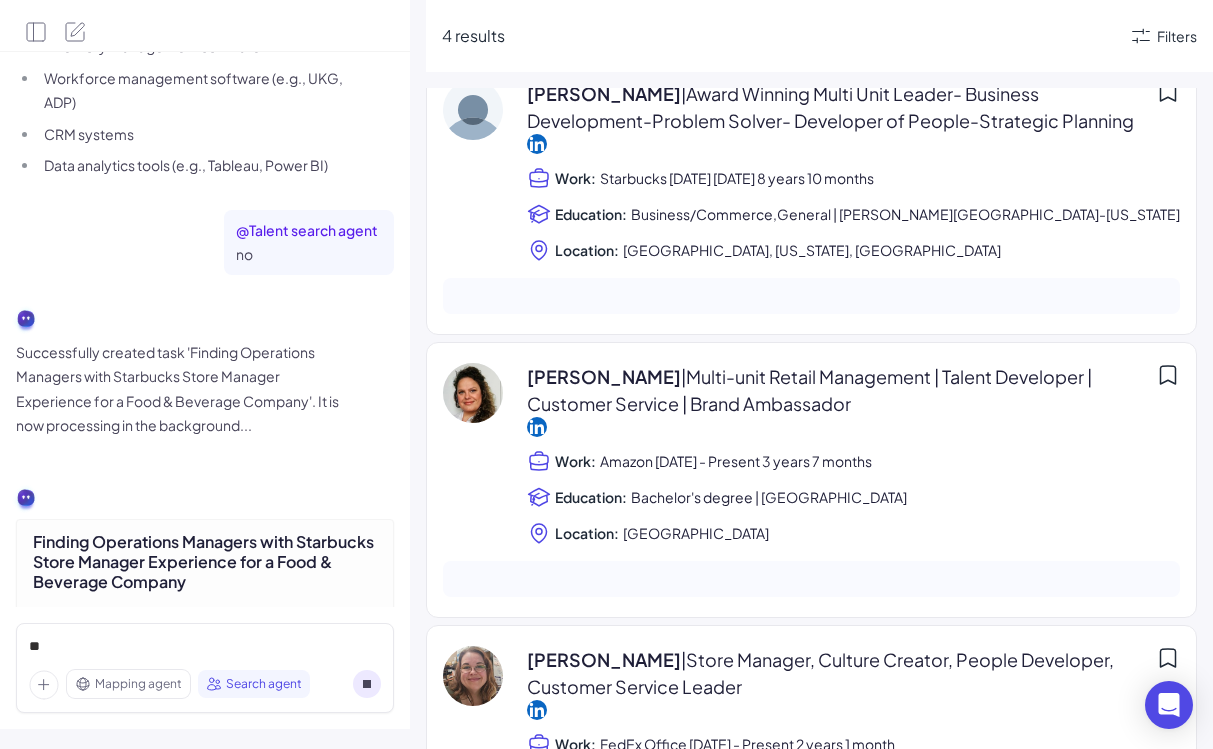scroll, scrollTop: 148, scrollLeft: 0, axis: vertical 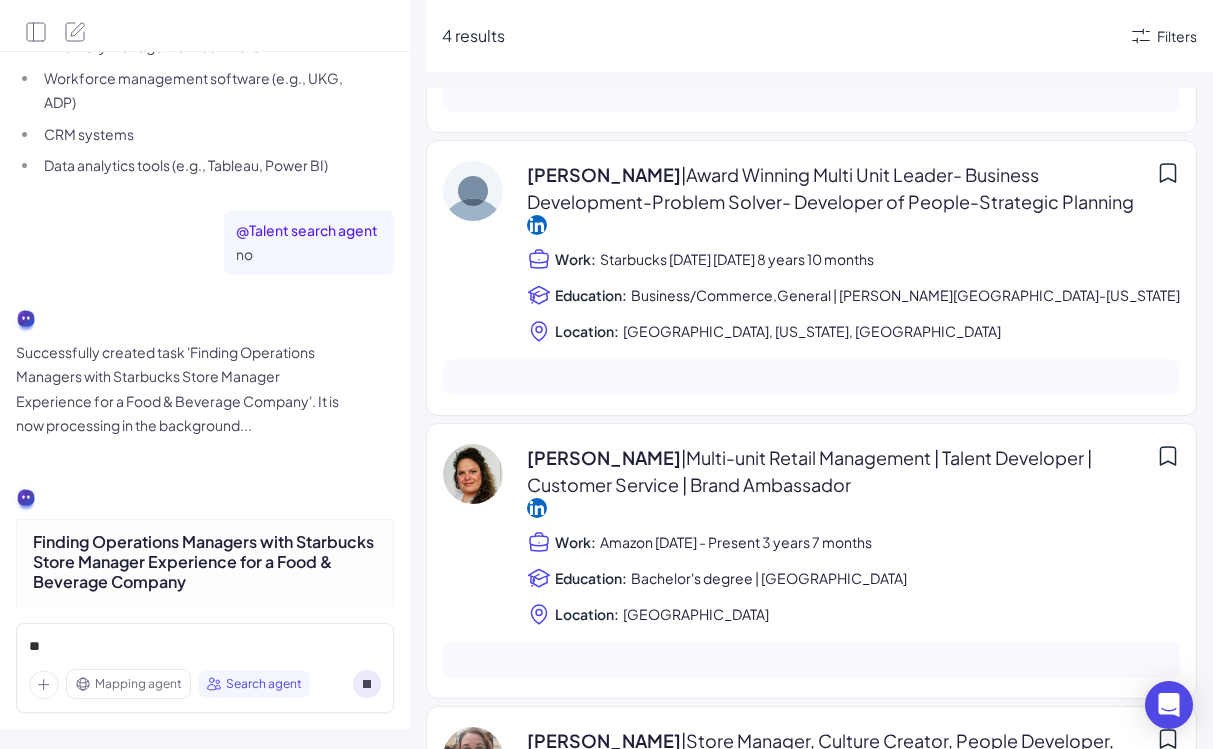 click on "[PERSON_NAME]  |  Multi-unit Retail Management | Talent Developer | Customer Service | Brand Ambassador" at bounding box center [837, 471] 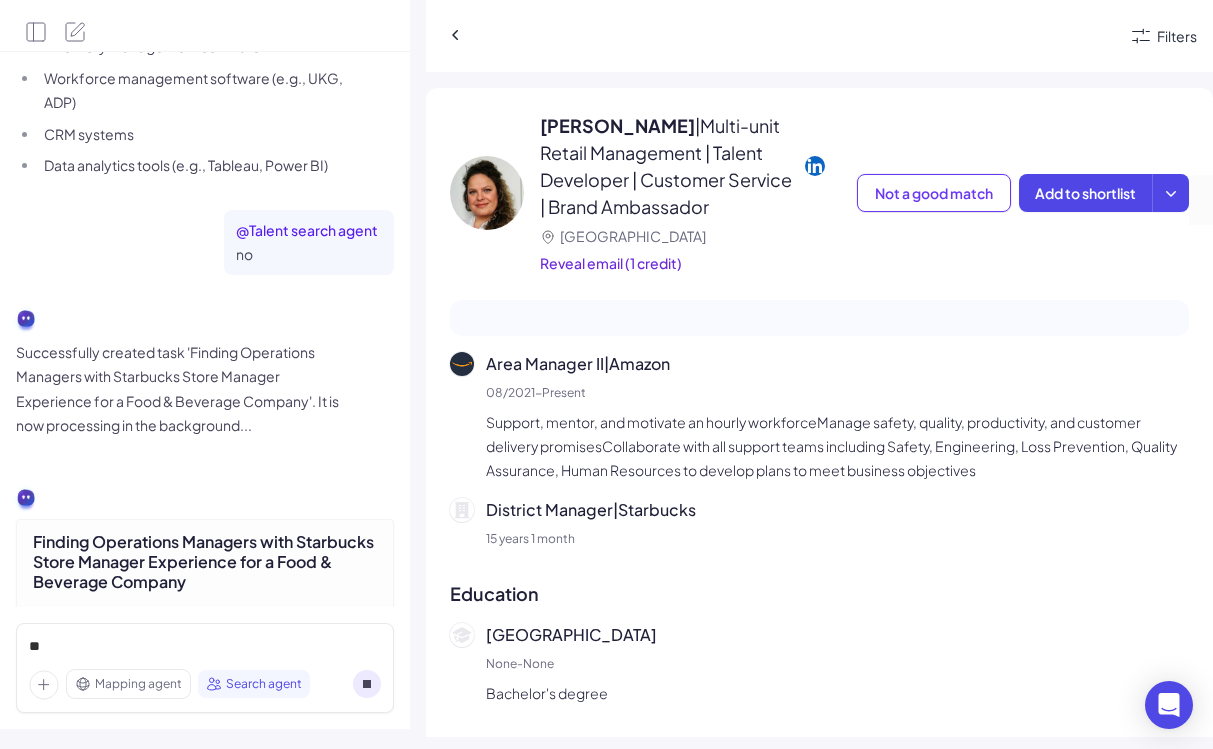 scroll, scrollTop: 188, scrollLeft: 0, axis: vertical 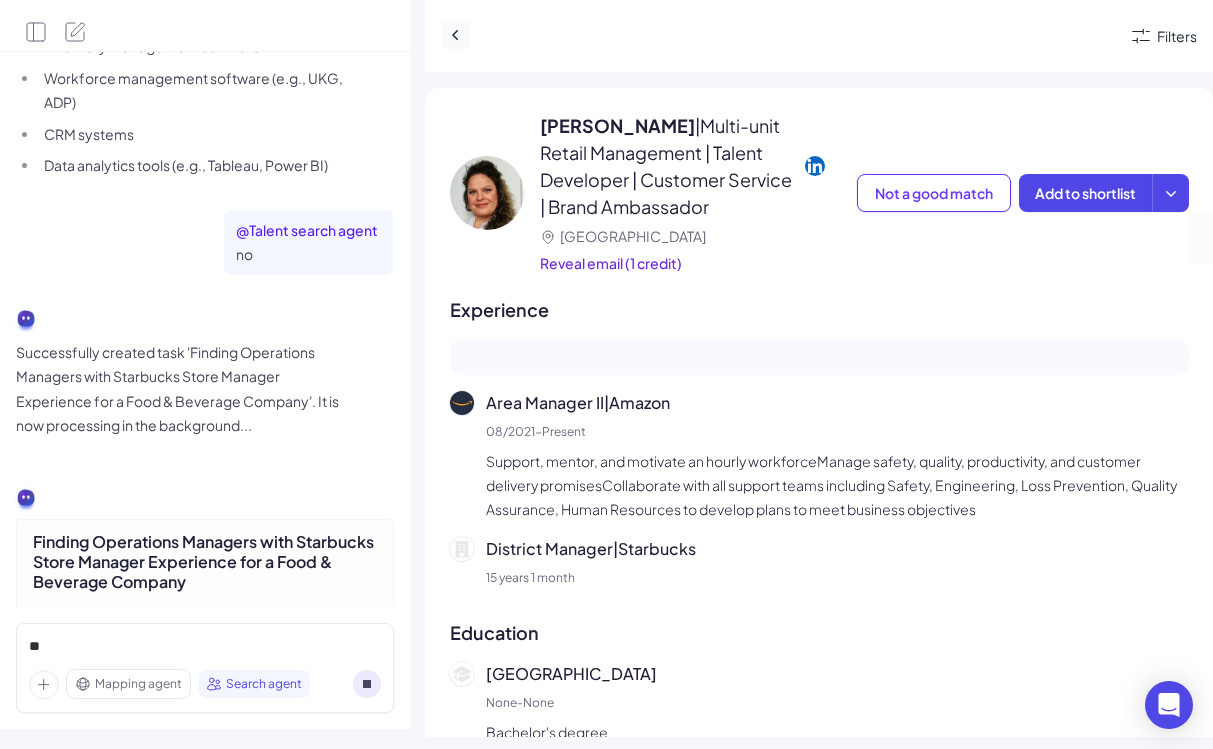 click 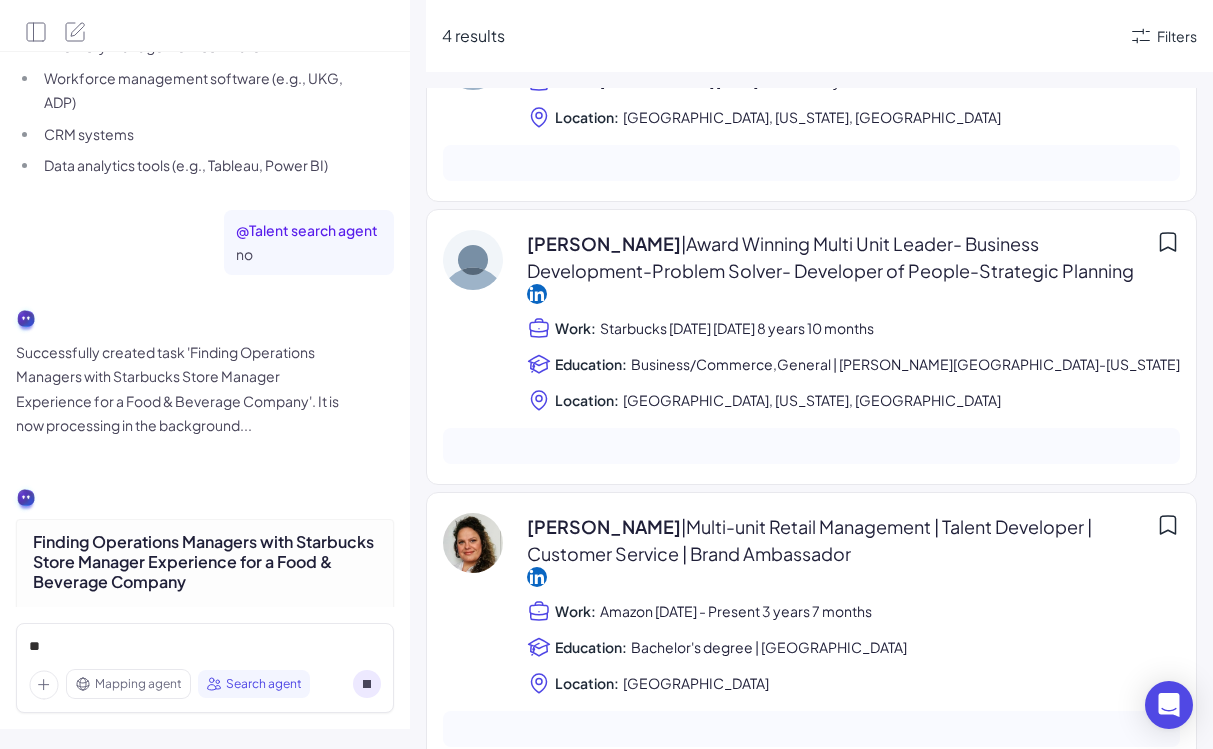 scroll, scrollTop: 0, scrollLeft: 0, axis: both 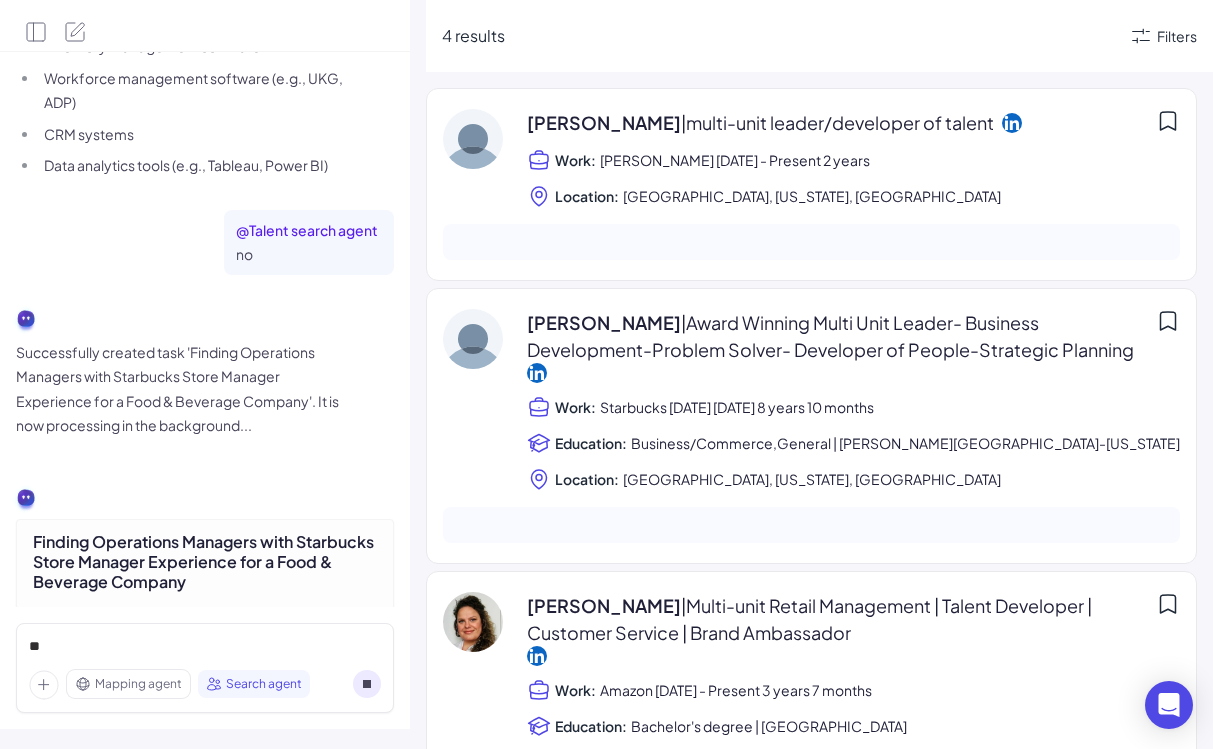 click on "|  multi-unit leader/developer of talent" at bounding box center (837, 122) 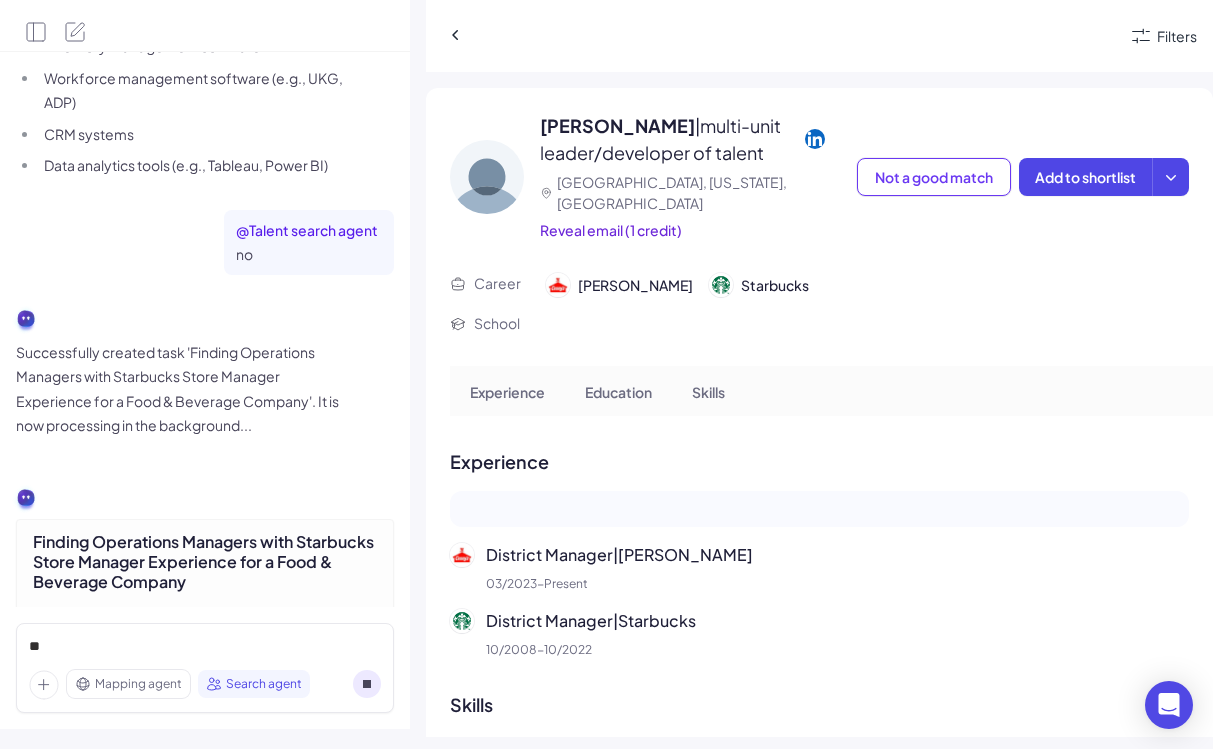 scroll, scrollTop: 77, scrollLeft: 0, axis: vertical 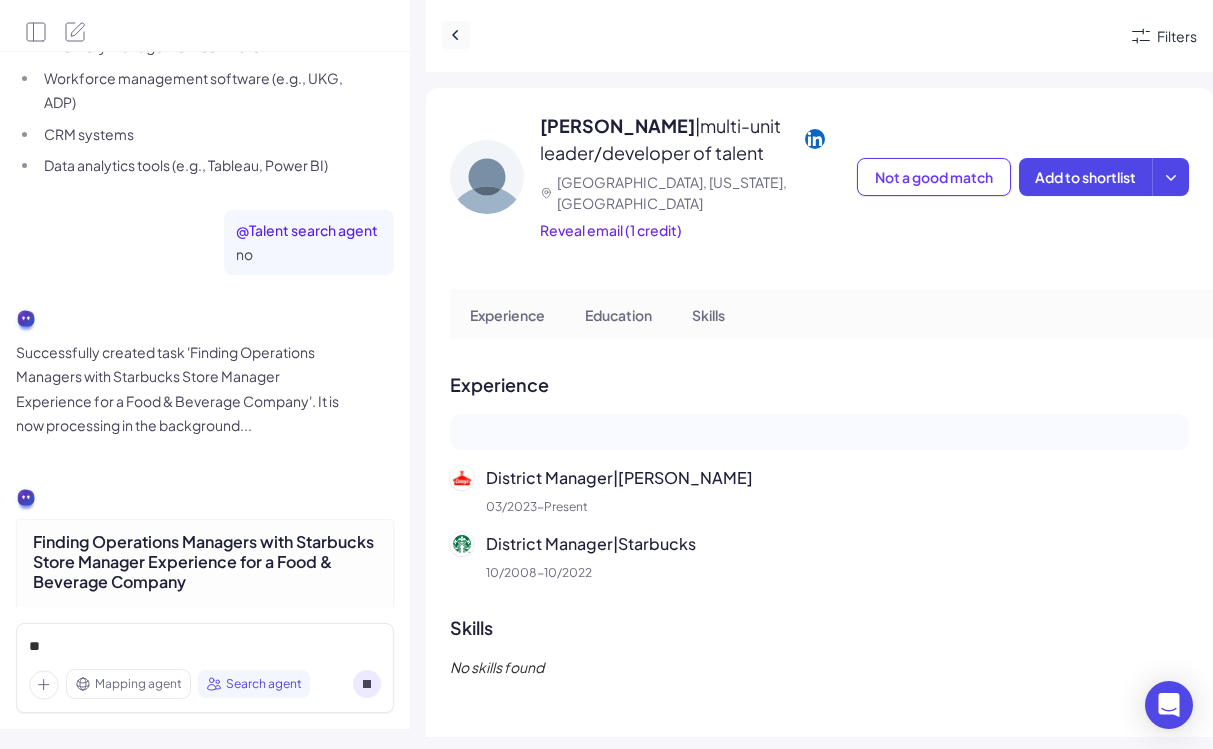 click 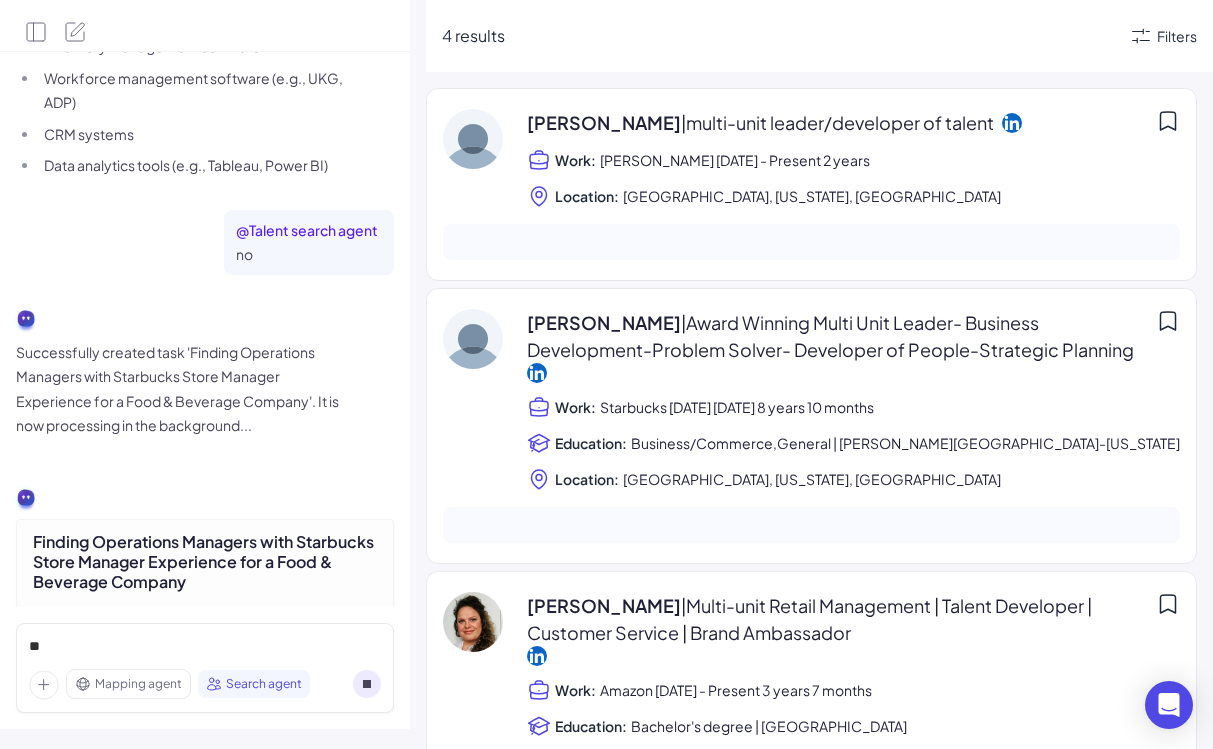 click on "[PERSON_NAME]  |  Award Winning Multi Unit Leader- Business Development-Problem Solver- Developer of People-Strategic Planning" at bounding box center [837, 336] 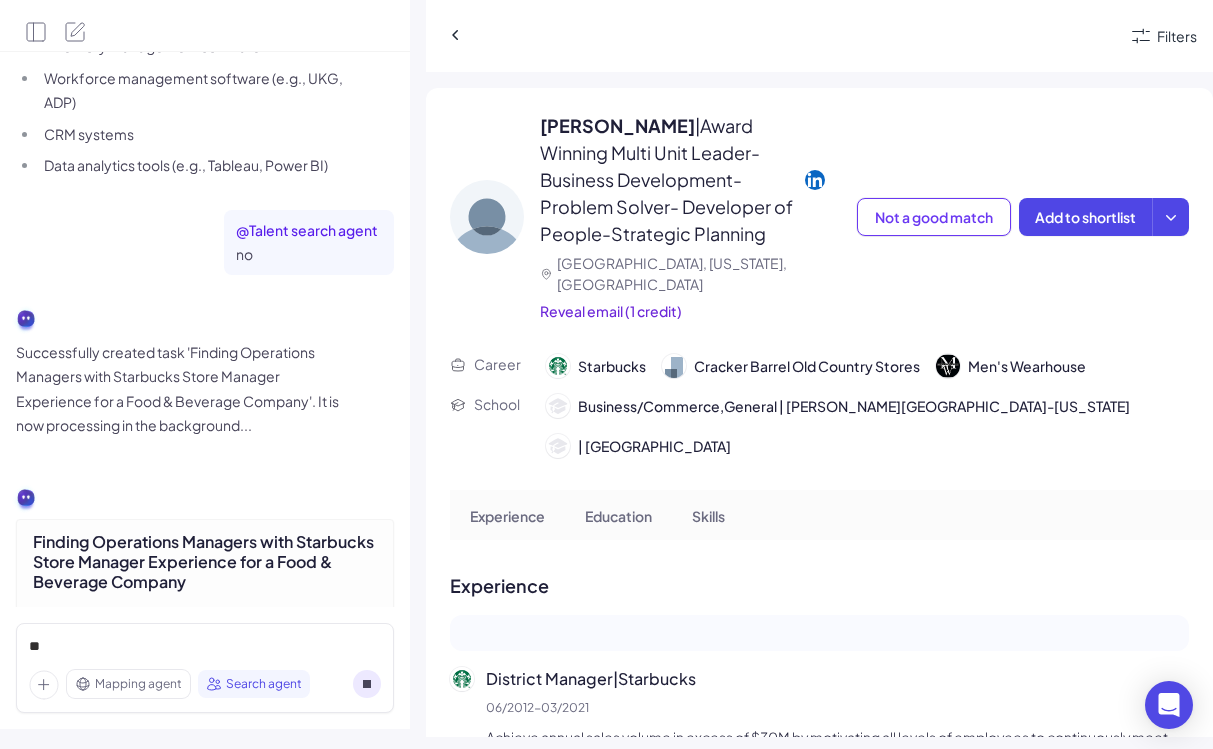 click at bounding box center [785, 36] 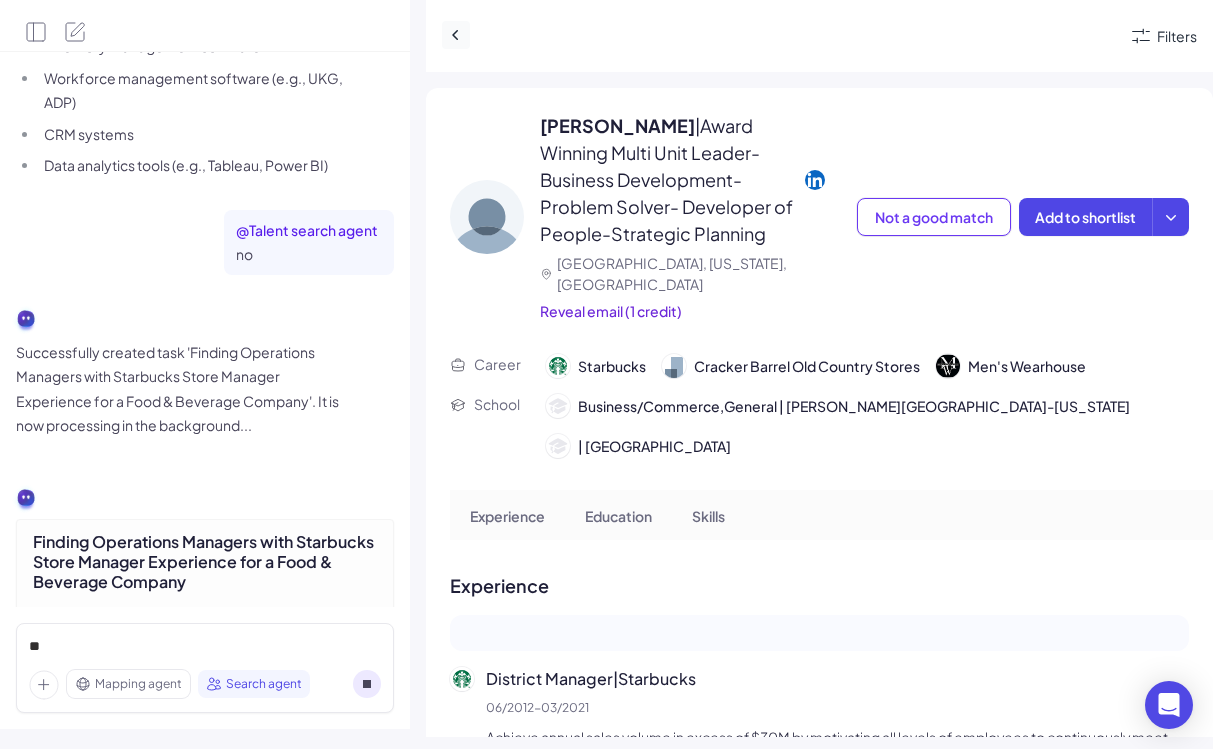 click 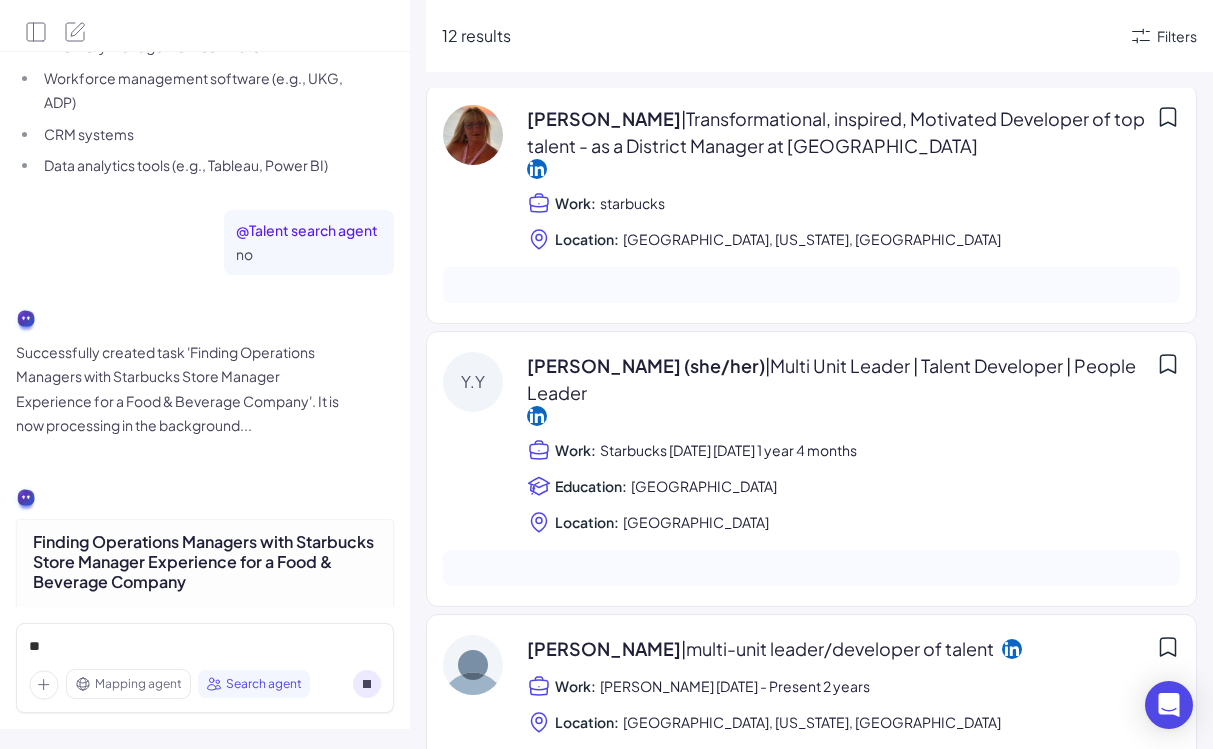 scroll, scrollTop: 0, scrollLeft: 0, axis: both 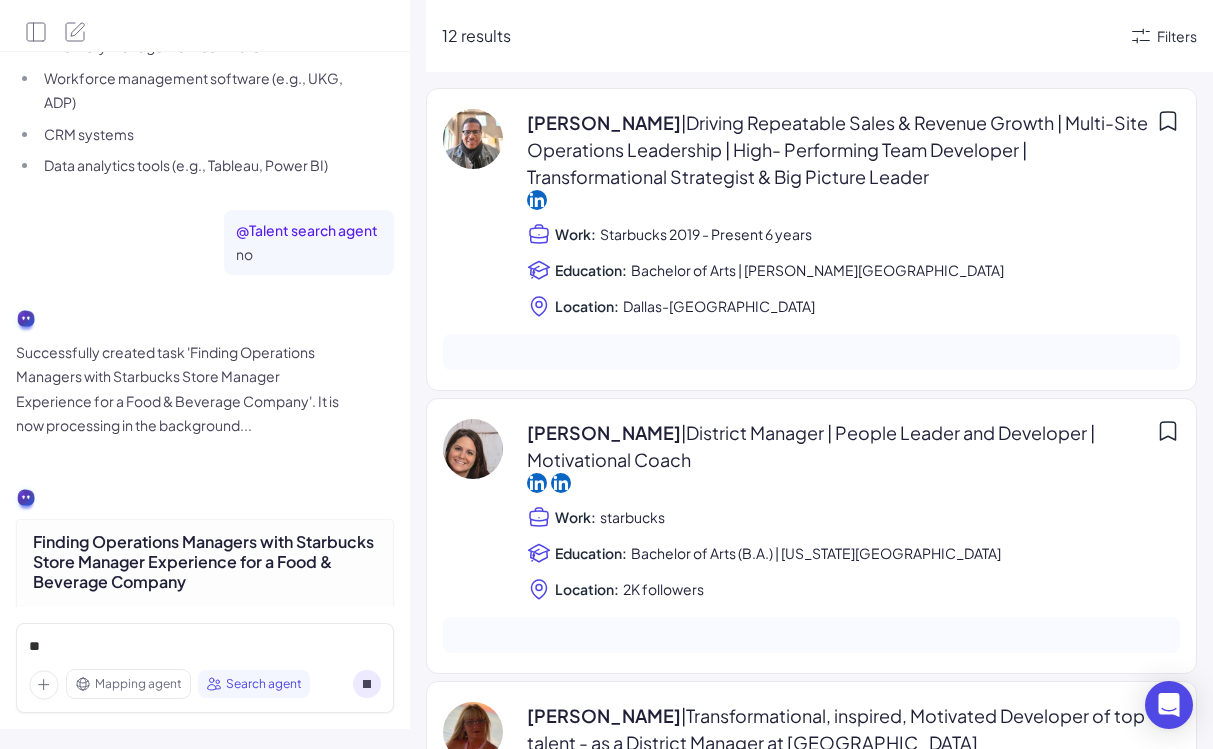 click on "Work:" at bounding box center [575, 234] 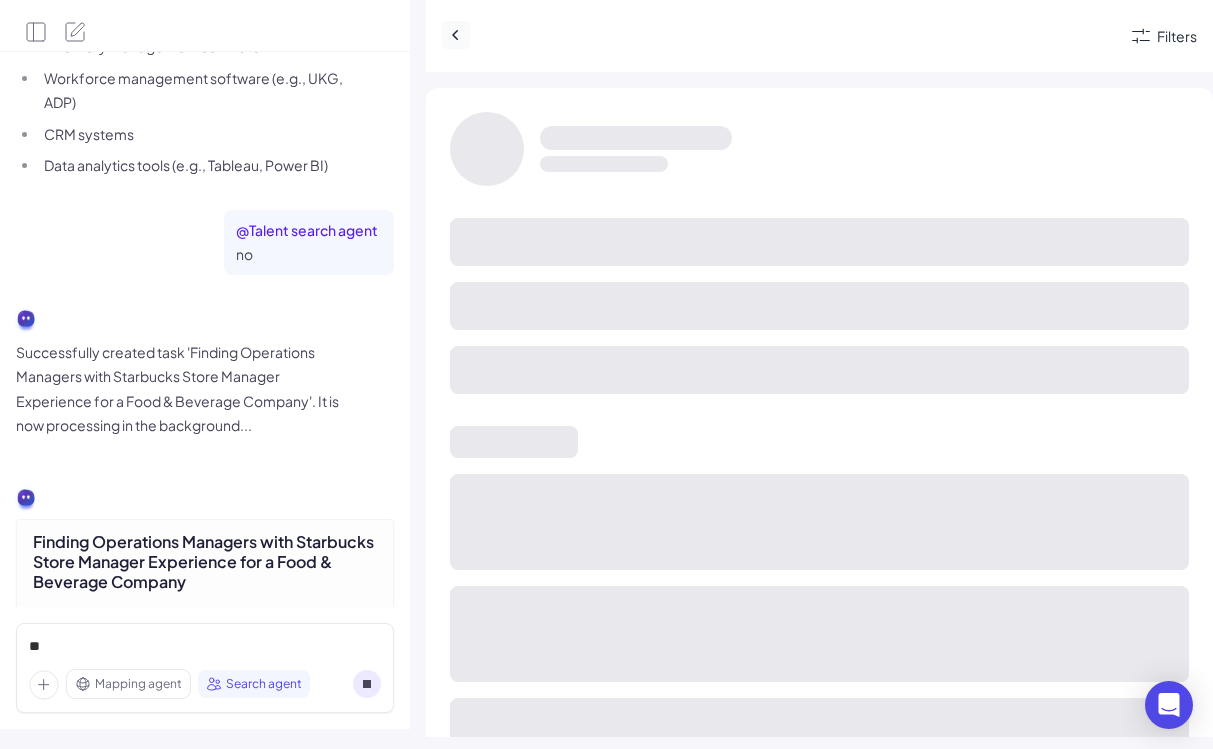 click 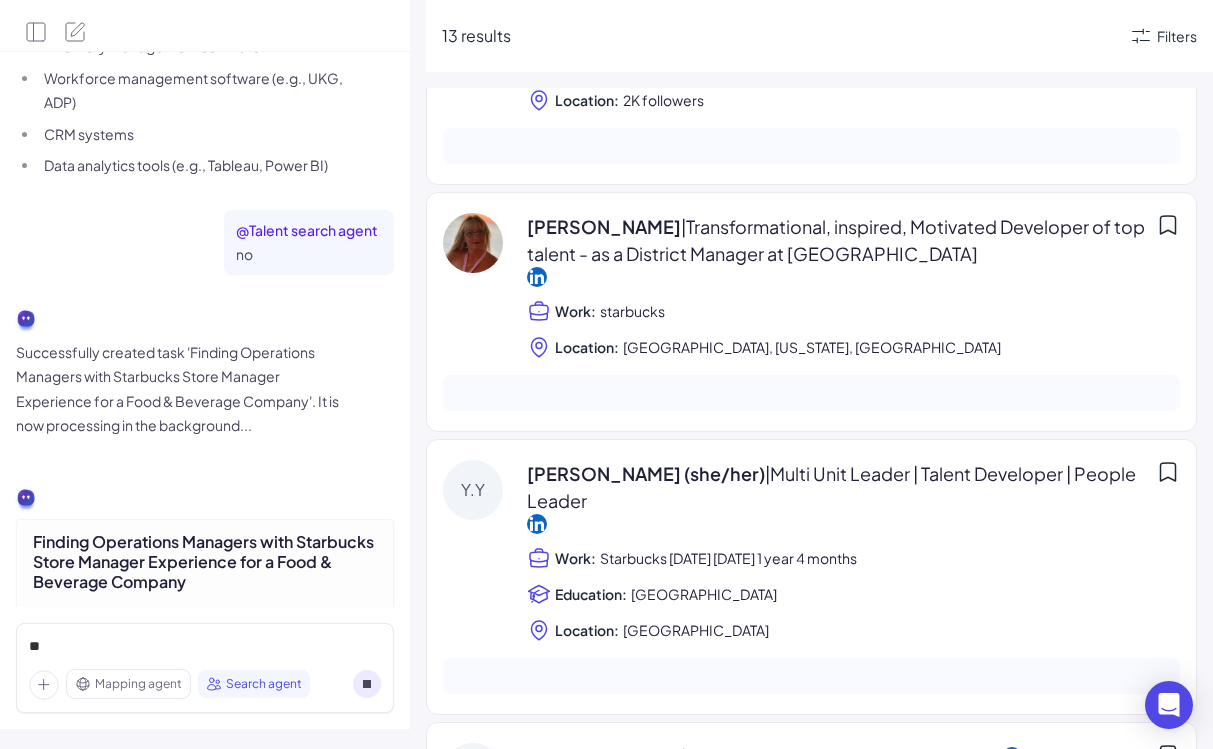 scroll, scrollTop: 0, scrollLeft: 0, axis: both 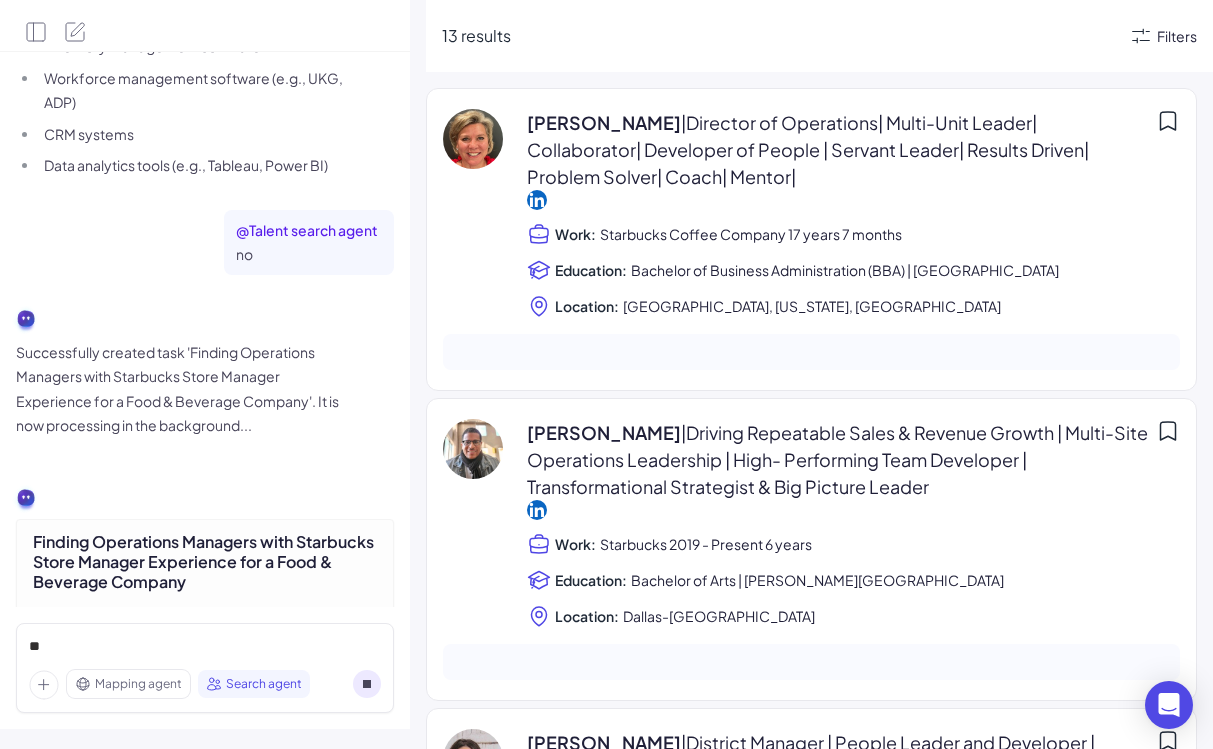 click on "Filters" at bounding box center [1177, 36] 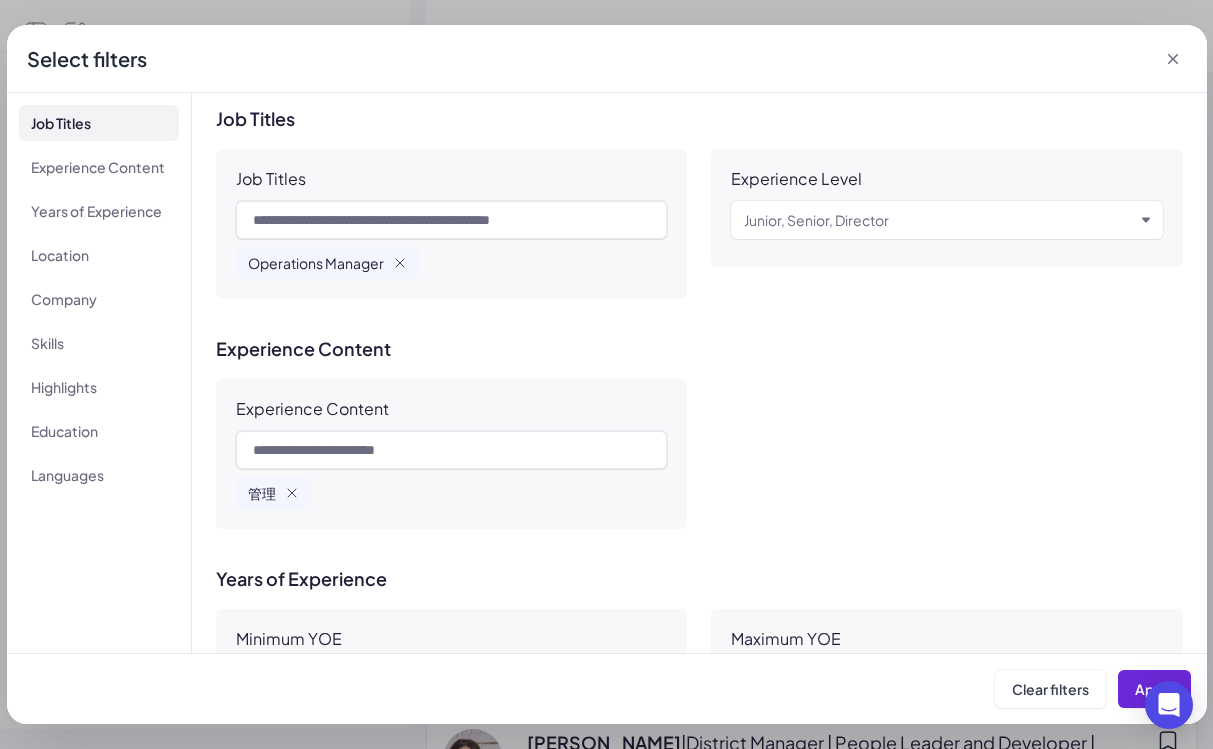 click 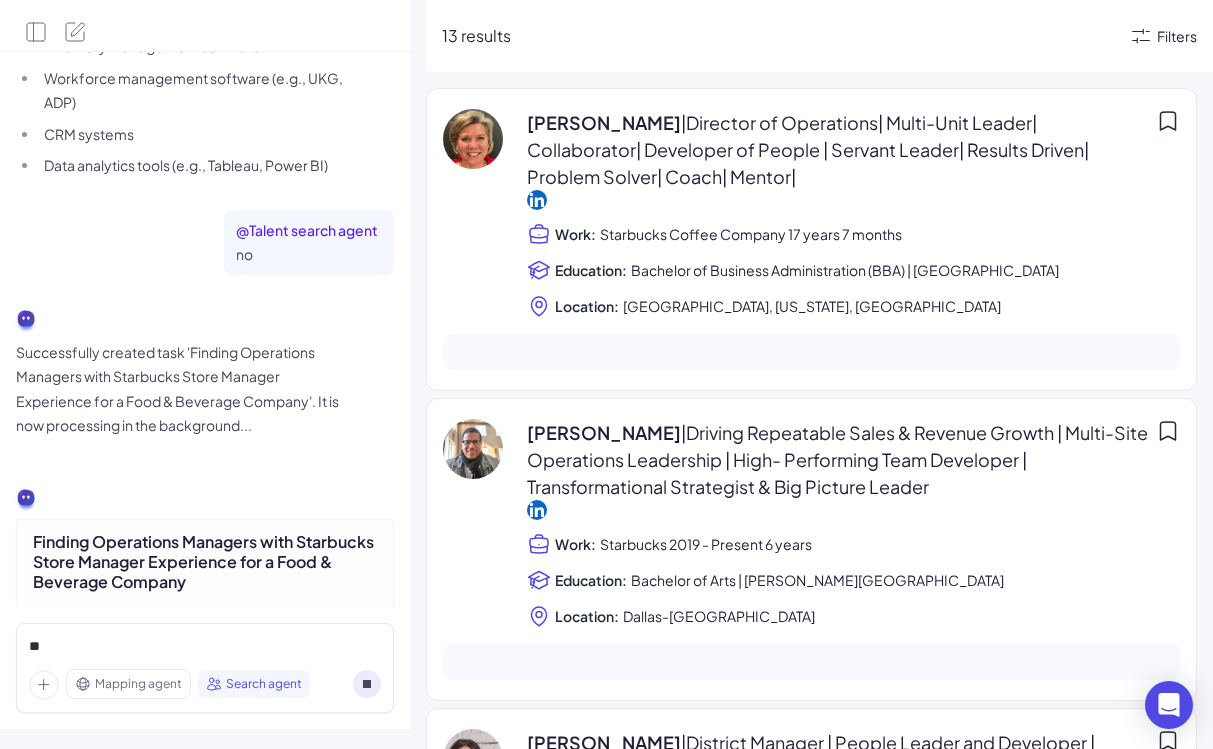 click on "Filters" at bounding box center (1177, 36) 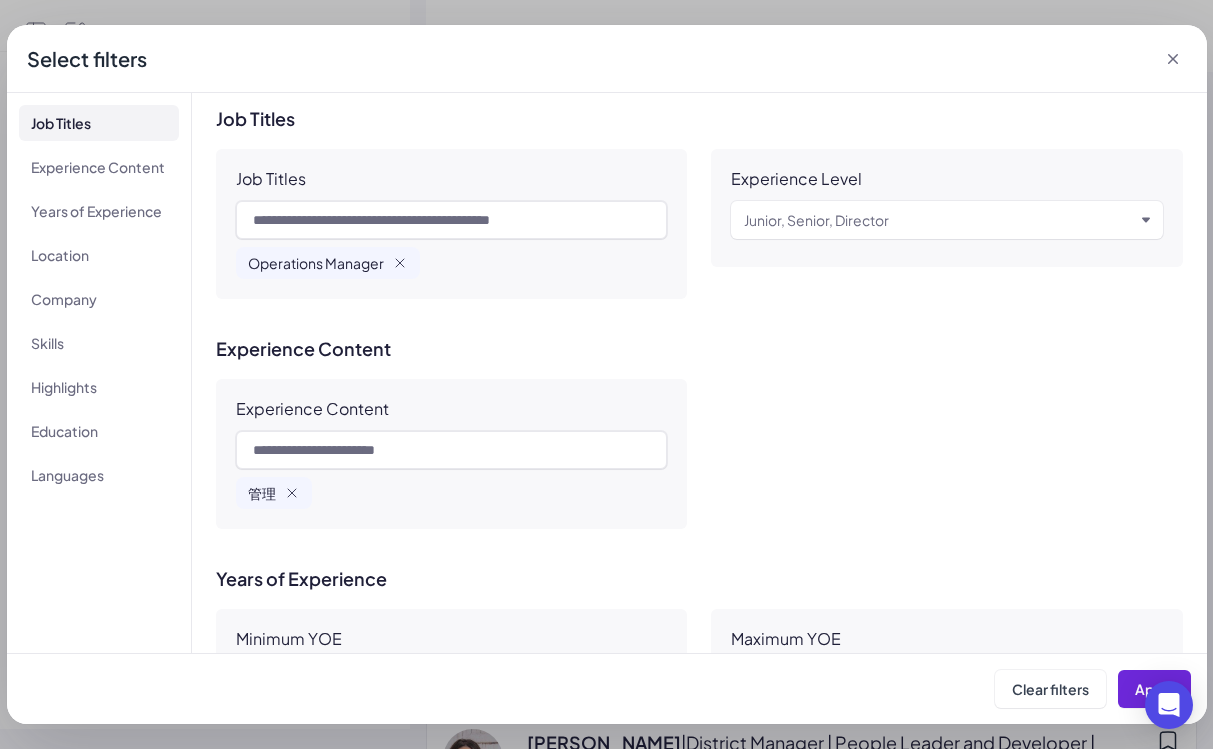click 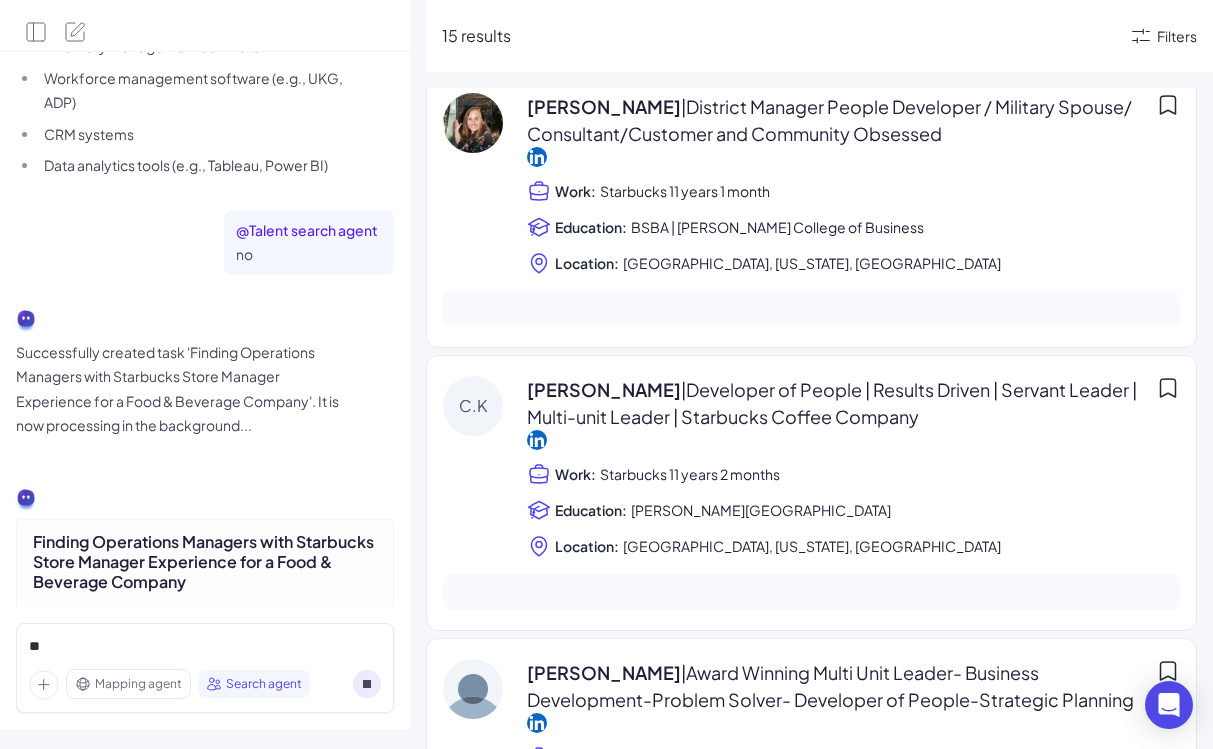 scroll, scrollTop: 2165, scrollLeft: 0, axis: vertical 